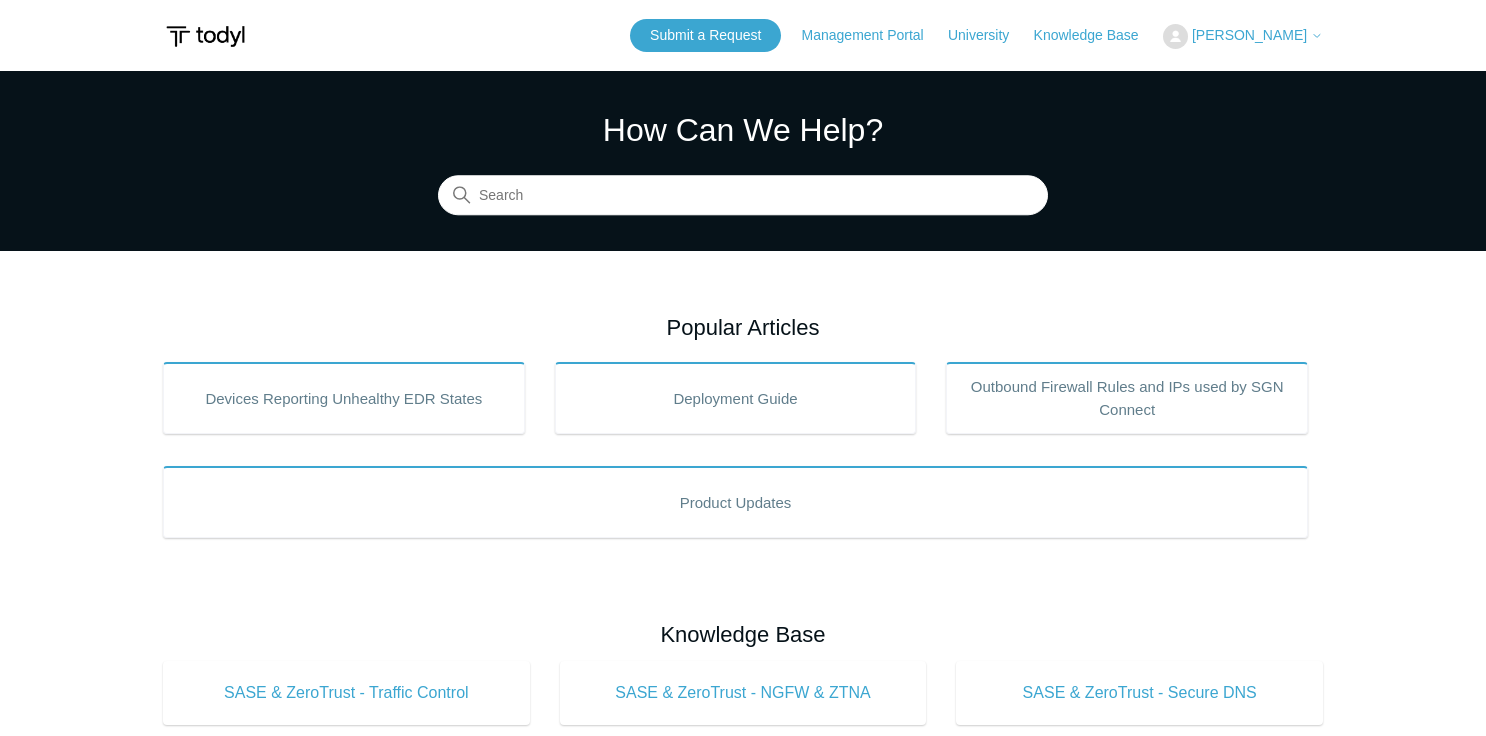 scroll, scrollTop: 0, scrollLeft: 0, axis: both 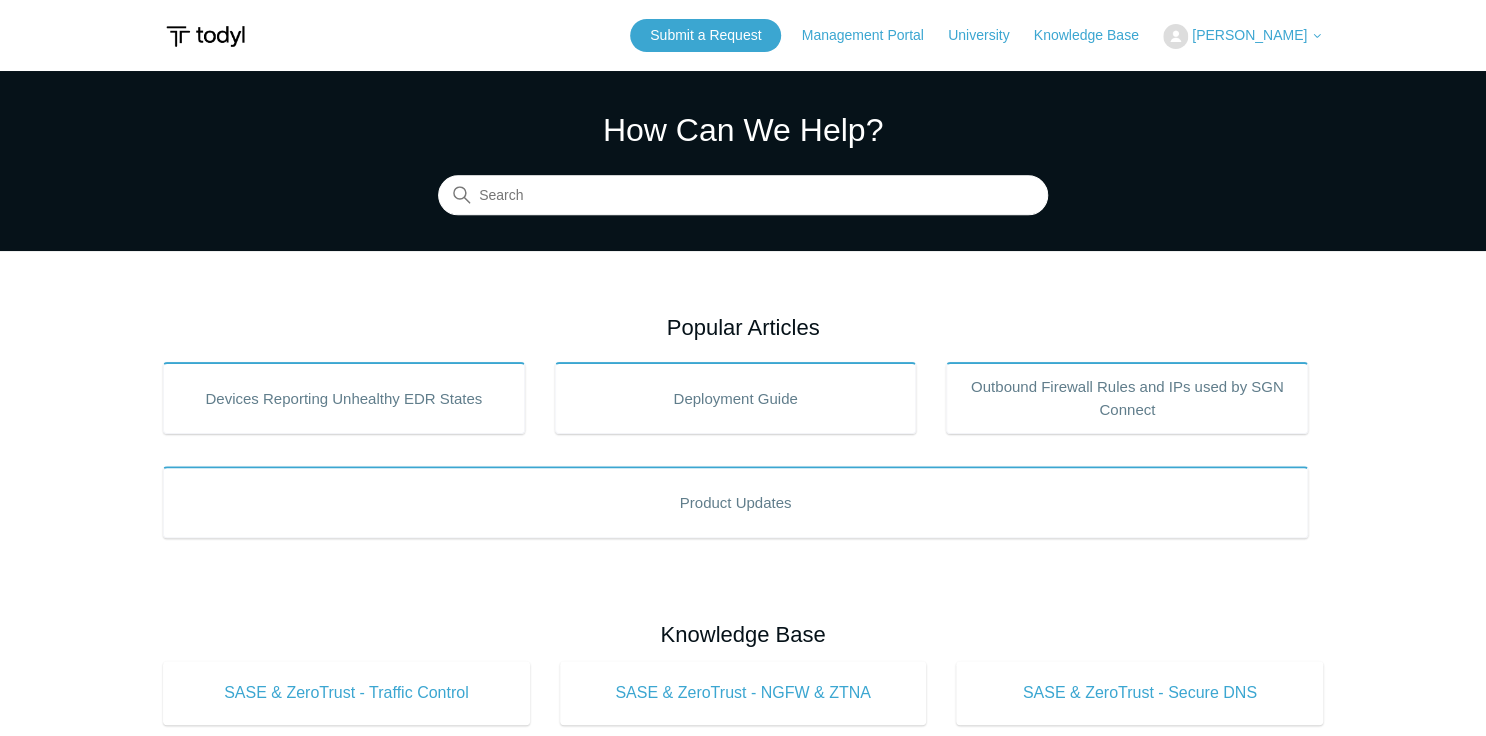 click on "Todyl Support Center
How Can We Help?
Search
Popular Articles
Devices Reporting Unhealthy EDR States
Deployment Guide
Outbound Firewall Rules and IPs used by SGN Connect
Product Updates
Knowledge Base
SASE & ZeroTrust - Traffic Control
." at bounding box center [743, 708] 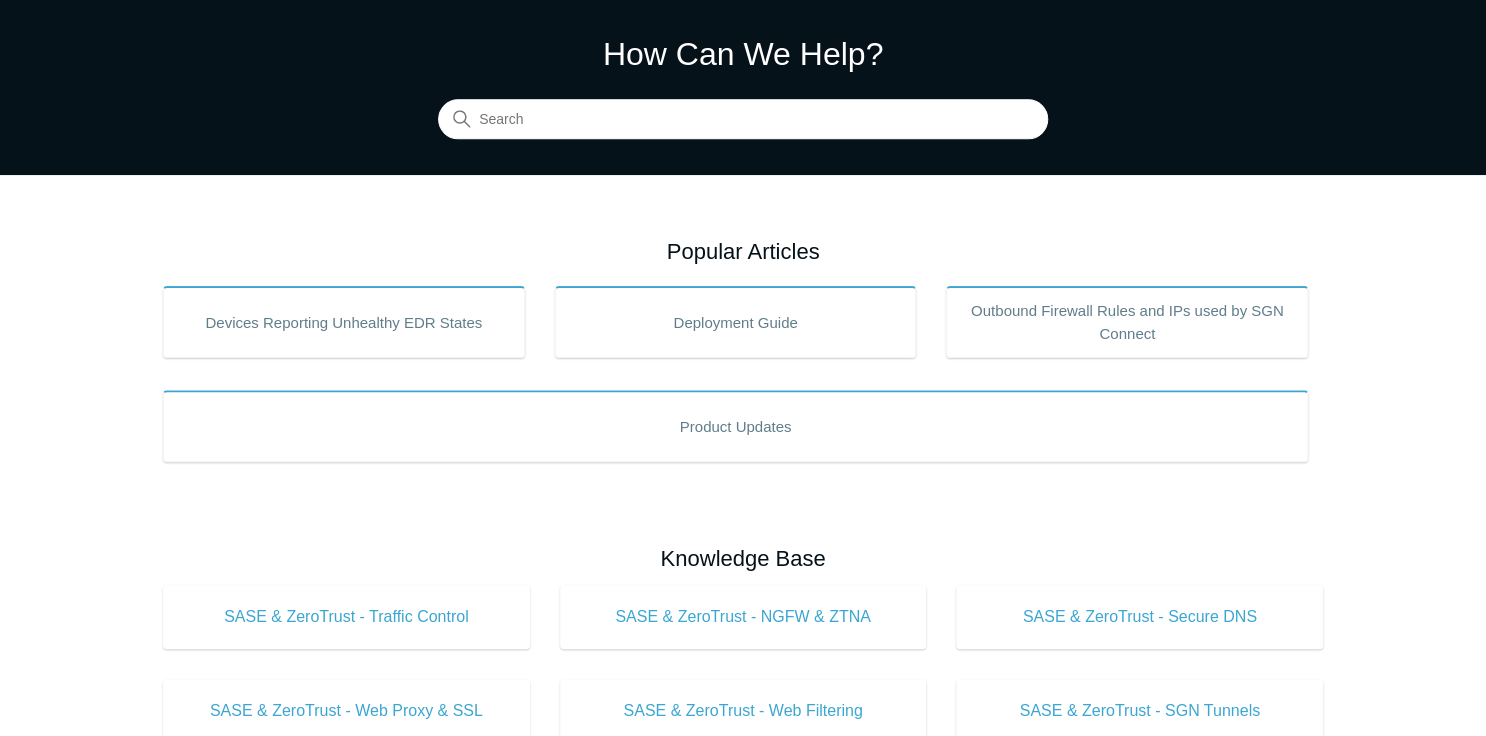 scroll, scrollTop: 0, scrollLeft: 0, axis: both 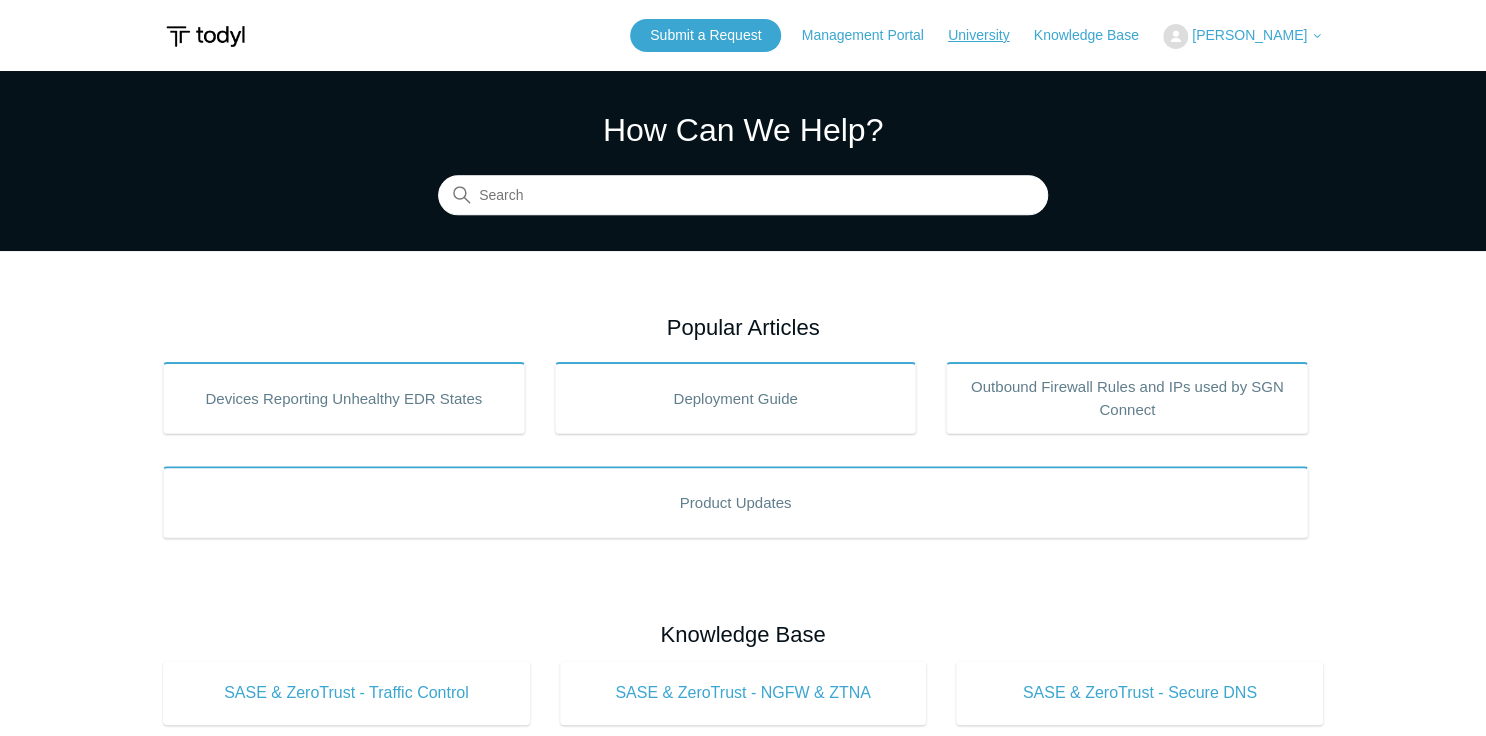 click on "University" at bounding box center (988, 35) 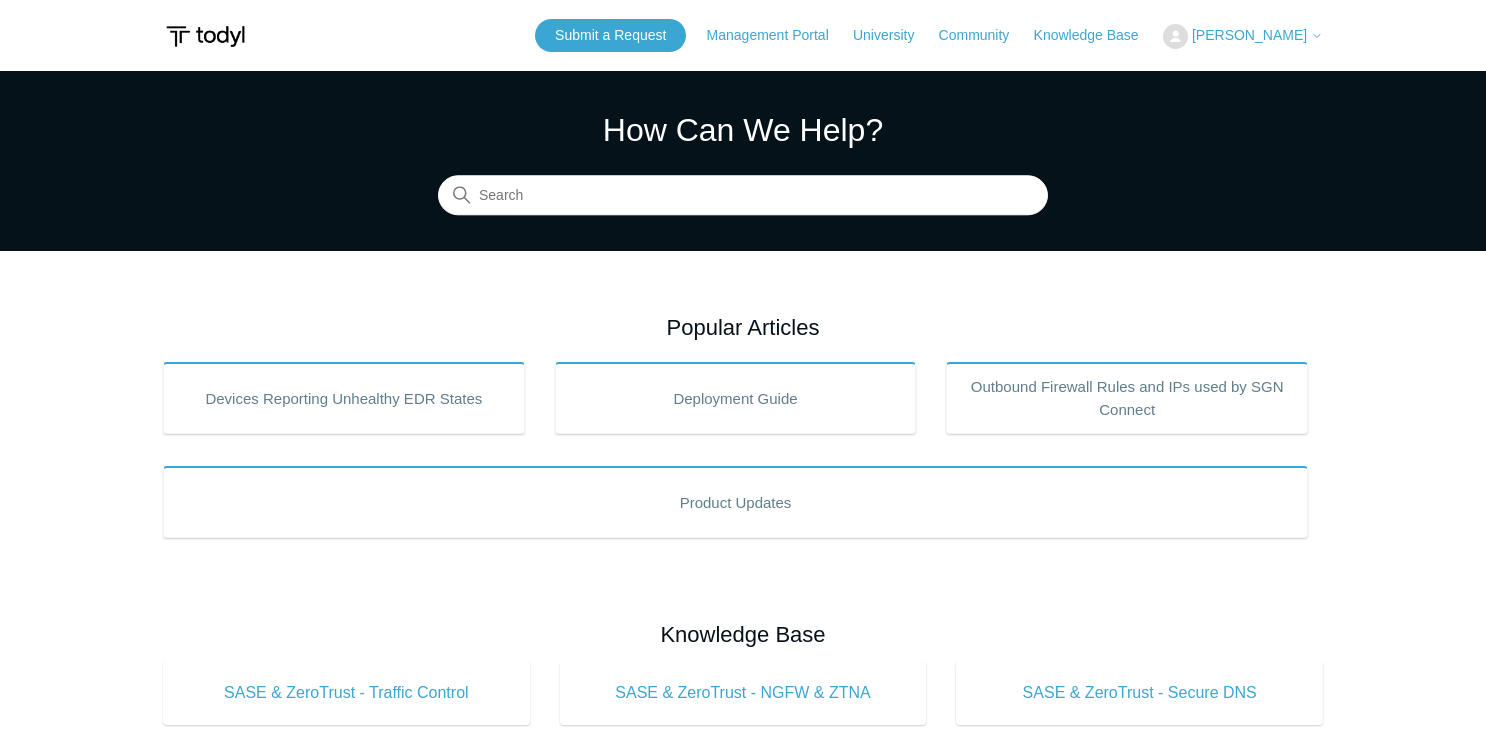 scroll, scrollTop: 0, scrollLeft: 0, axis: both 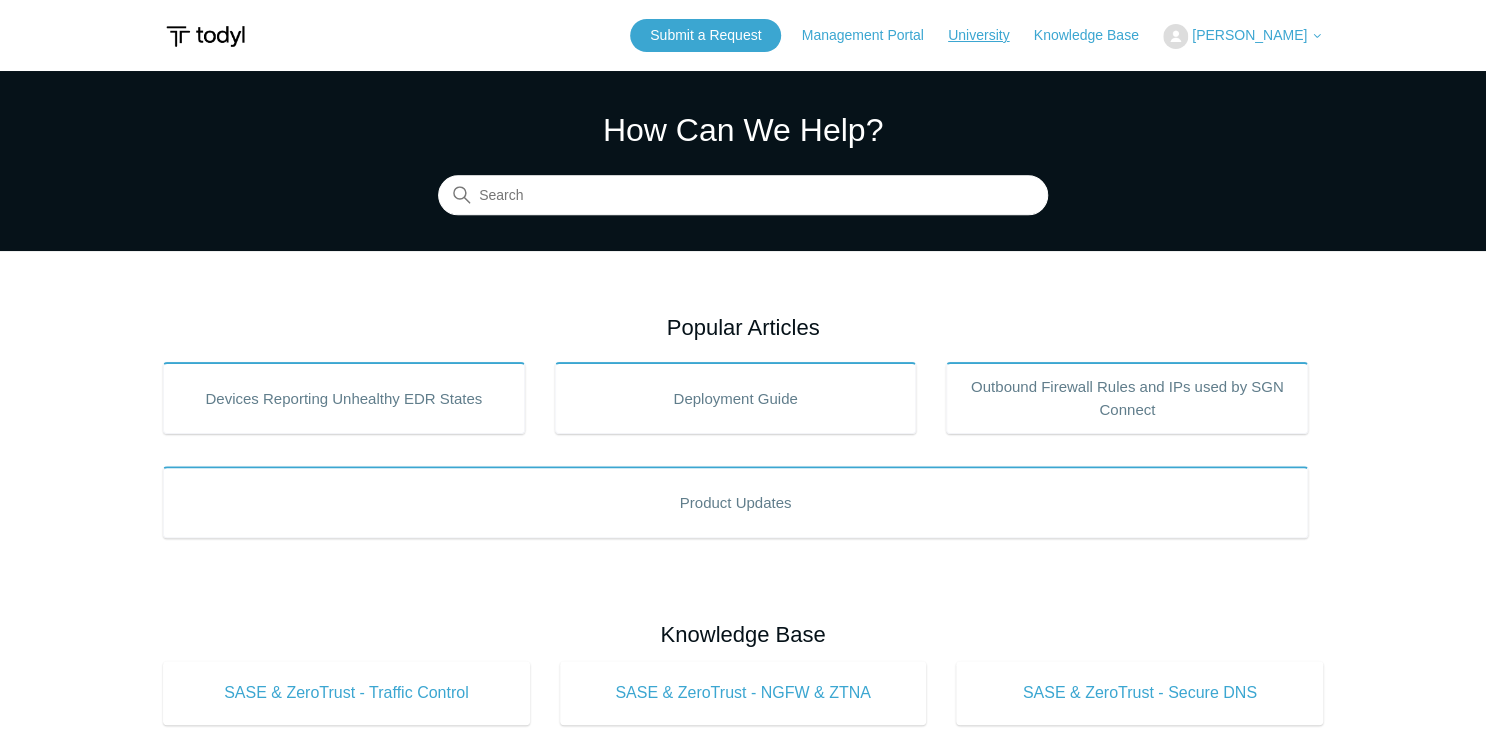 click on "University" at bounding box center (988, 35) 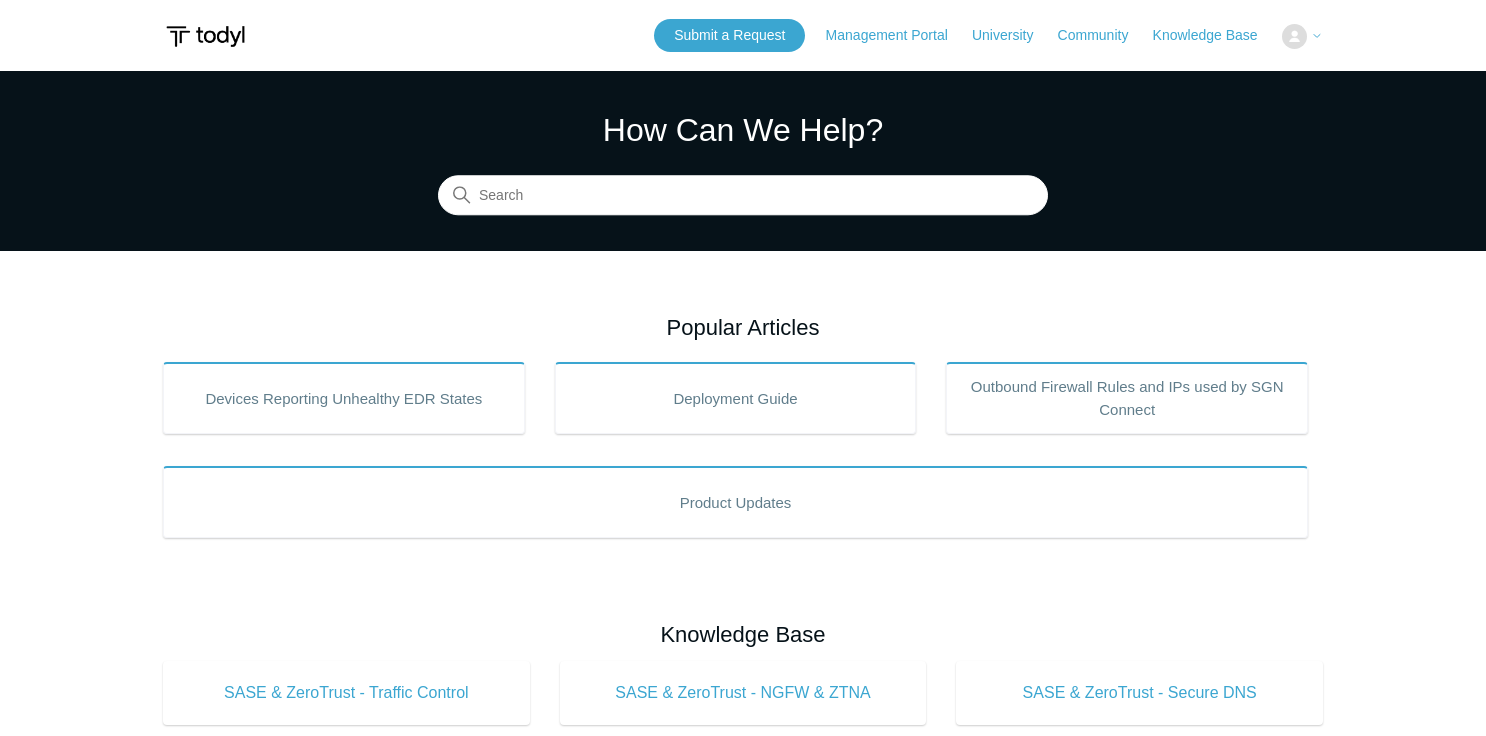 scroll, scrollTop: 0, scrollLeft: 0, axis: both 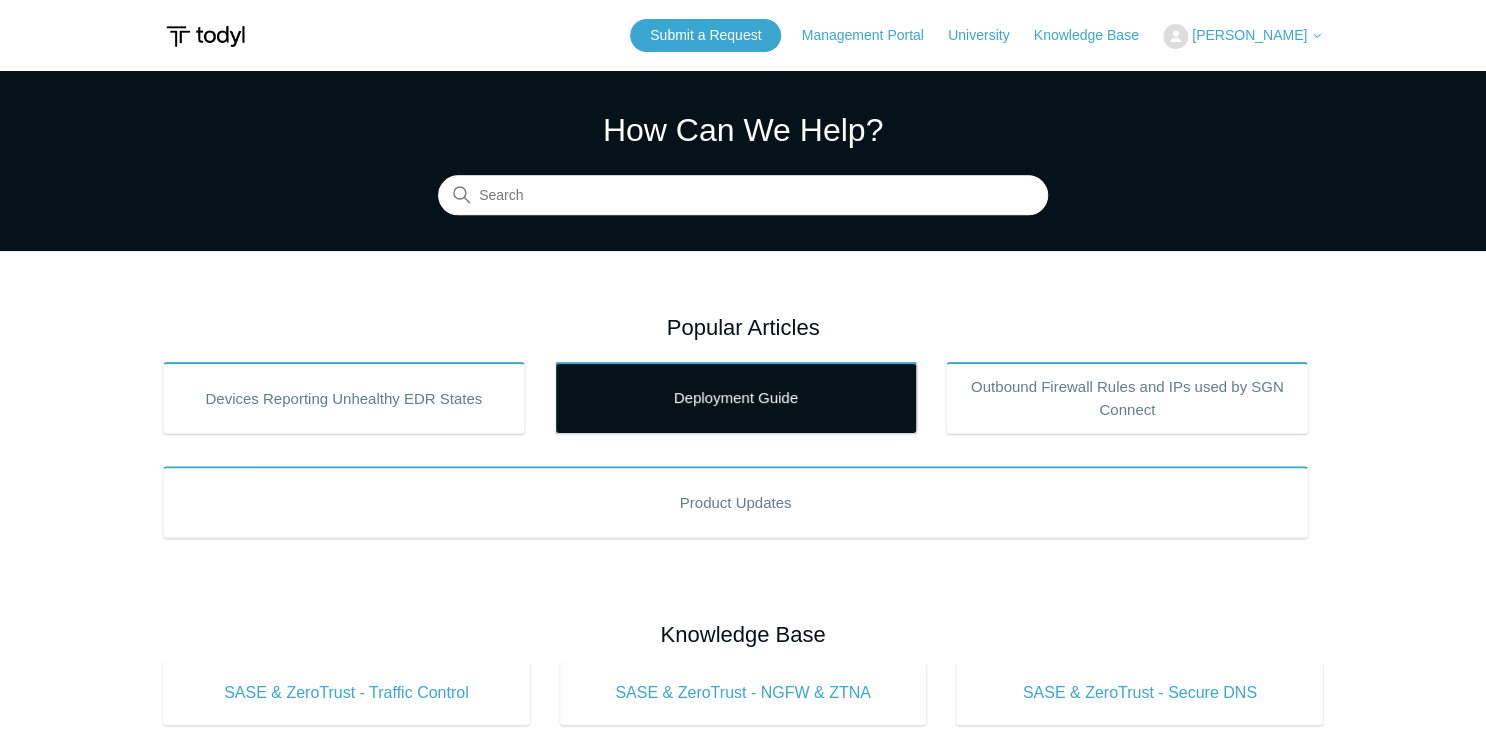 click on "Deployment Guide" at bounding box center (736, 398) 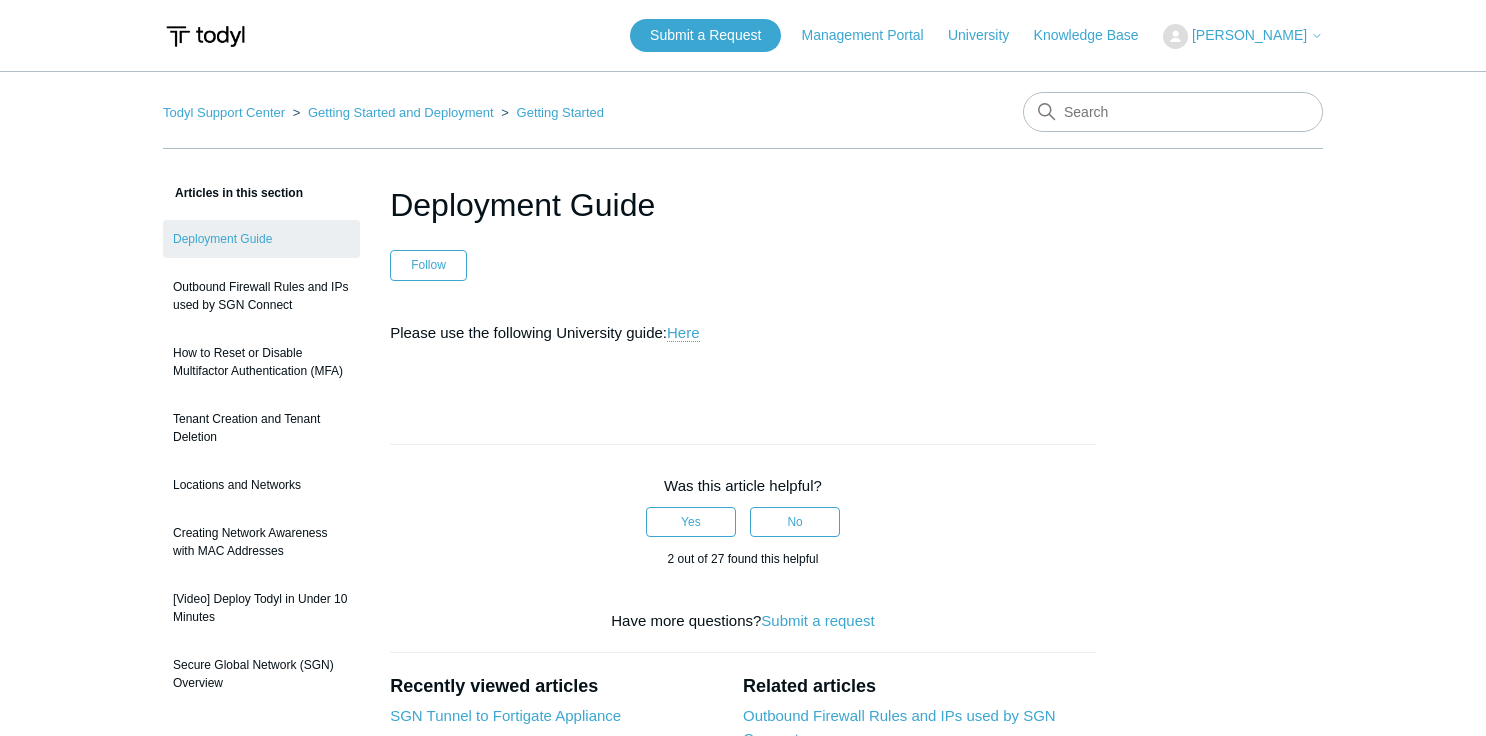 scroll, scrollTop: 0, scrollLeft: 0, axis: both 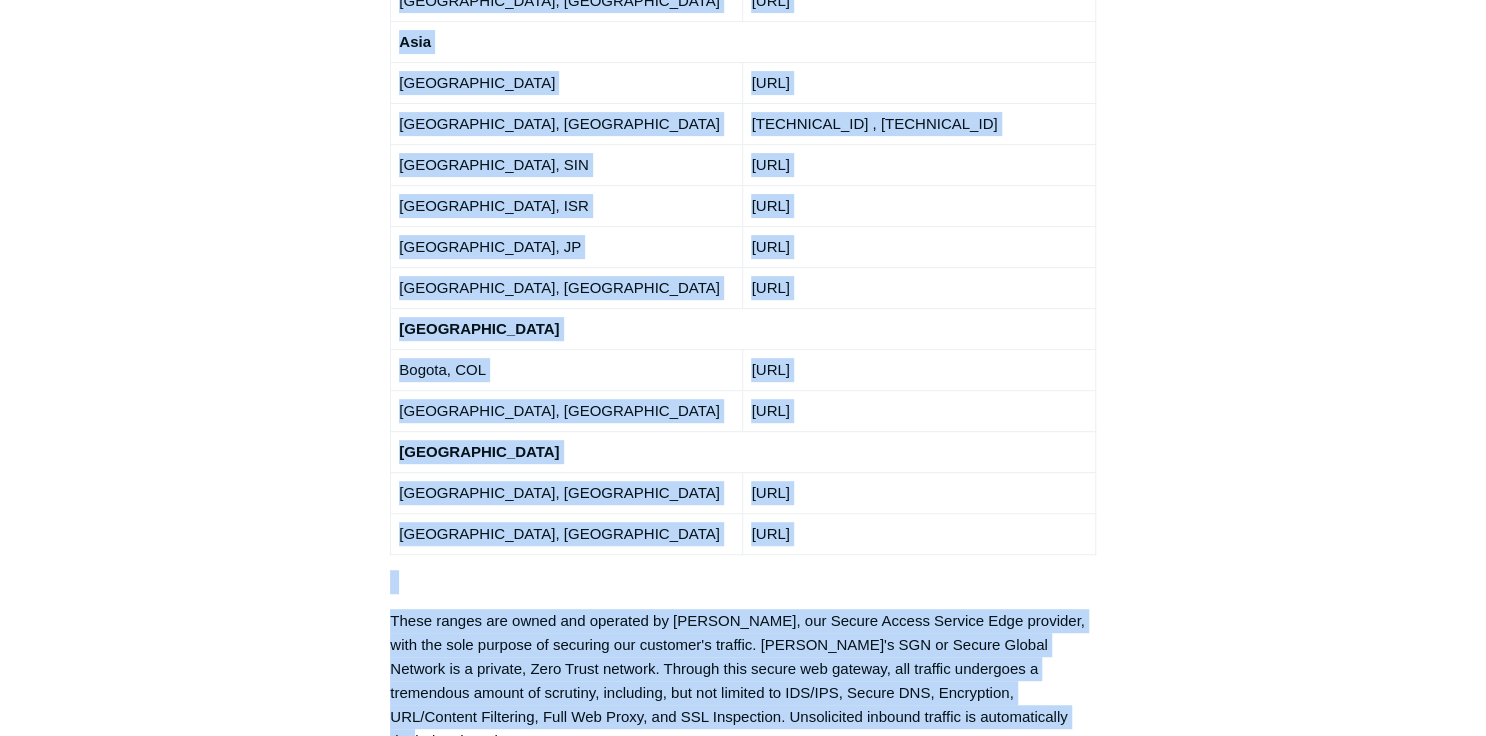 drag, startPoint x: 388, startPoint y: 137, endPoint x: 948, endPoint y: 325, distance: 590.71484 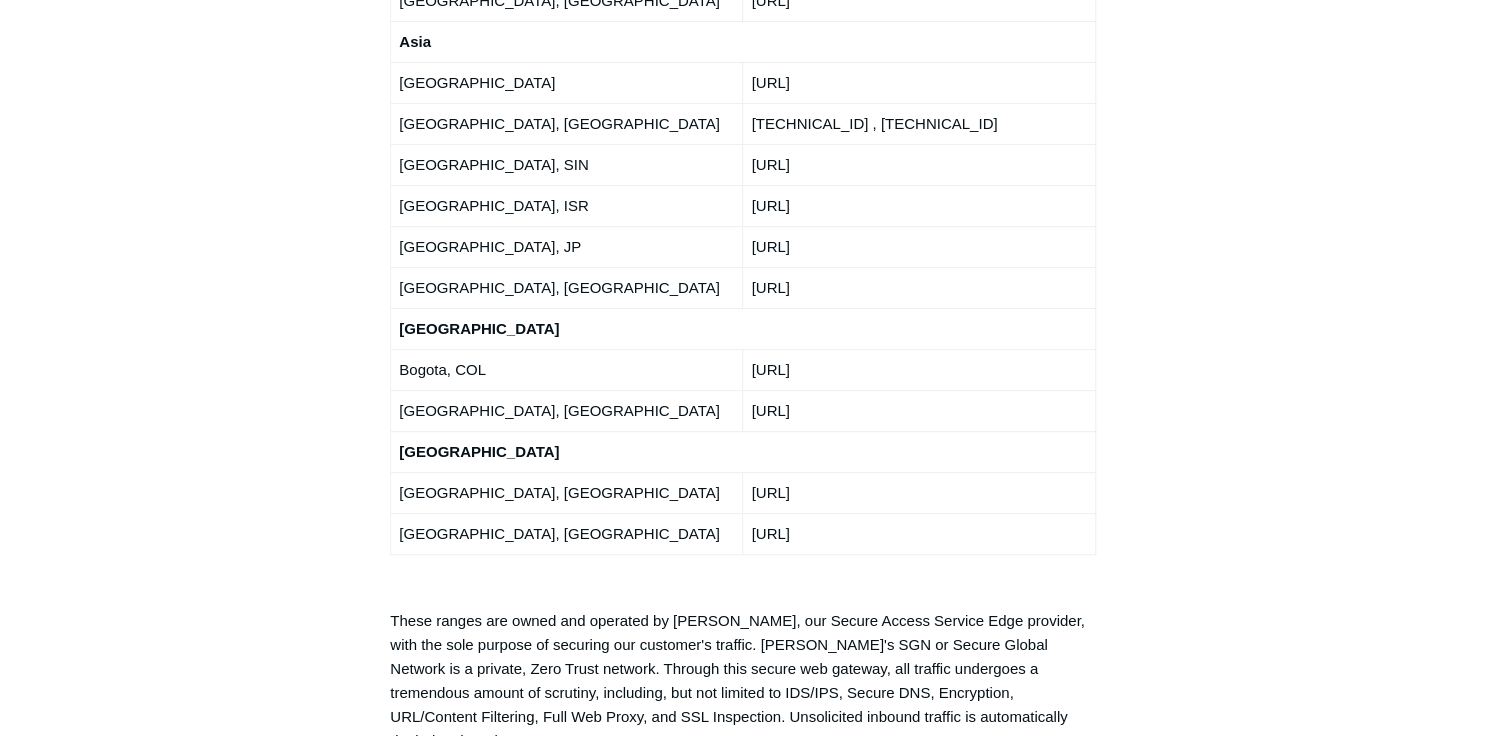 click on "Outbound Firewall Rules and IPs used by SGN Connect
Follow Not yet followed by anyone
This article outlines the ports, protocols, and IP ranges used by the SGN. The SGN Connect software leverages multiple protocols to establish a secure tunnel to the Secure Global Network. Below are the outbound network requirements for SGN connectivity. If the applications or services in use require IPs to be added to your allow list, you can find them under  SGN IP Ranges .
Ports and Protocols Used by SGN Connect
Option 1 - Simple Configuration
Open the following TCP & UDP ports to *.todyl.com: 80, 53, 443, 4500, 5044, 8220, 9200, 9201
Open the following UDP ports along with ESP and ICMP to *.todyl.com: 500, 1194-1229, 51819
netstat -aof | findstr 6789" at bounding box center [743, -1144] 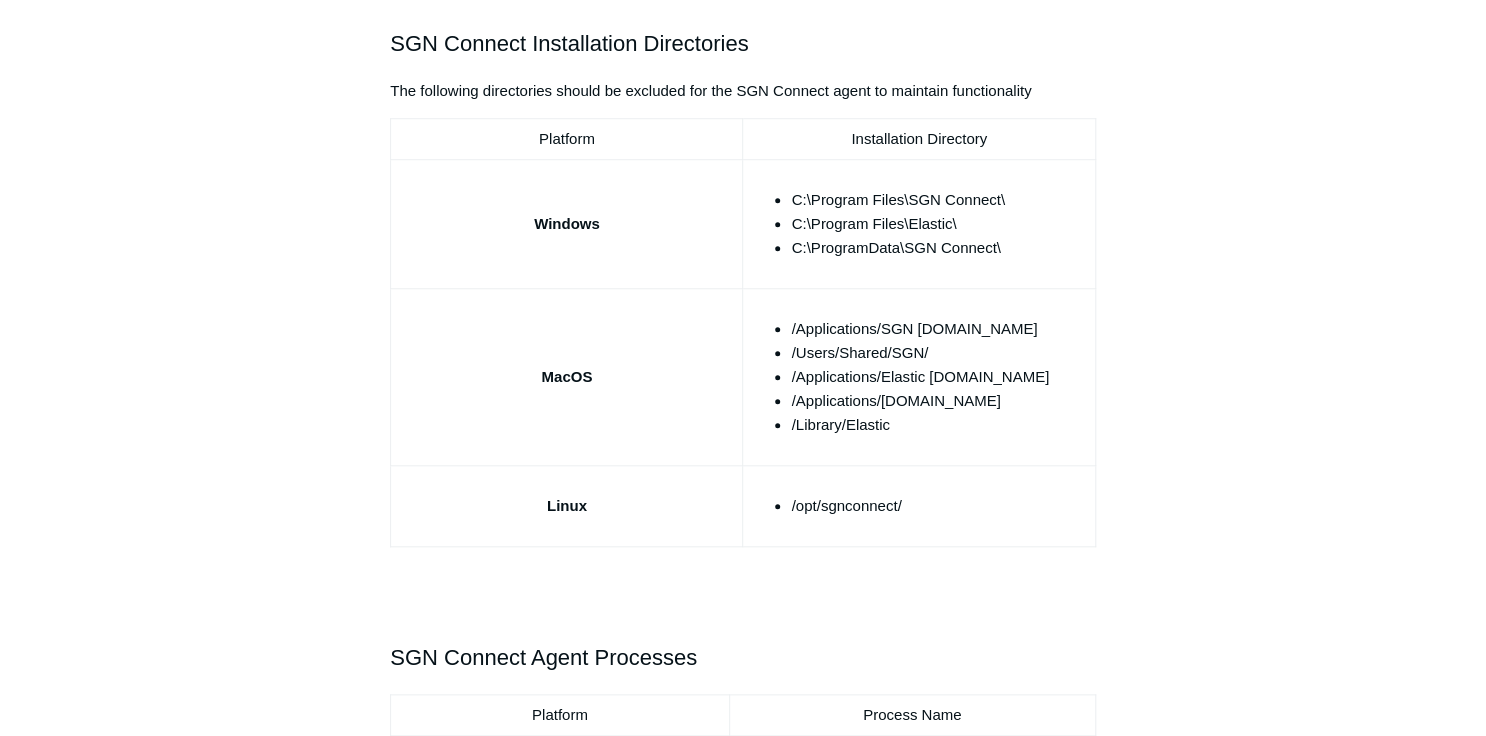 scroll, scrollTop: 0, scrollLeft: 0, axis: both 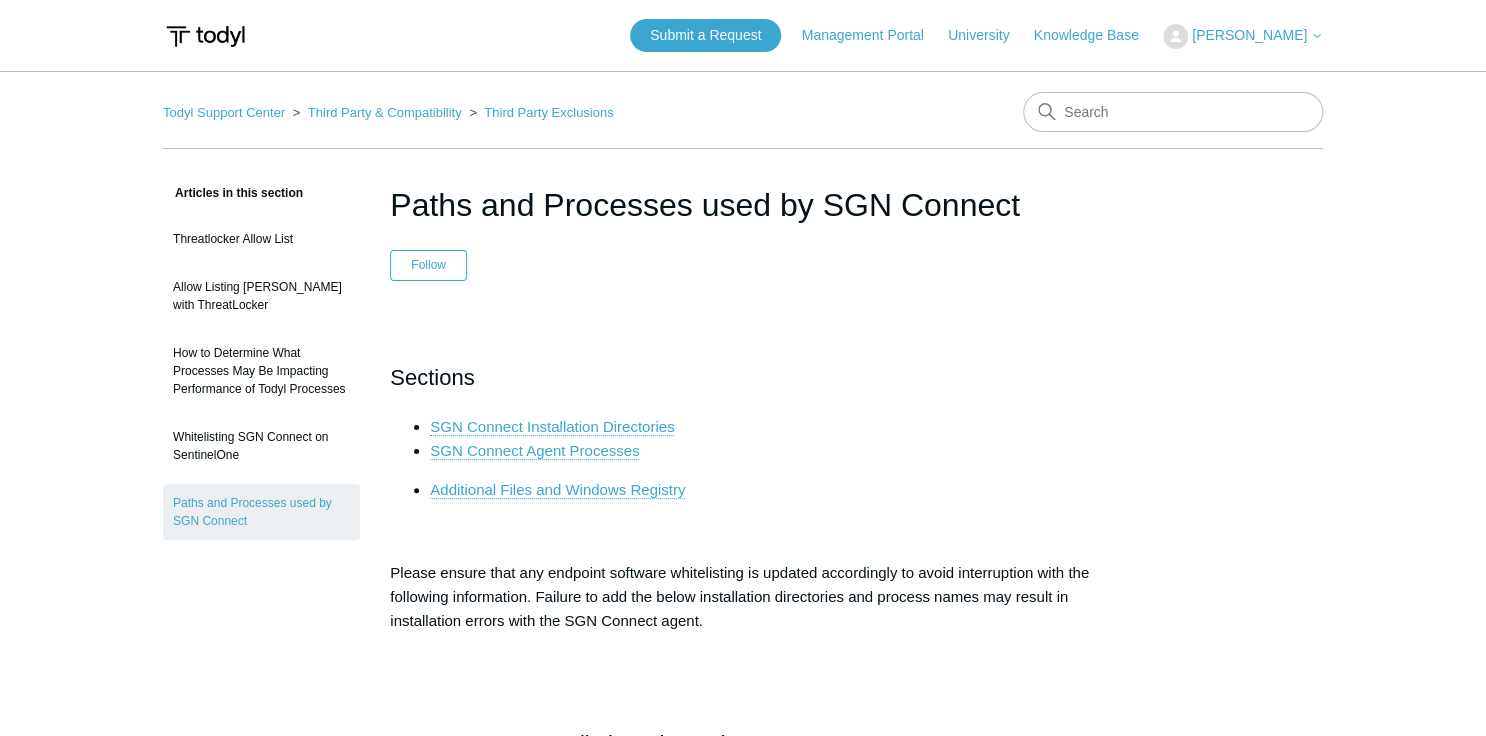 drag, startPoint x: 633, startPoint y: 265, endPoint x: 601, endPoint y: 235, distance: 43.863426 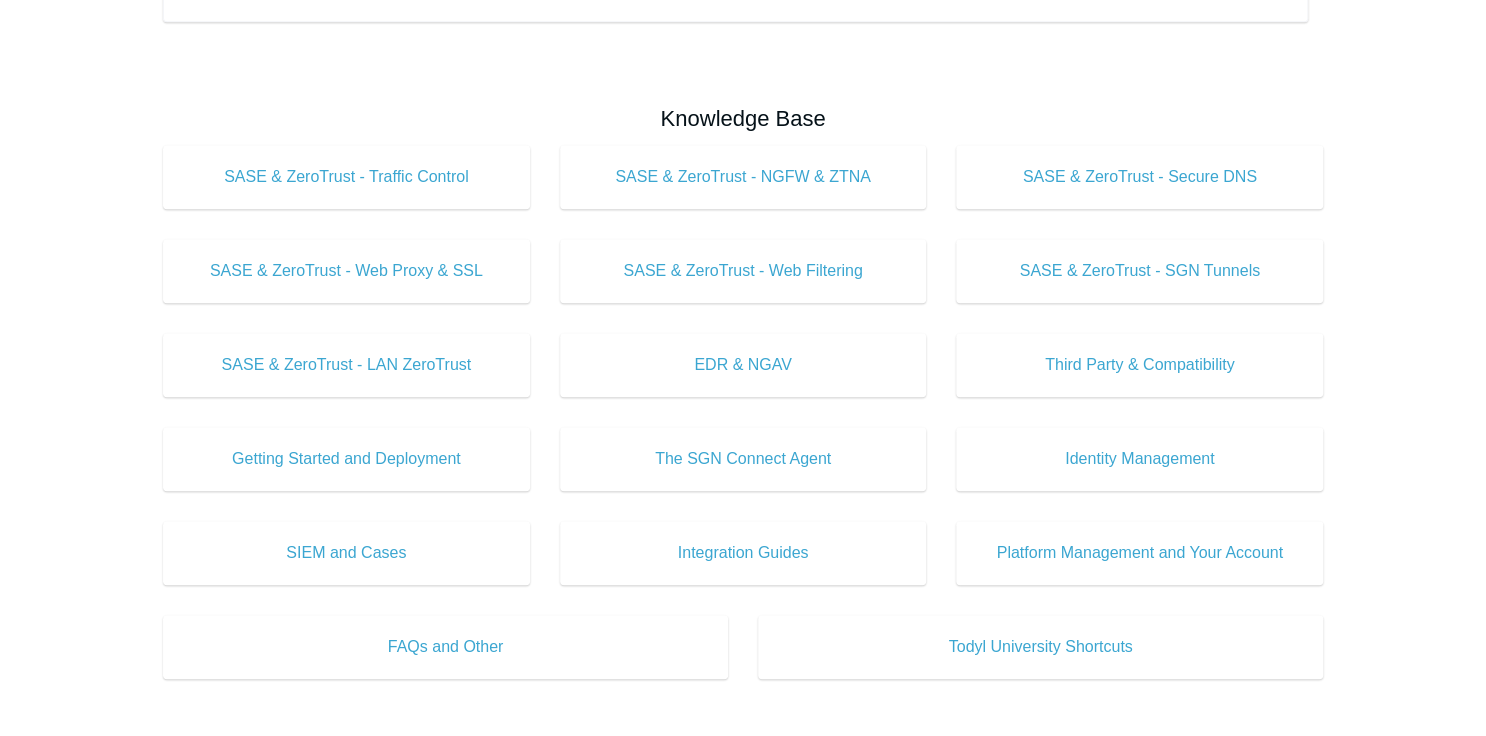scroll, scrollTop: 480, scrollLeft: 0, axis: vertical 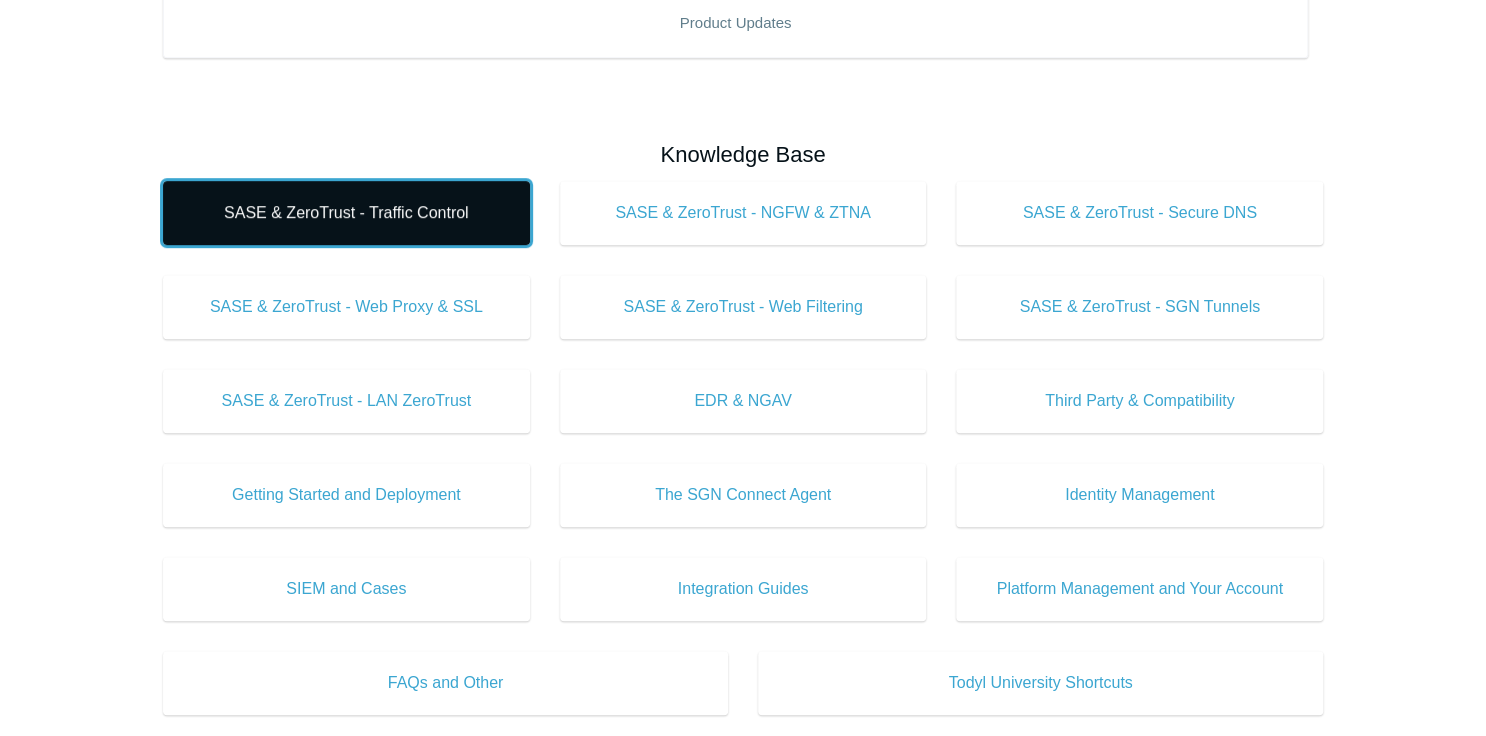 click on "SASE & ZeroTrust - Traffic Control" at bounding box center (346, 213) 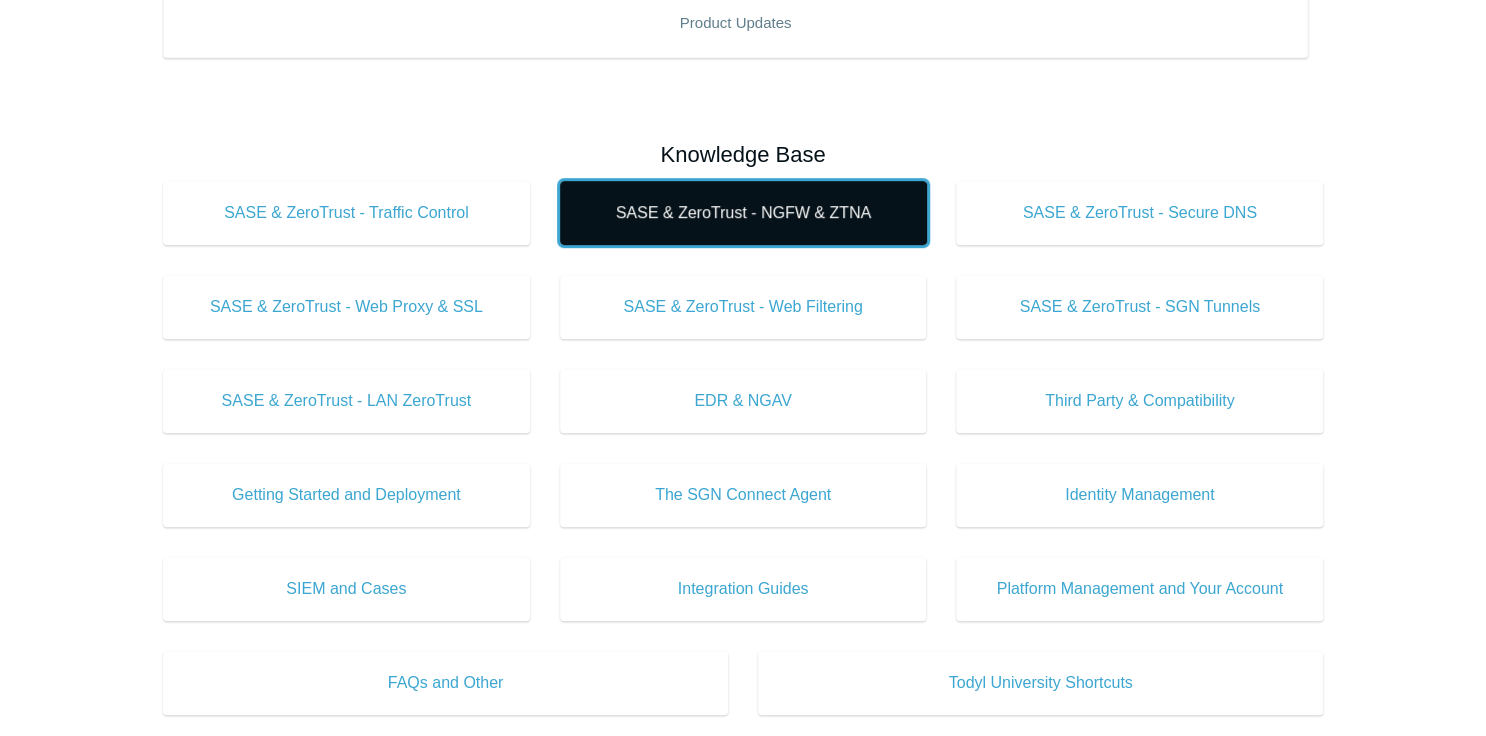click on "SASE & ZeroTrust - NGFW & ZTNA" at bounding box center (743, 213) 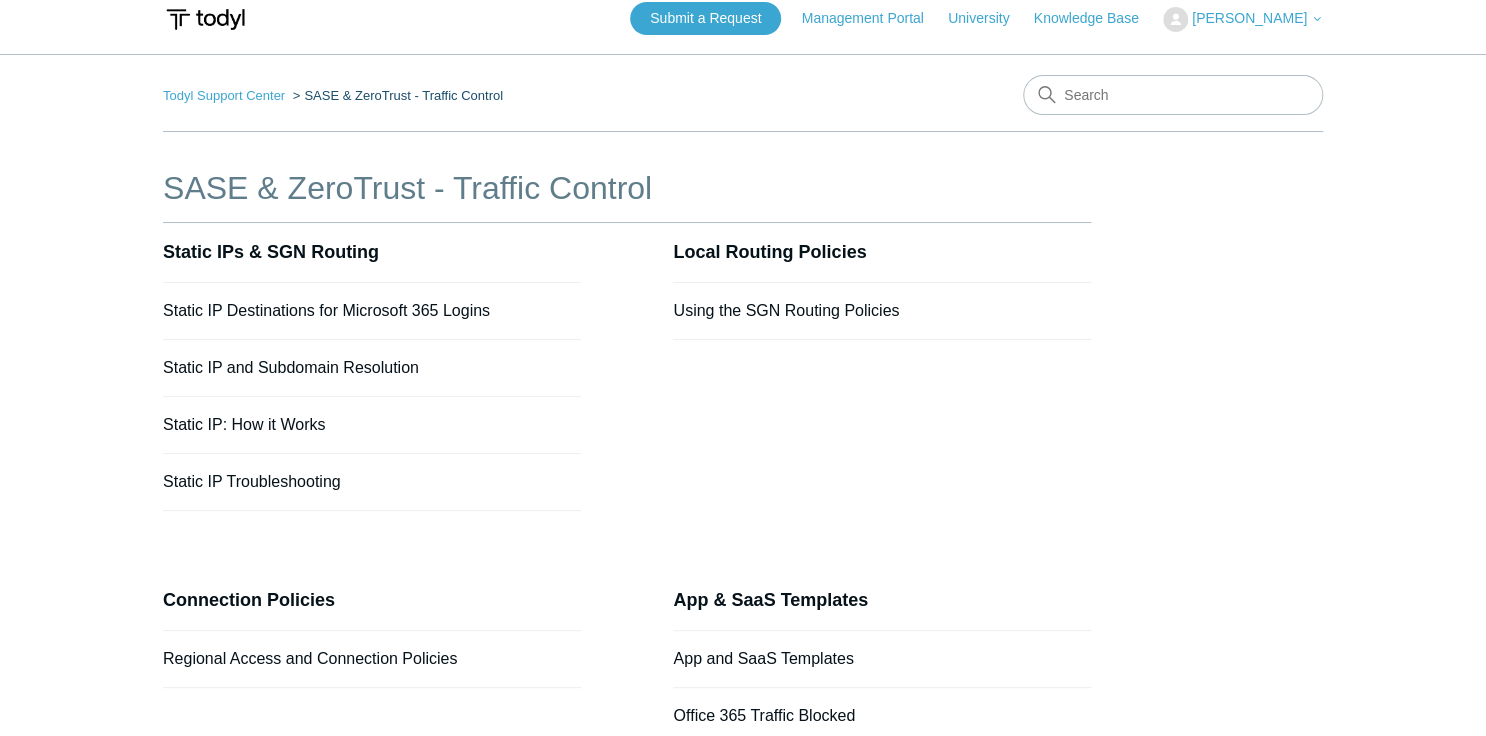 scroll, scrollTop: 0, scrollLeft: 0, axis: both 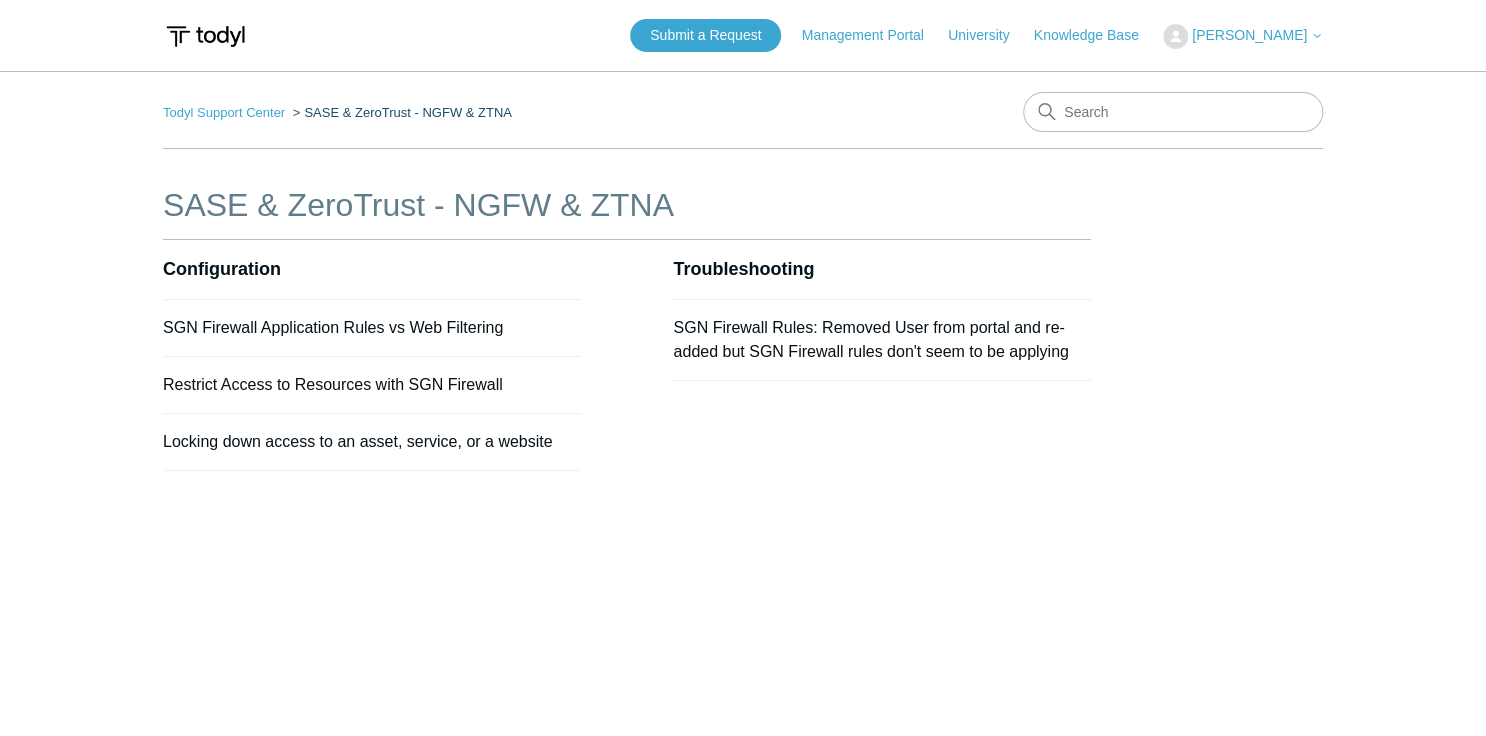 click on "Todyl Support Center
SASE & ZeroTrust - NGFW & ZTNA
SASE & ZeroTrust - NGFW & ZTNA
Configuration
SGN Firewall Application Rules vs Web Filtering
Restrict Access to Resources with SGN Firewall
Locking down access to an asset, service, or a website" at bounding box center [743, 402] 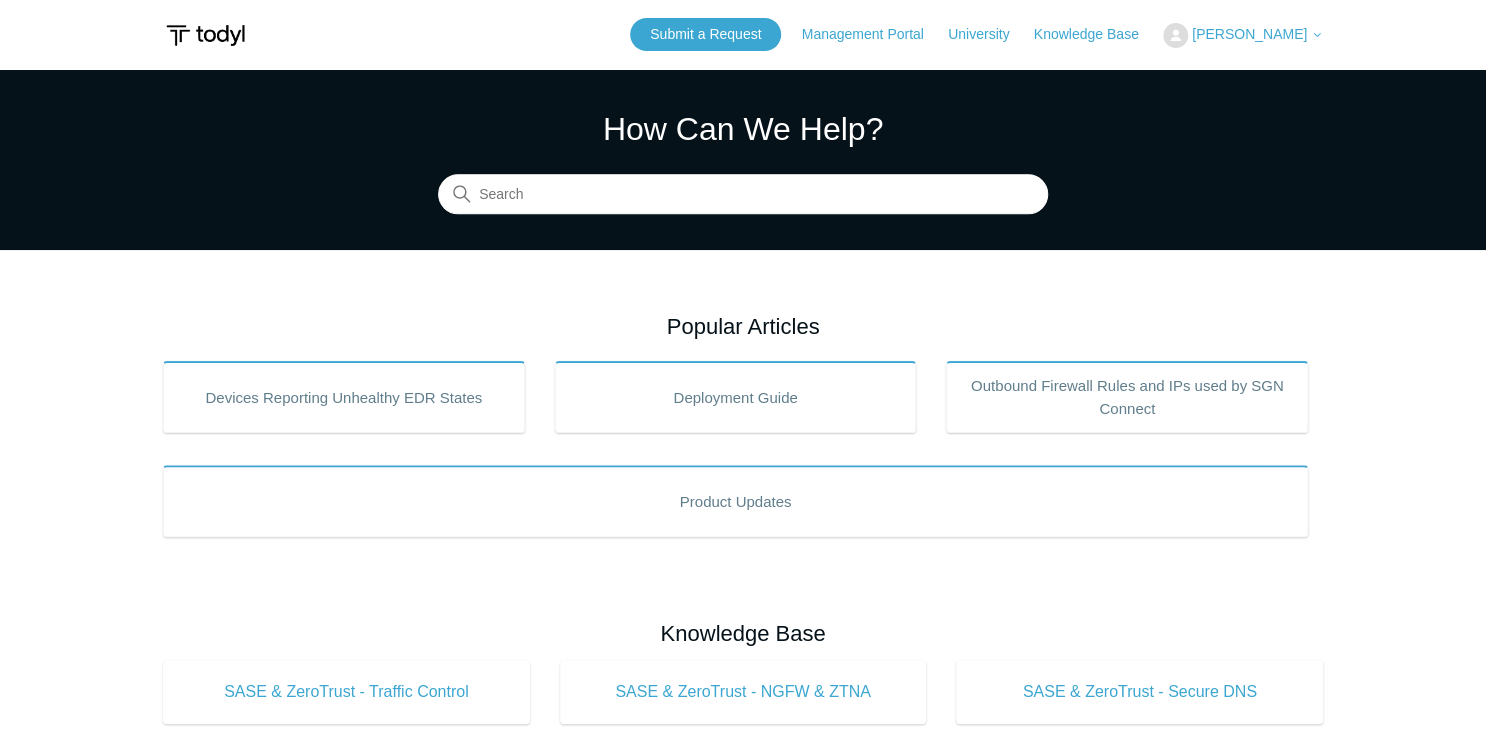 scroll, scrollTop: 0, scrollLeft: 0, axis: both 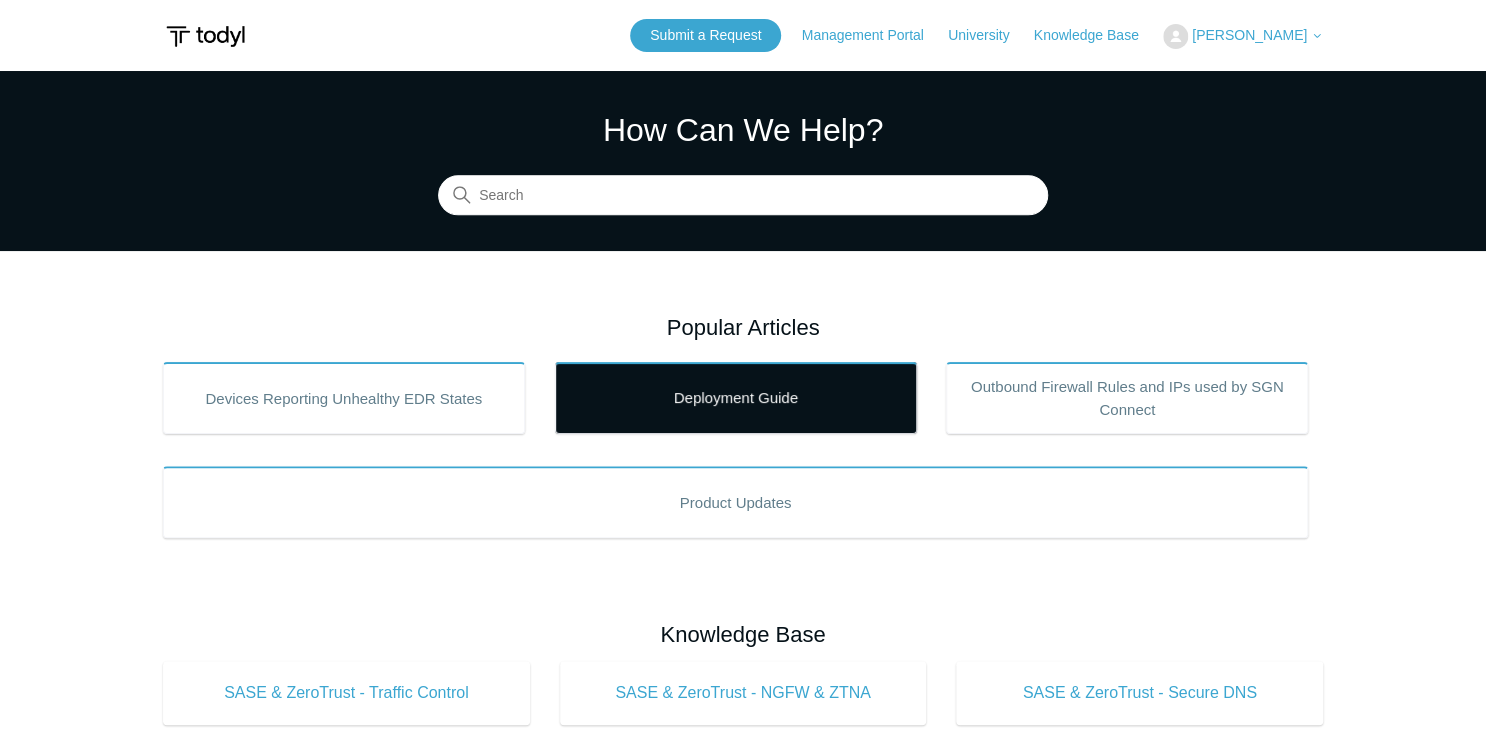 click on "Deployment Guide" at bounding box center [736, 398] 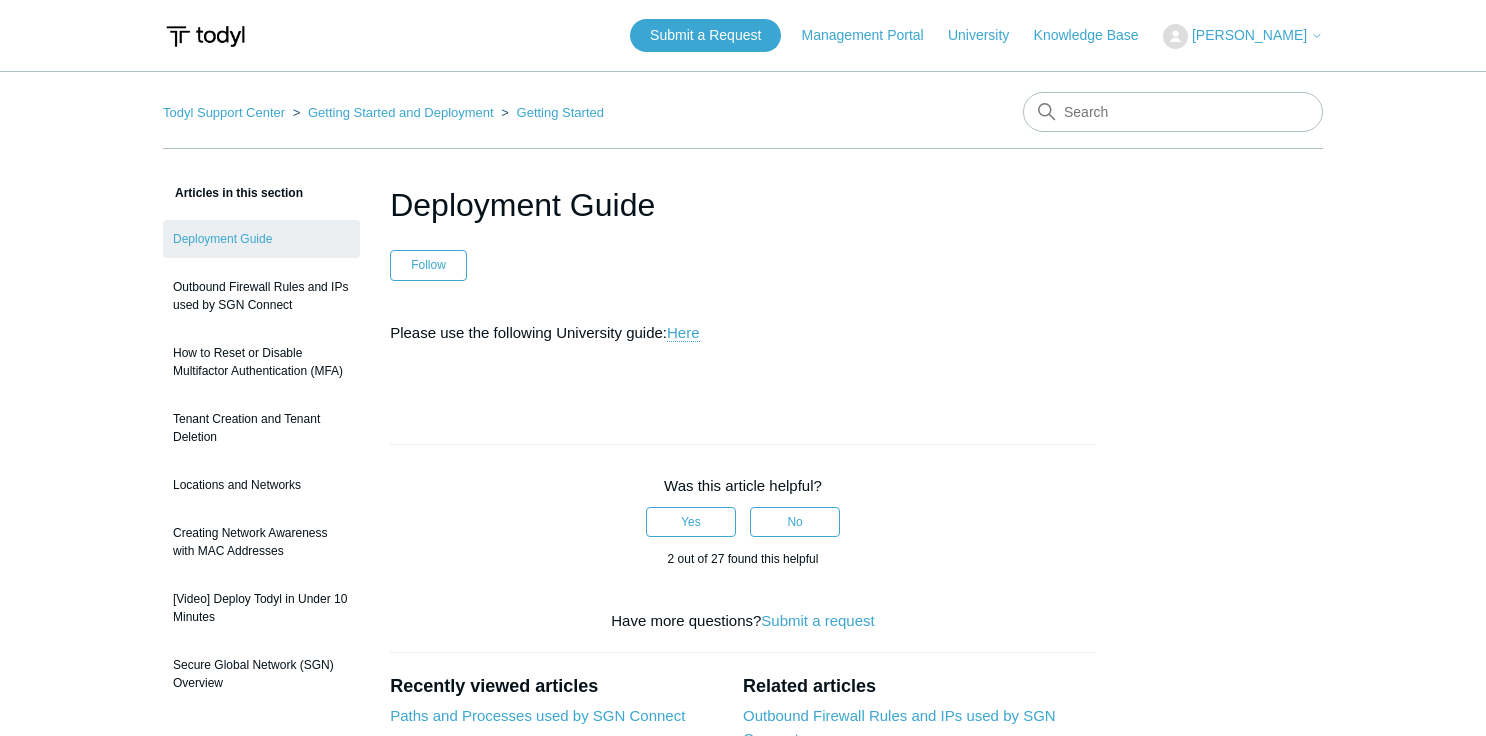 scroll, scrollTop: 0, scrollLeft: 0, axis: both 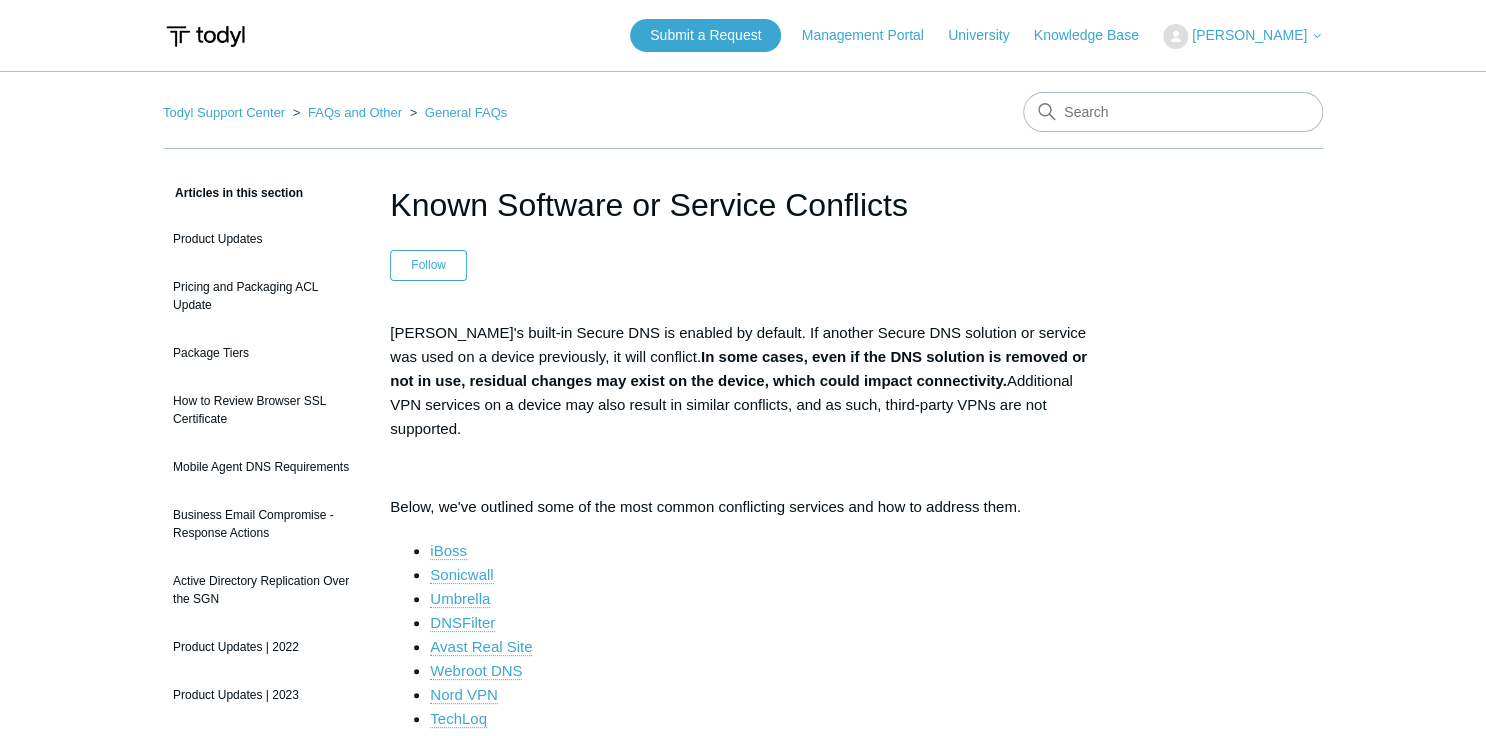 click on "Below, we've outlined some of the most common conflicting services and how to address them." at bounding box center [743, 507] 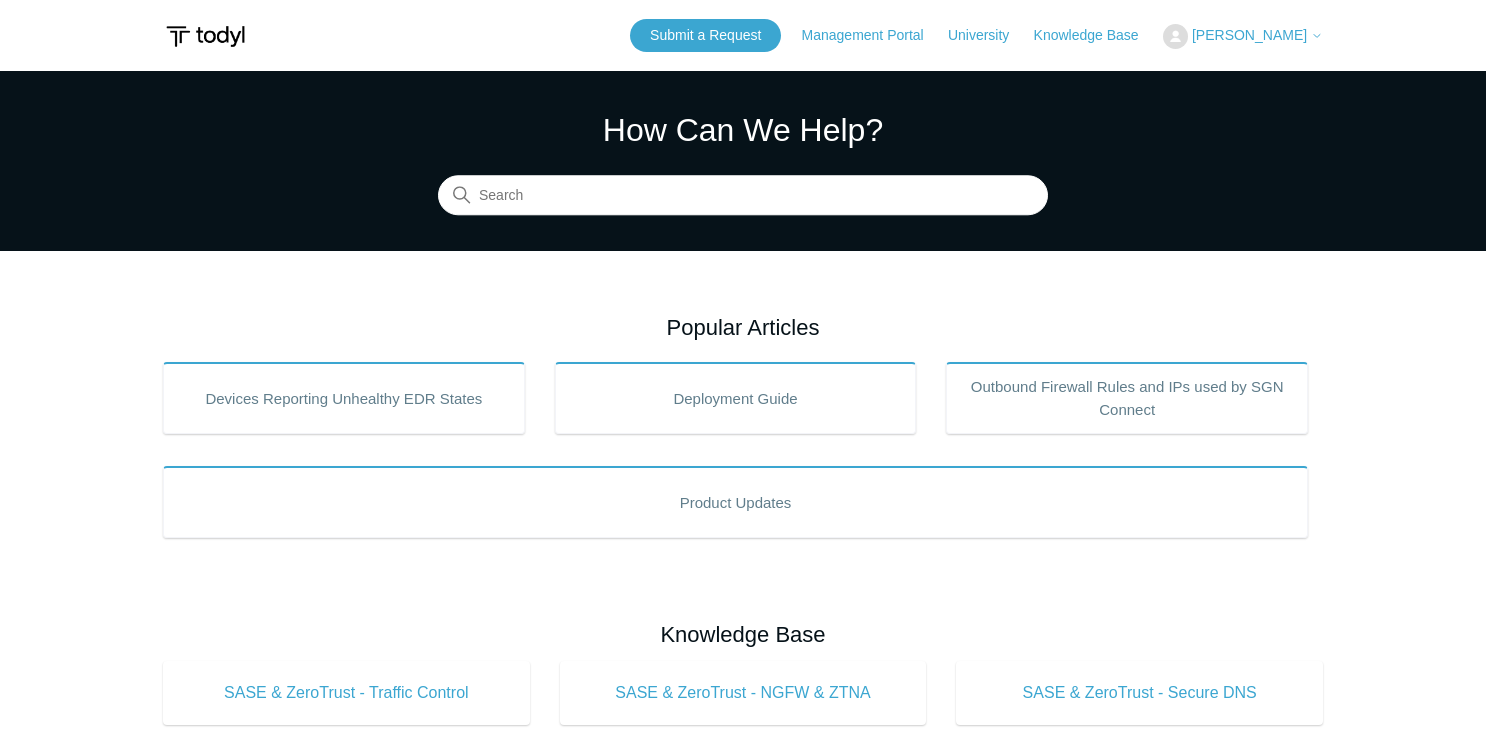 scroll, scrollTop: 0, scrollLeft: 0, axis: both 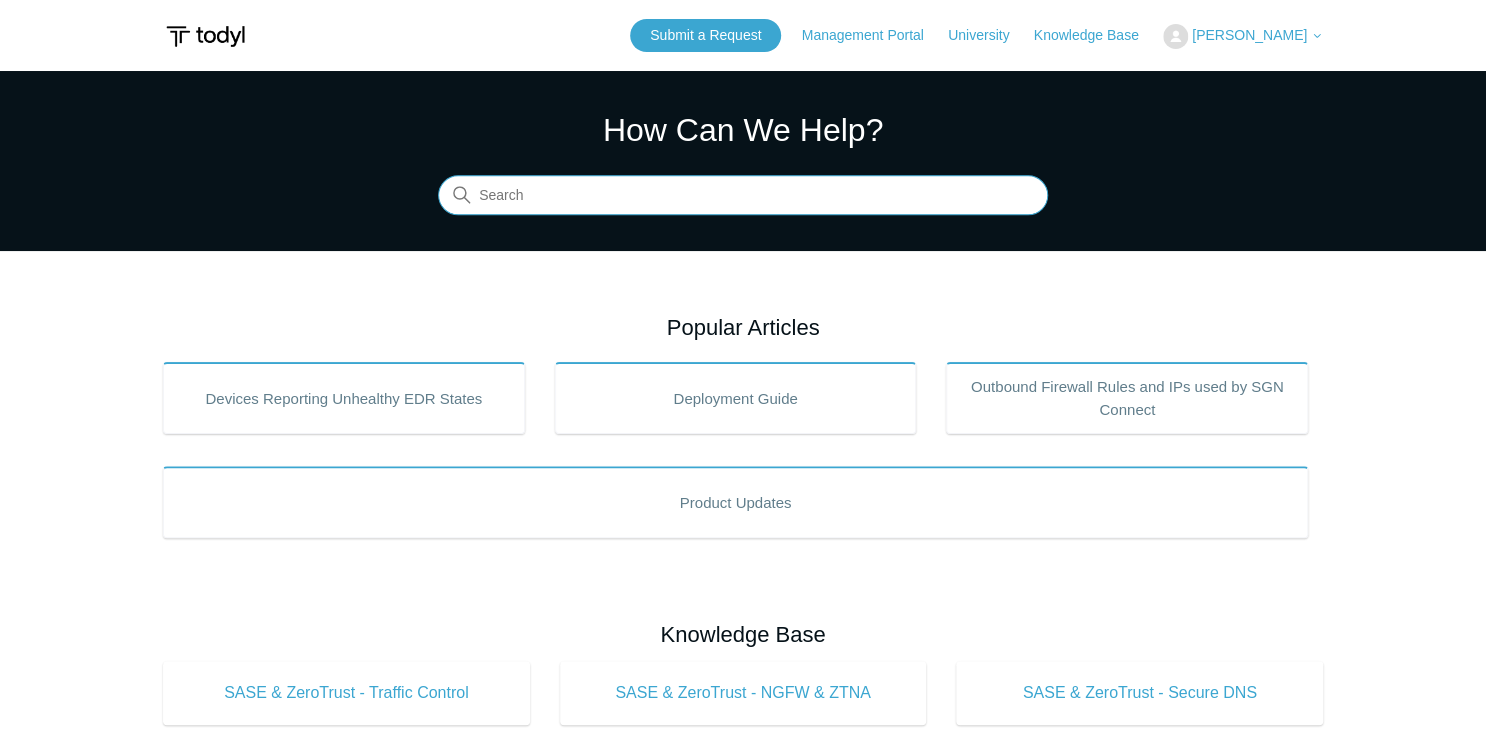click at bounding box center (743, 196) 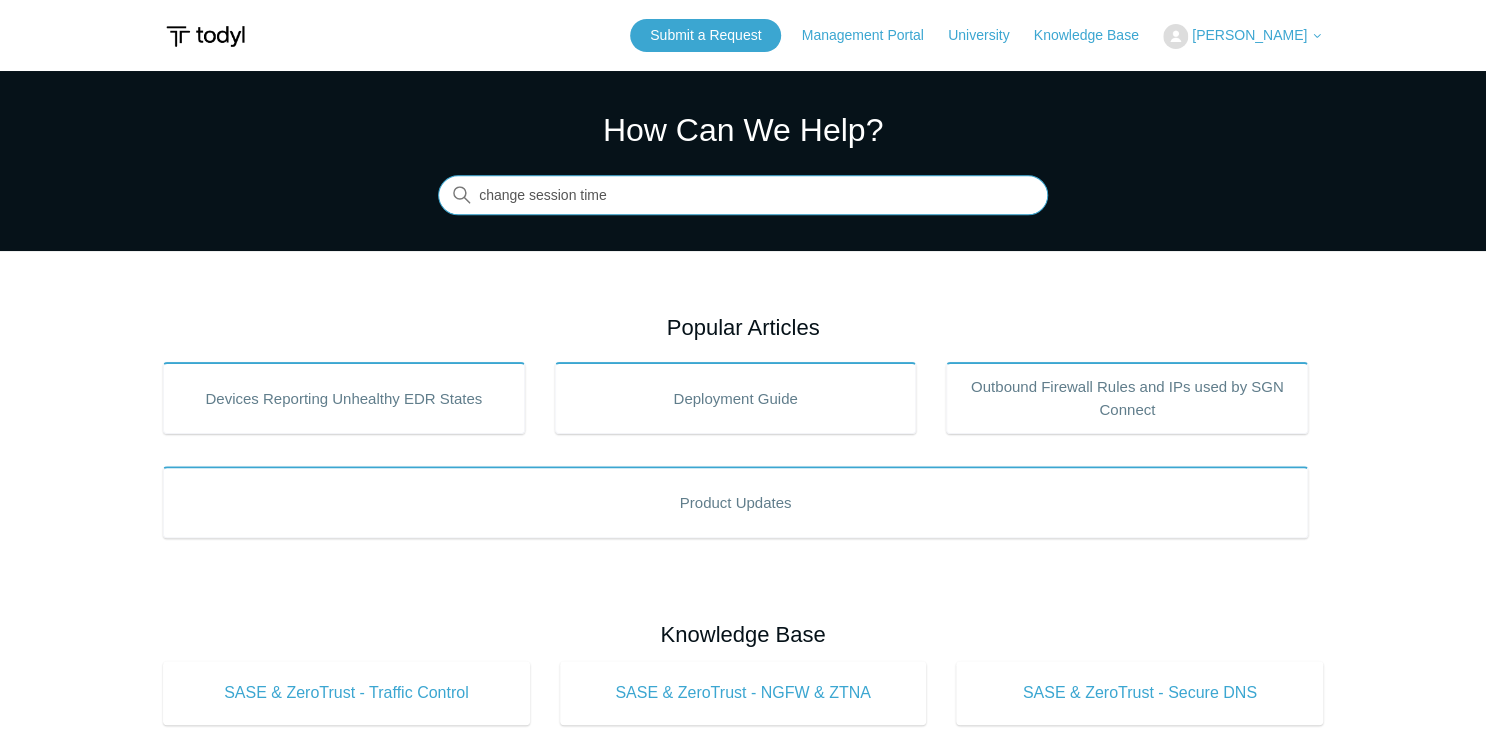type on "change session time" 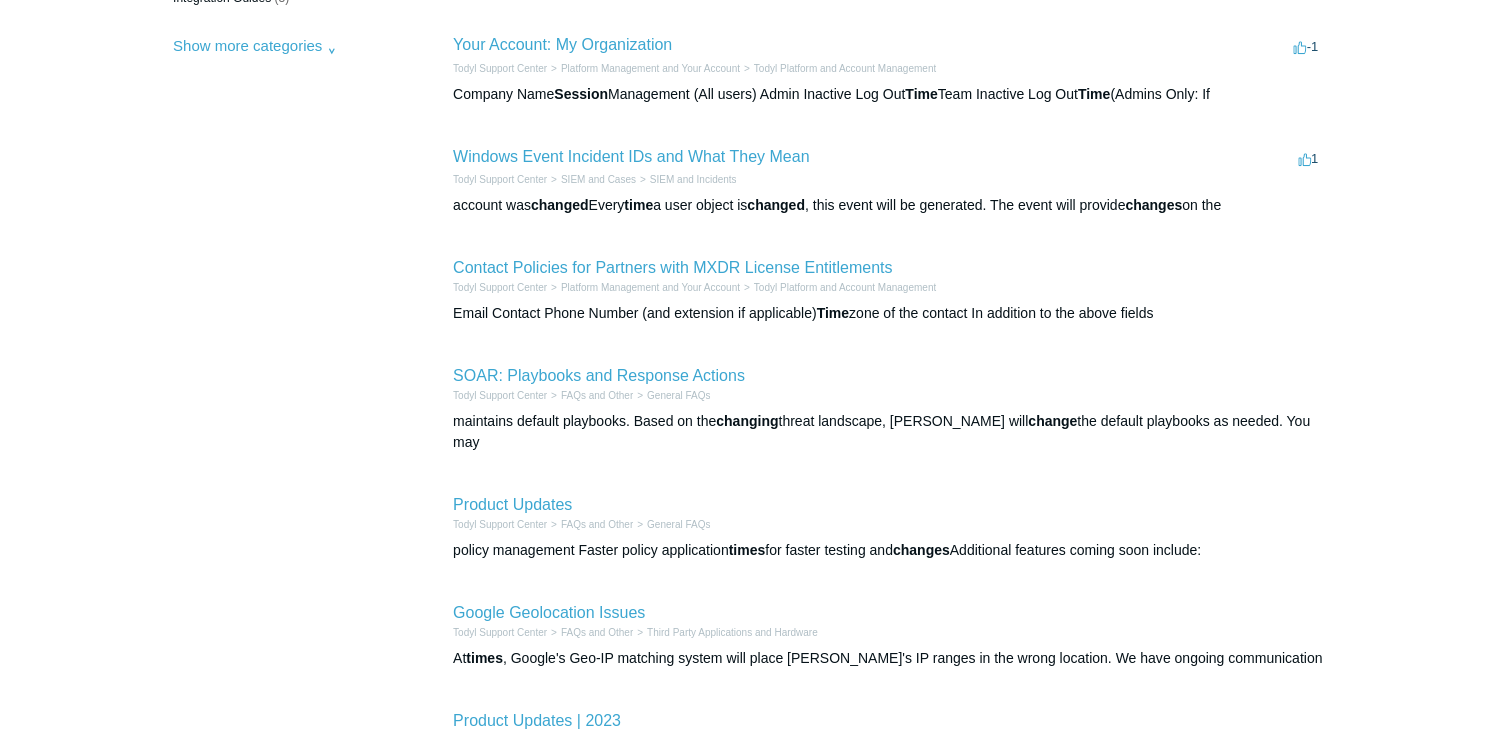 scroll, scrollTop: 0, scrollLeft: 0, axis: both 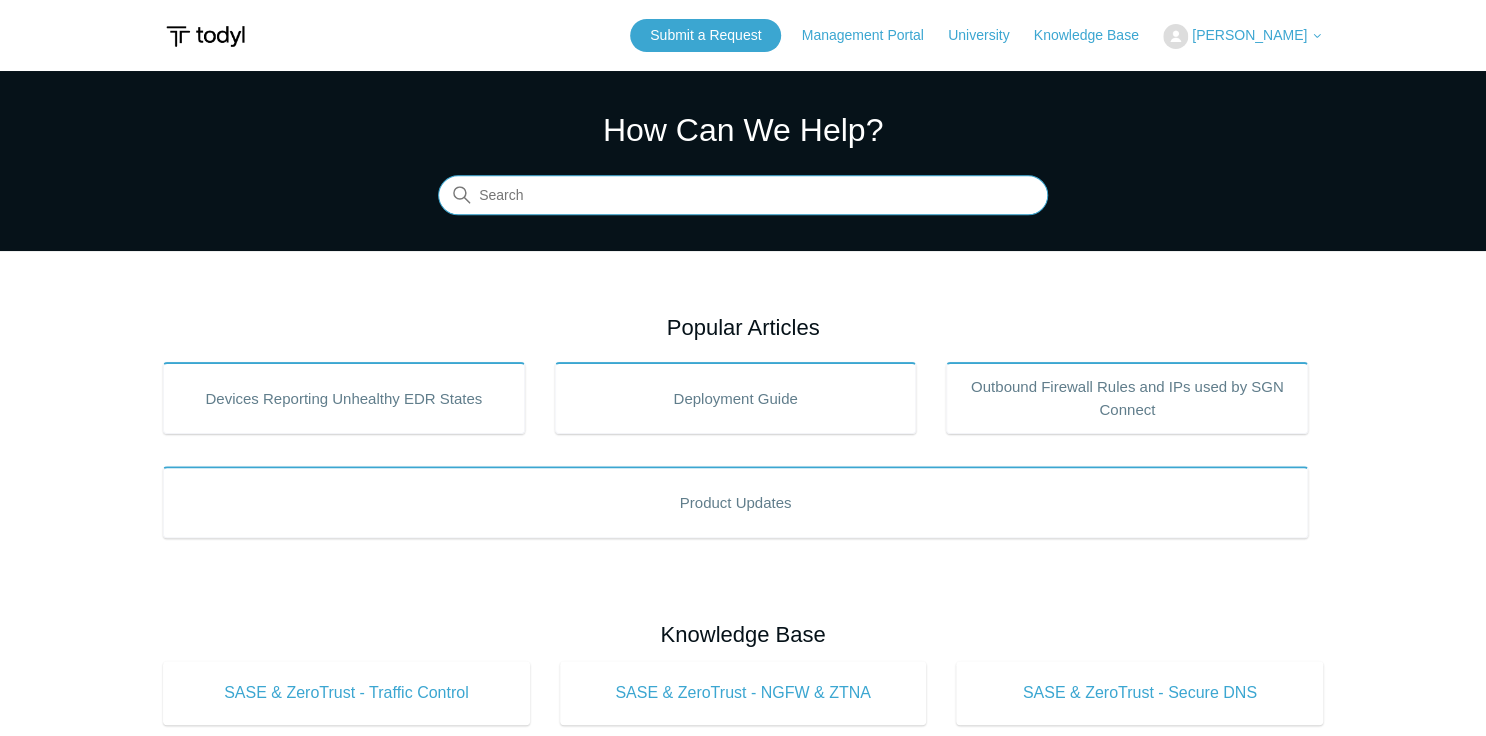 click at bounding box center [743, 196] 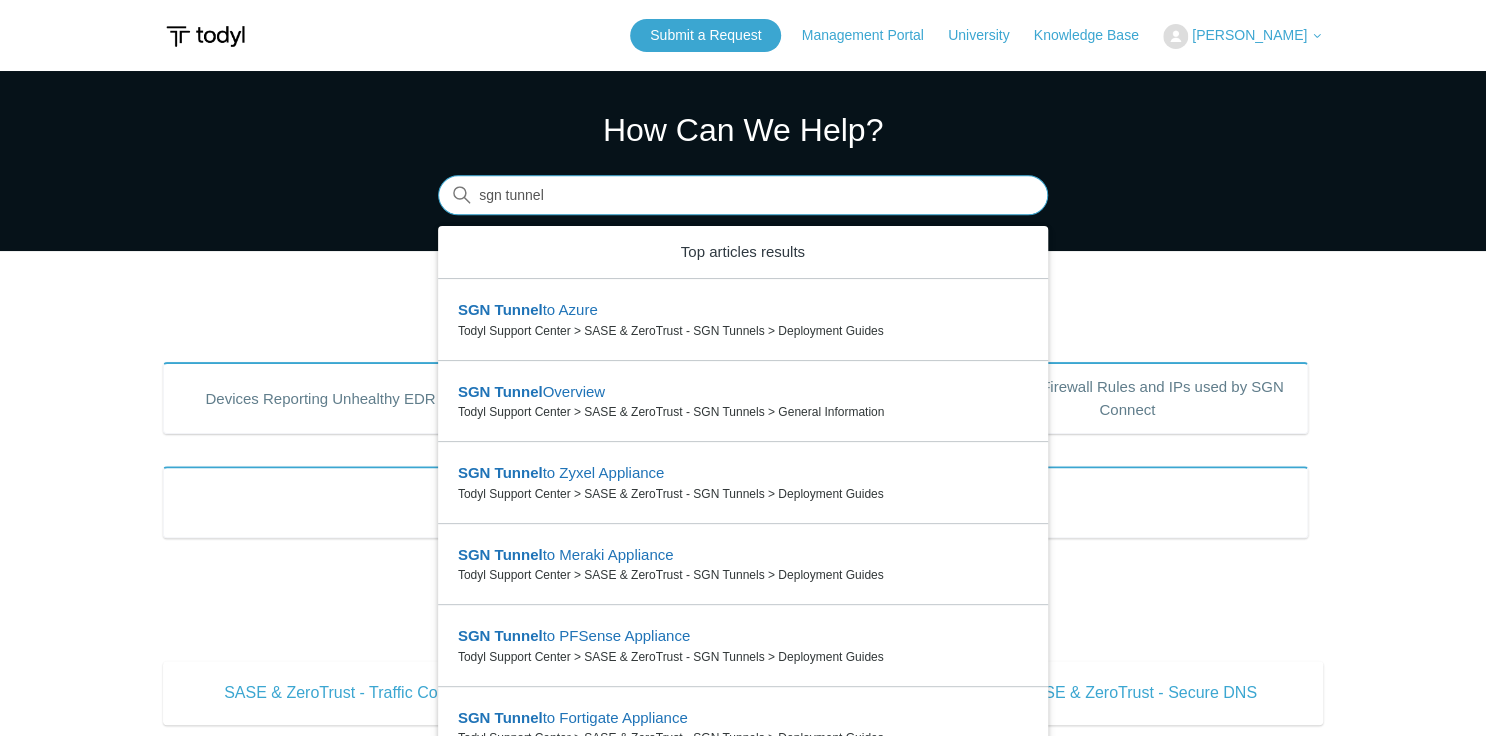 type on "sgn tunnel" 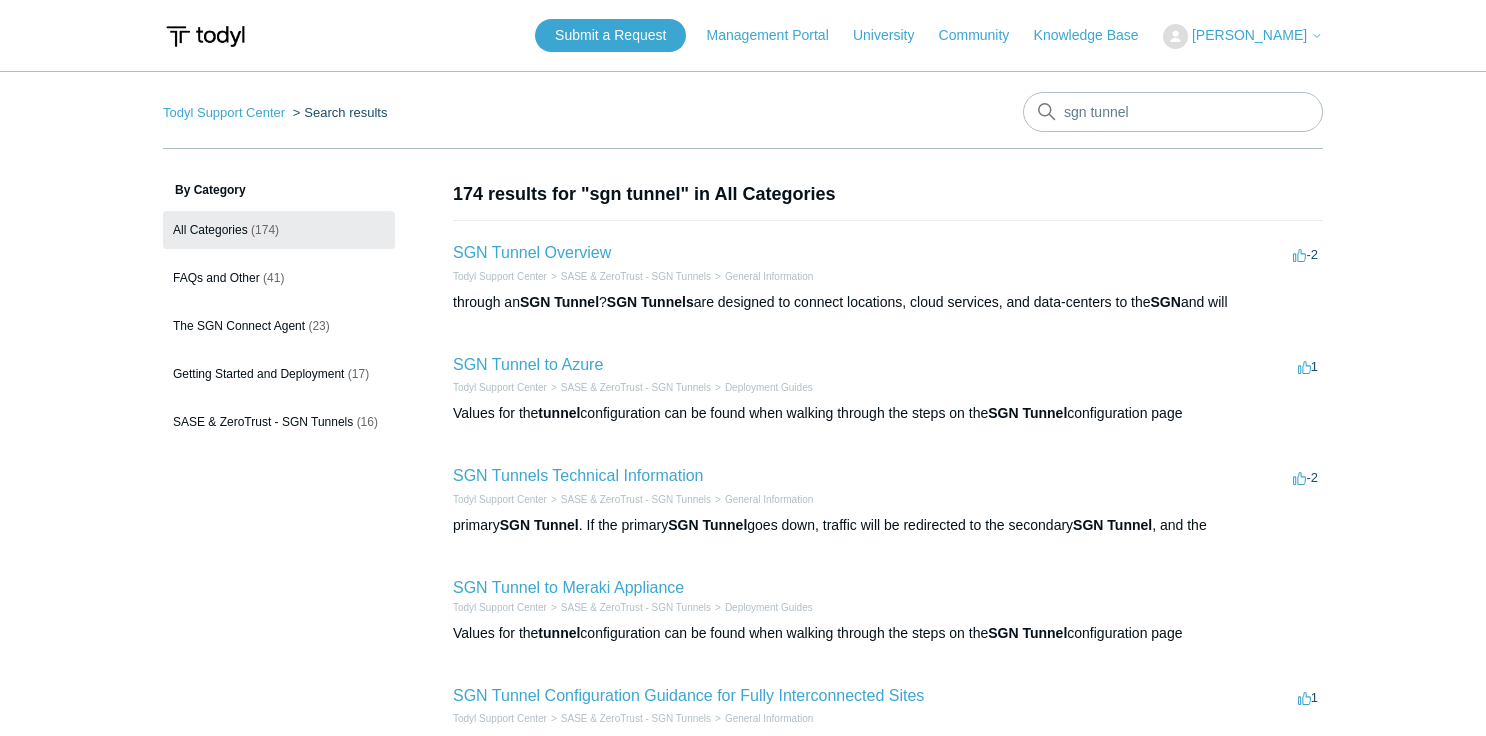 scroll, scrollTop: 0, scrollLeft: 0, axis: both 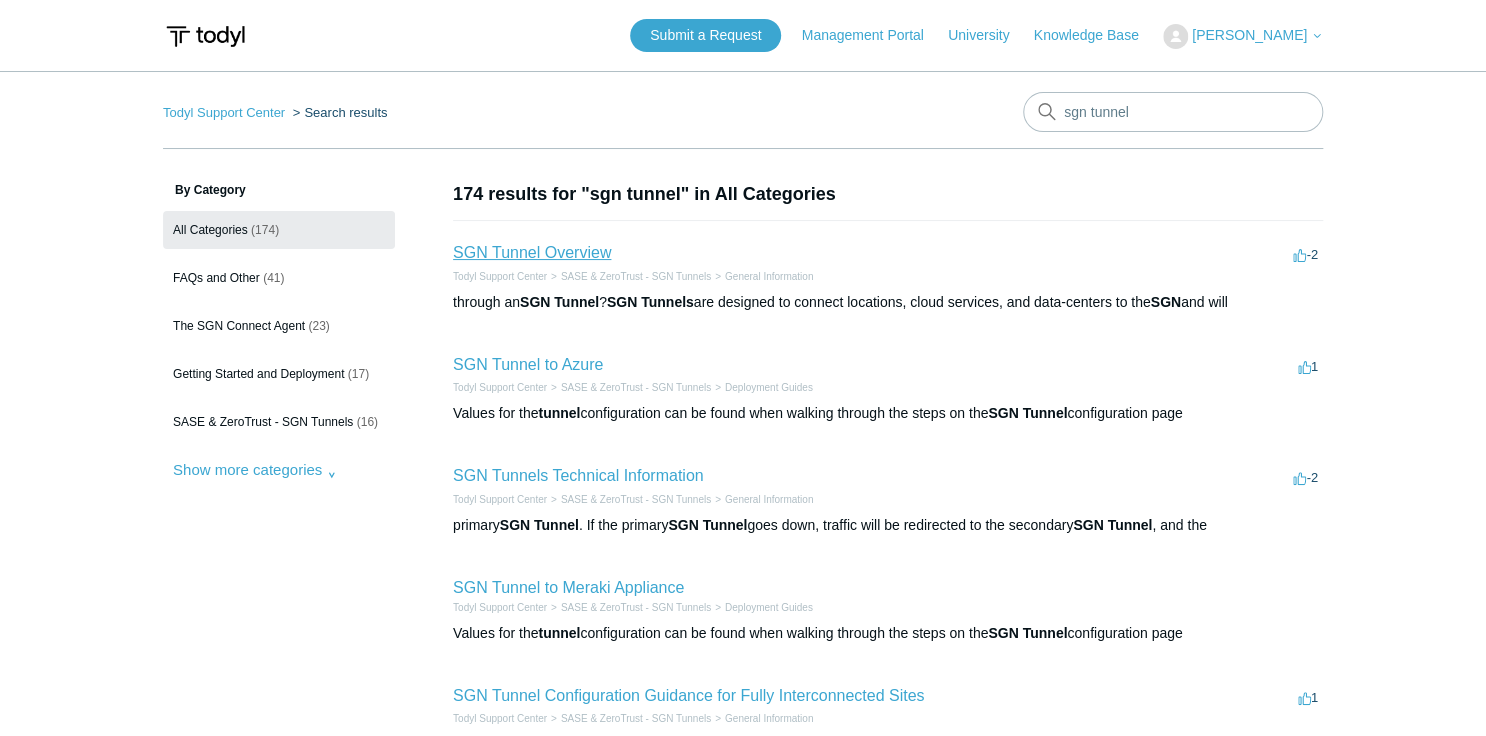 click on "SGN Tunnel Overview" at bounding box center [532, 252] 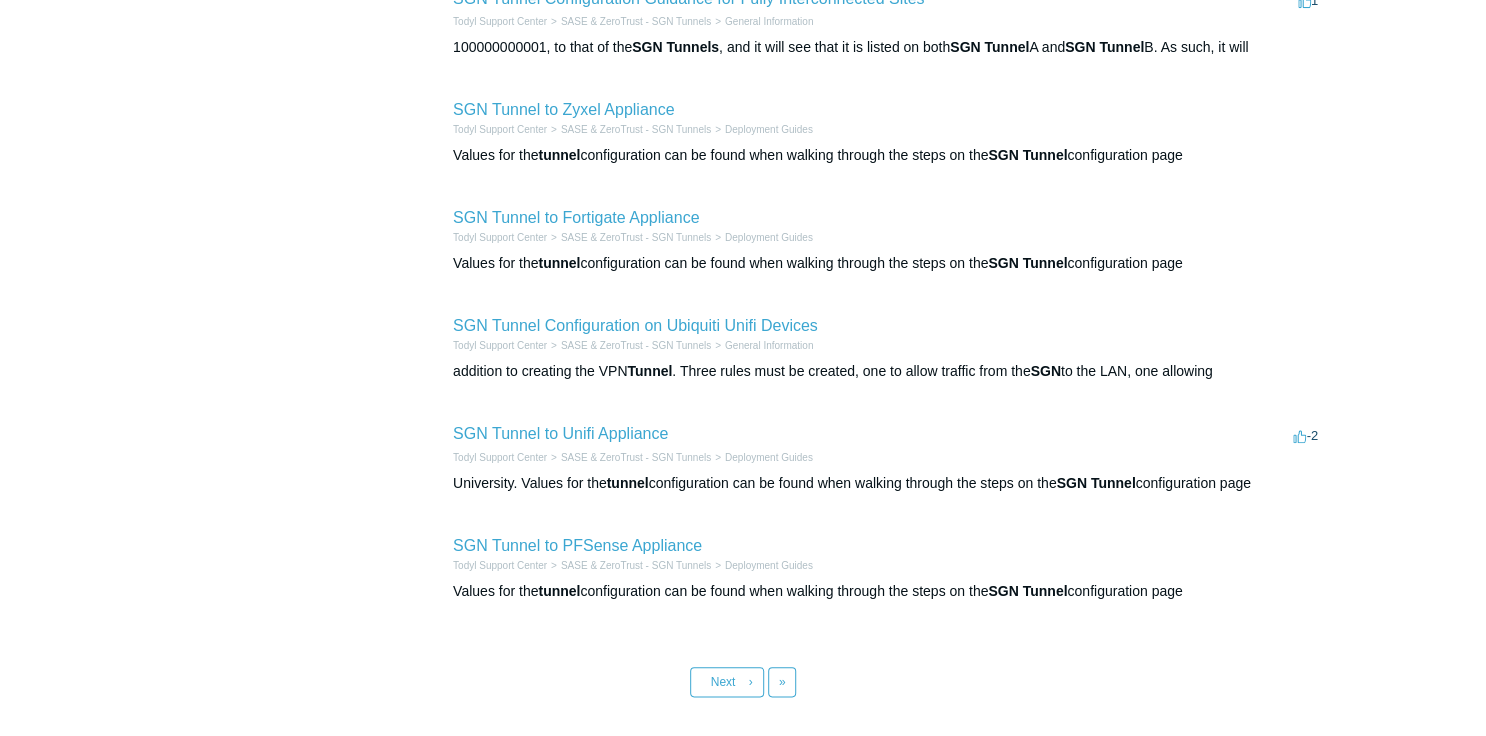 scroll, scrollTop: 720, scrollLeft: 0, axis: vertical 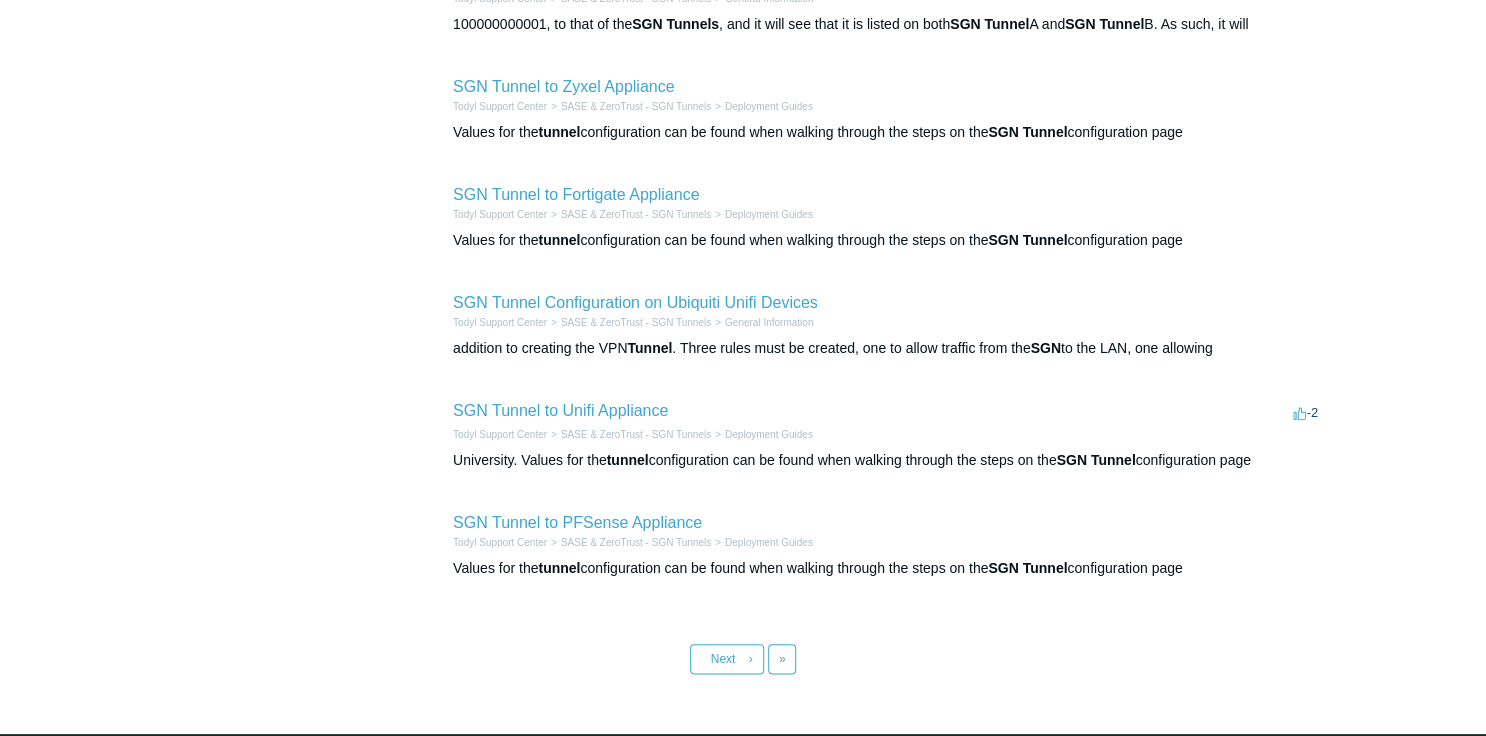 click on "SGN Tunnel to Fortigate Appliance
Todyl Support Center
SASE & ZeroTrust - SGN Tunnels
Deployment Guides
Values for the  tunnel  configuration can be found when walking through the steps on the  SGN Tunnel  configuration page" at bounding box center (888, 217) 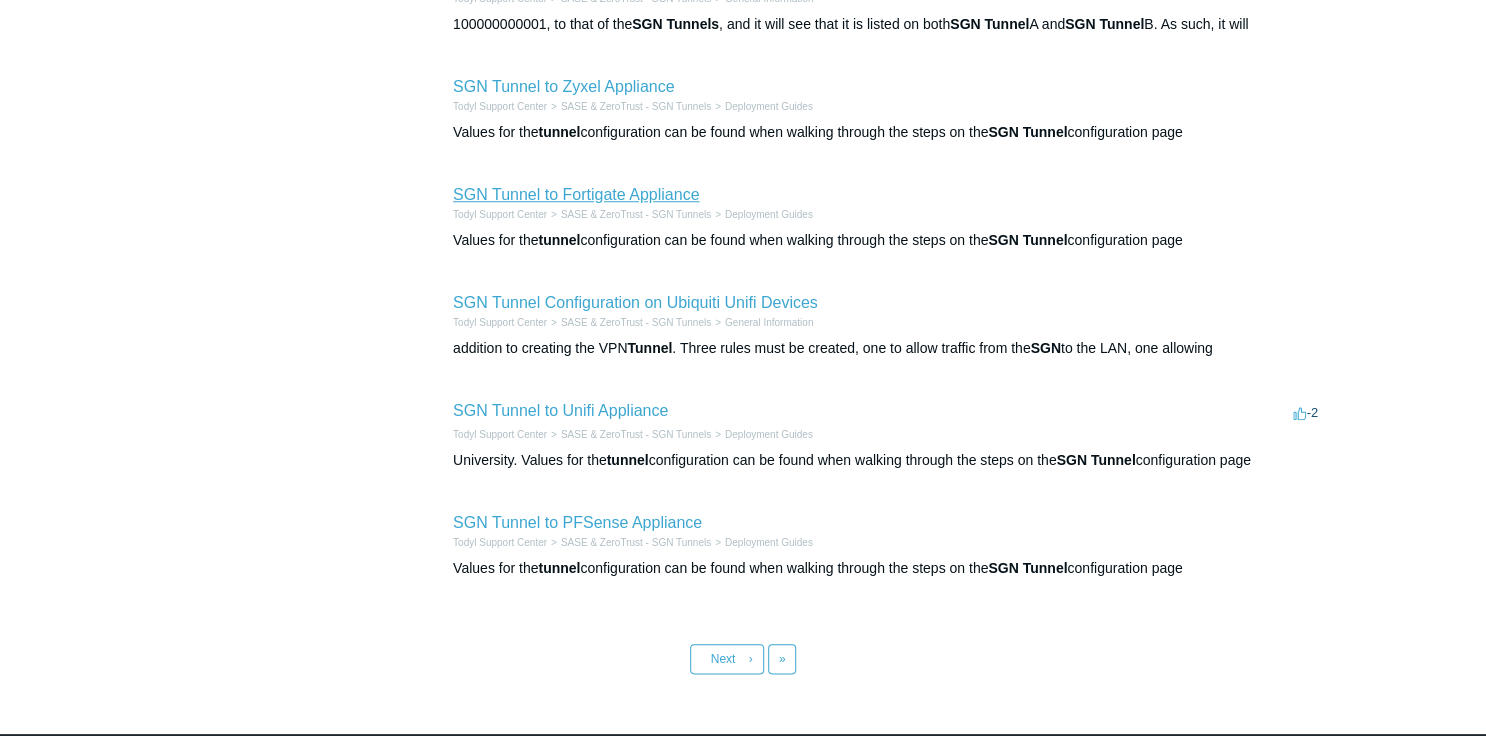 click on "SGN Tunnel to Fortigate Appliance" at bounding box center [576, 194] 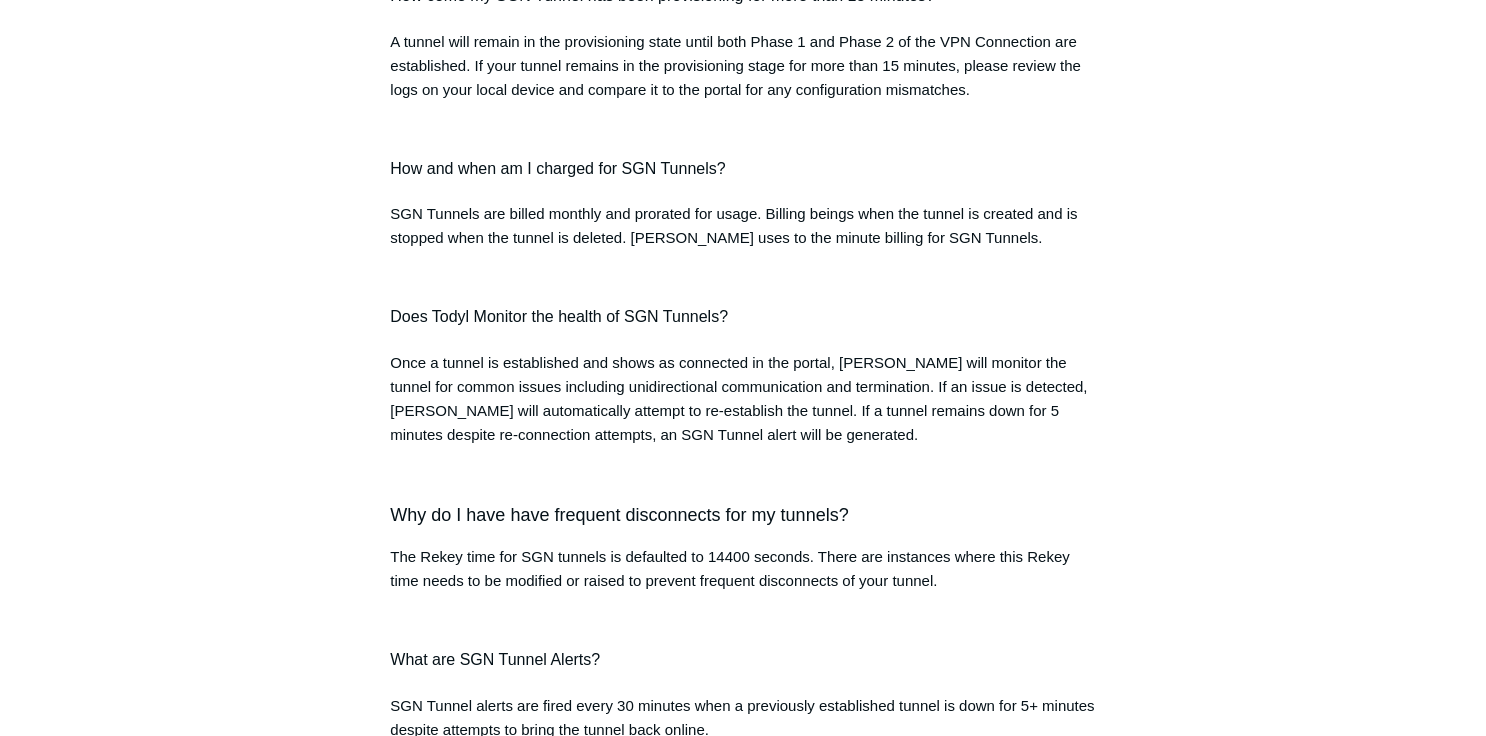 scroll, scrollTop: 2369, scrollLeft: 0, axis: vertical 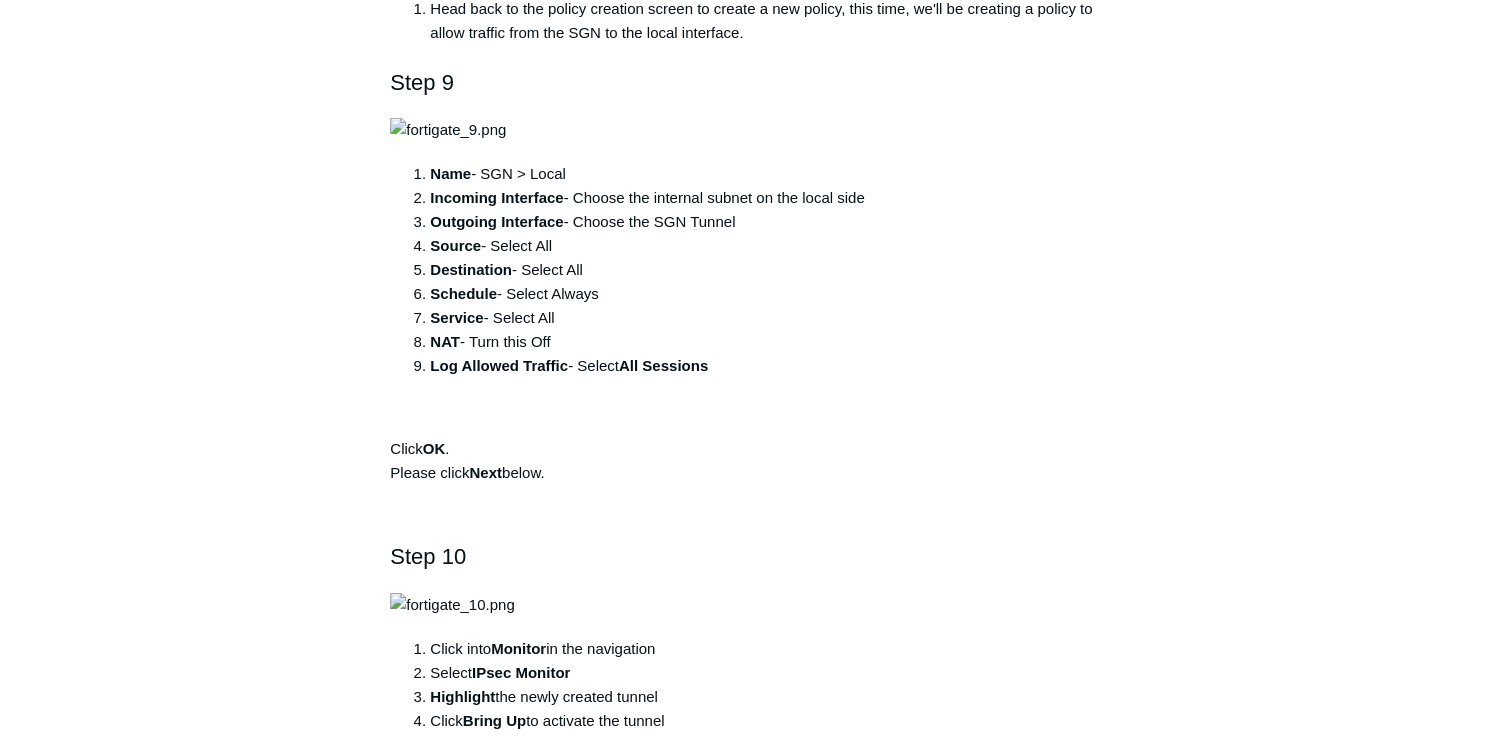 drag, startPoint x: 564, startPoint y: 336, endPoint x: 720, endPoint y: 338, distance: 156.01282 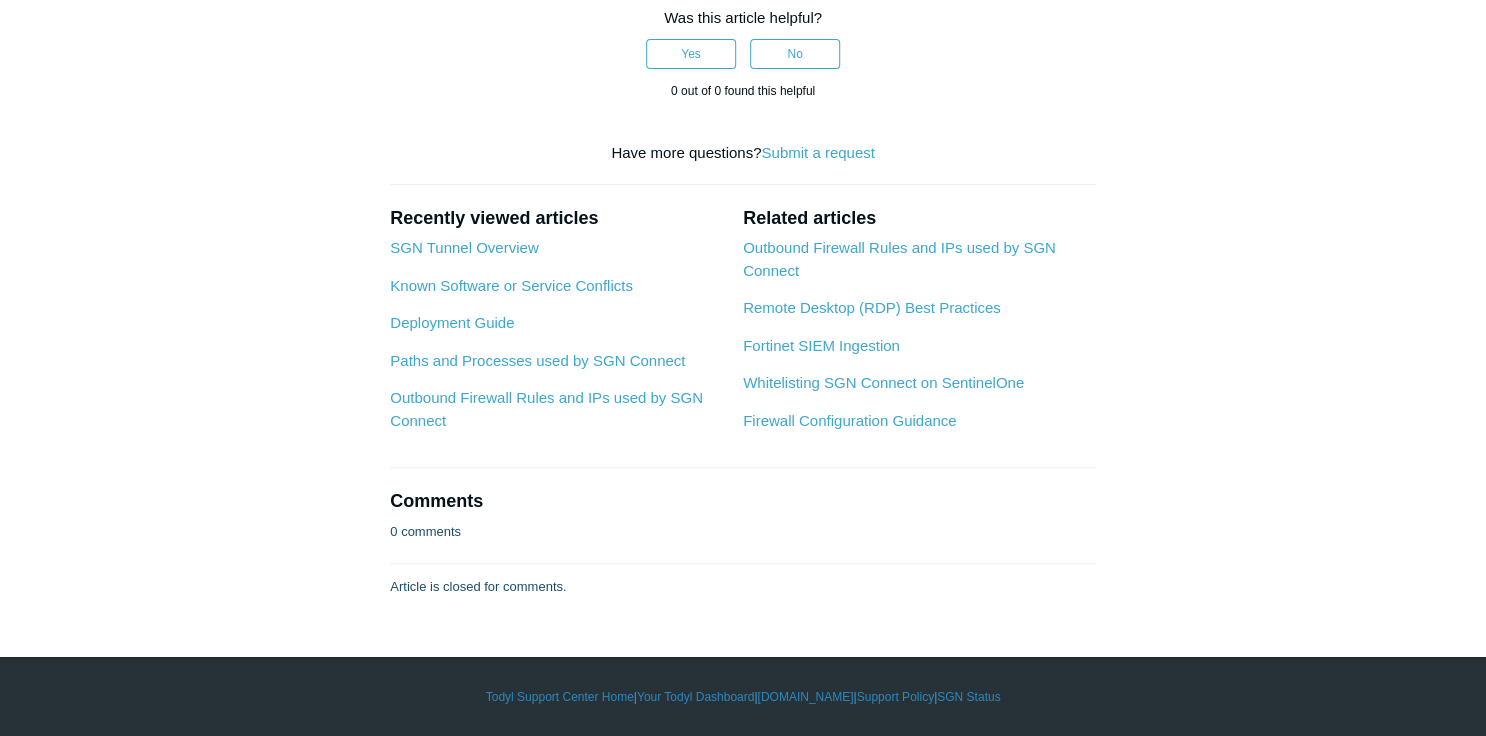 scroll, scrollTop: 5280, scrollLeft: 0, axis: vertical 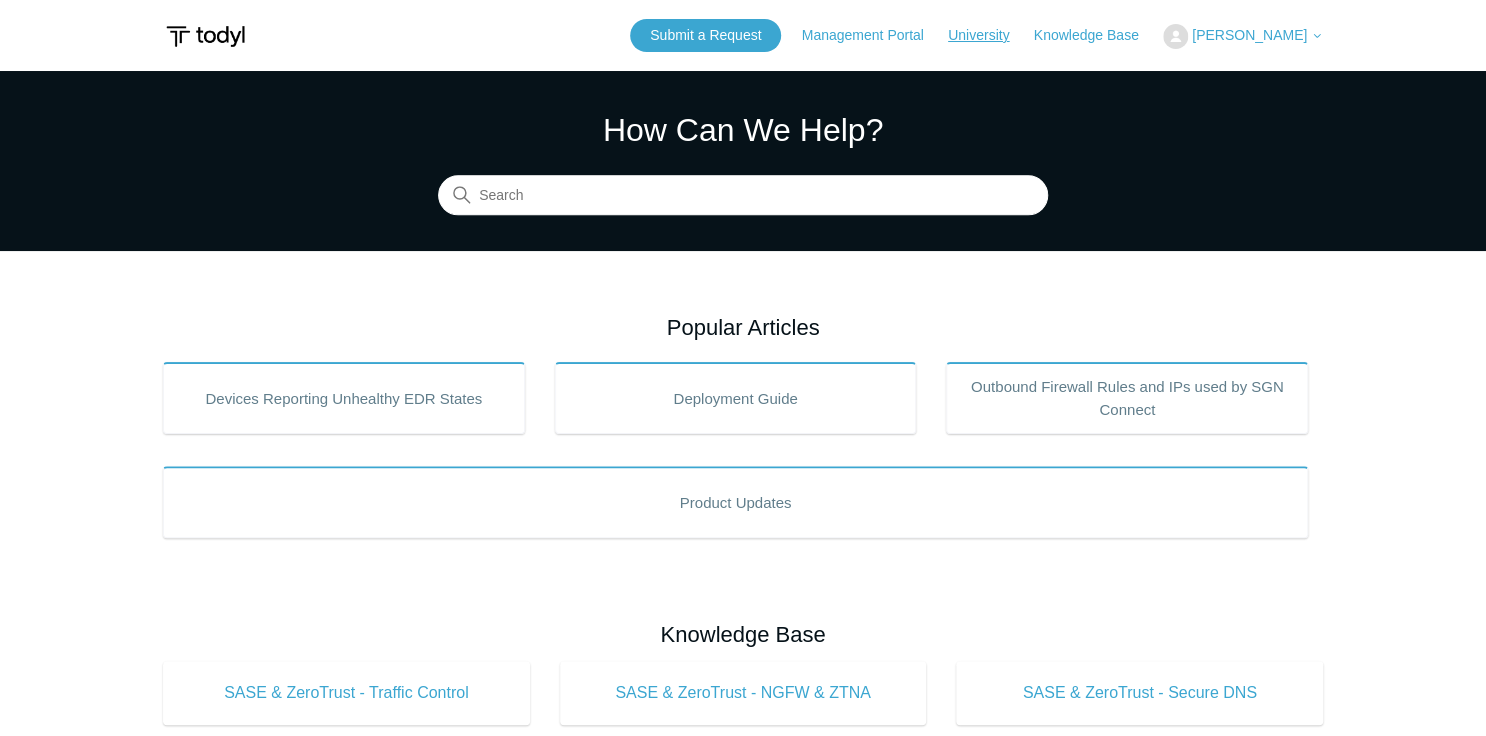 click on "University" at bounding box center [988, 35] 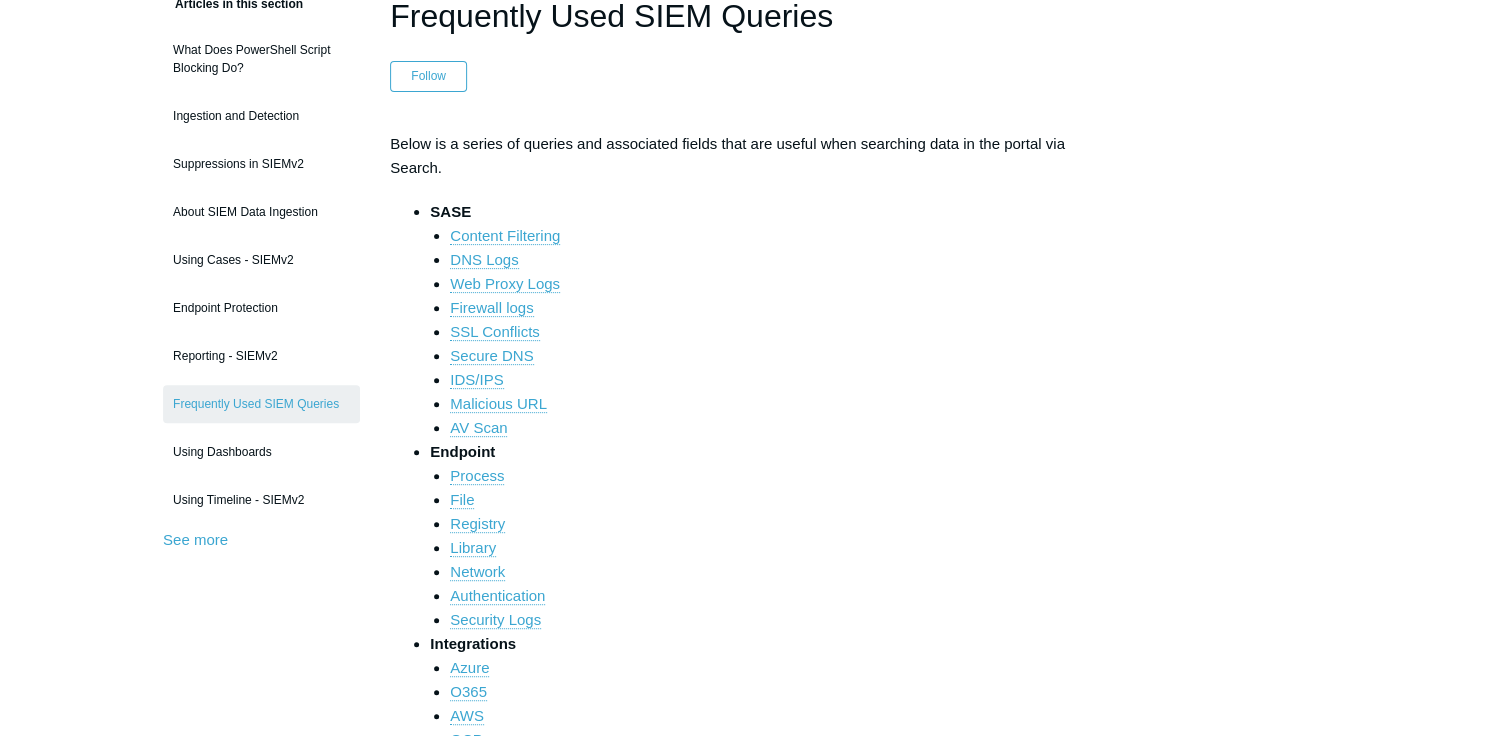 scroll, scrollTop: 240, scrollLeft: 0, axis: vertical 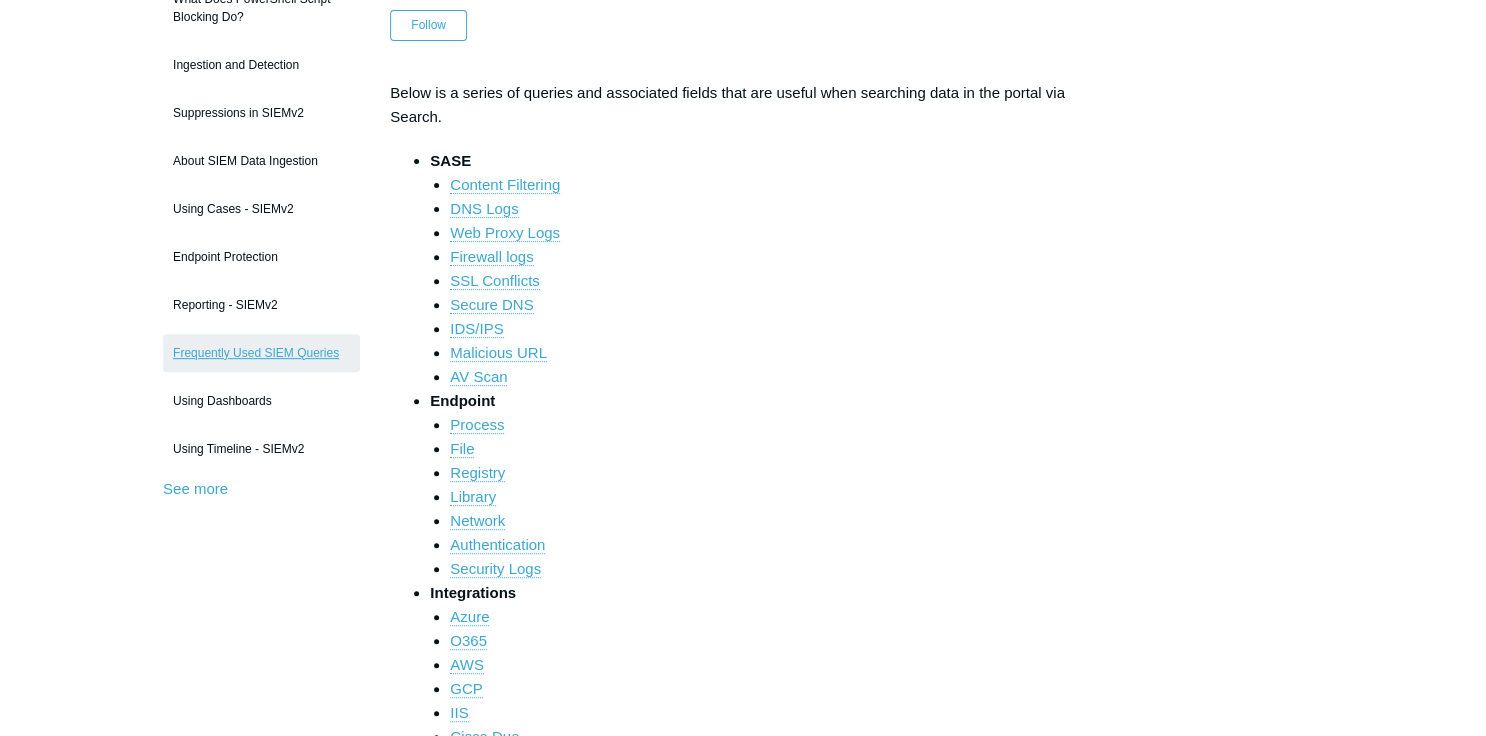 click on "Frequently Used SIEM Queries" at bounding box center (261, 353) 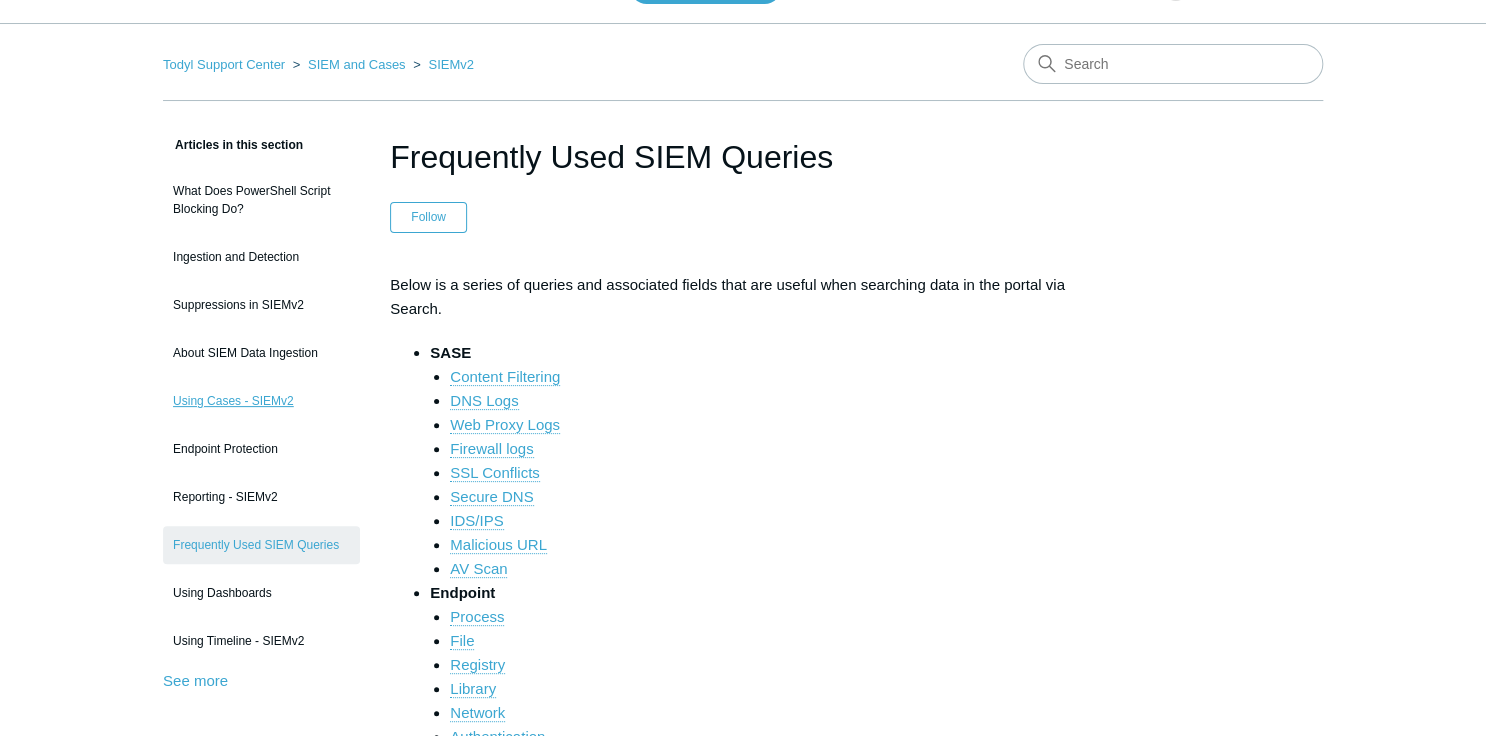 scroll, scrollTop: 0, scrollLeft: 0, axis: both 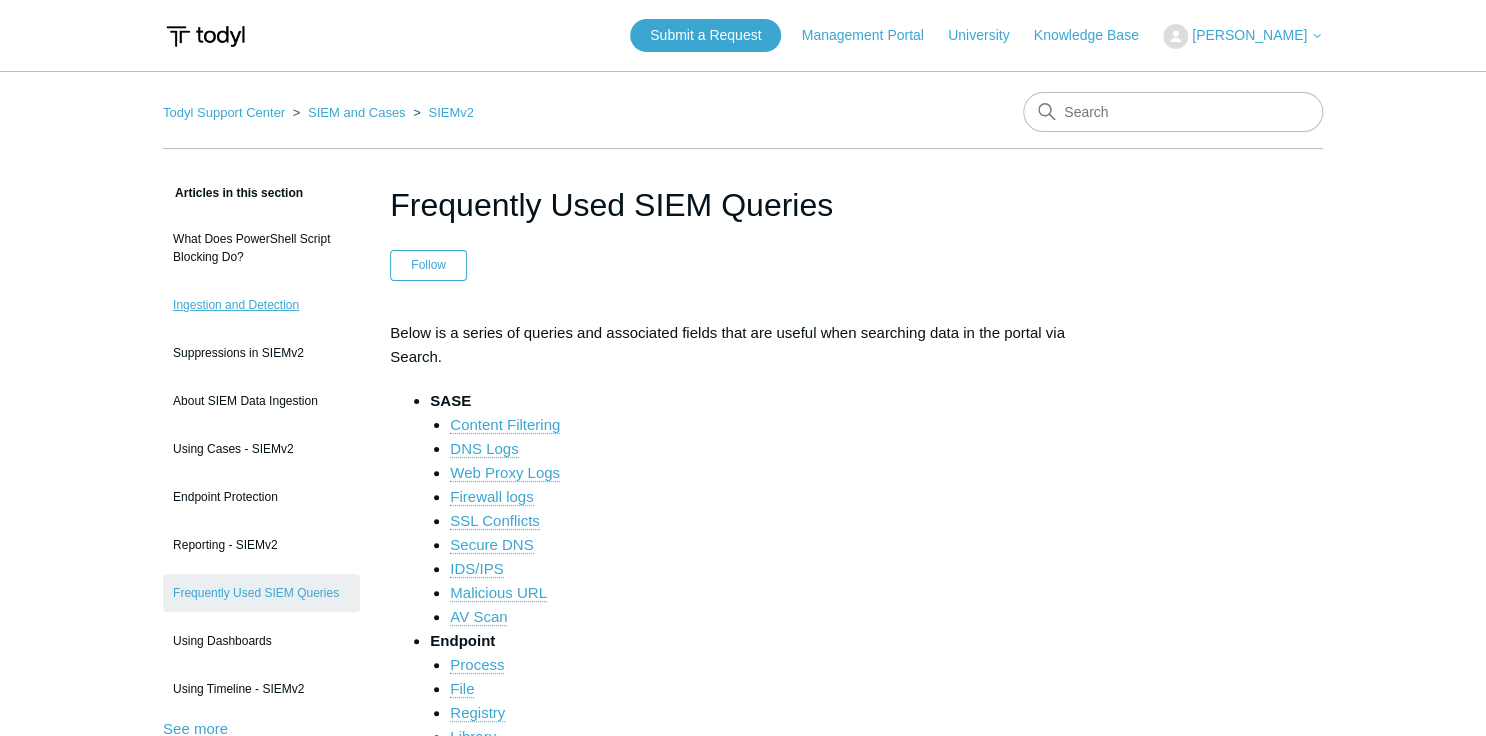 click on "Ingestion and Detection" at bounding box center [261, 305] 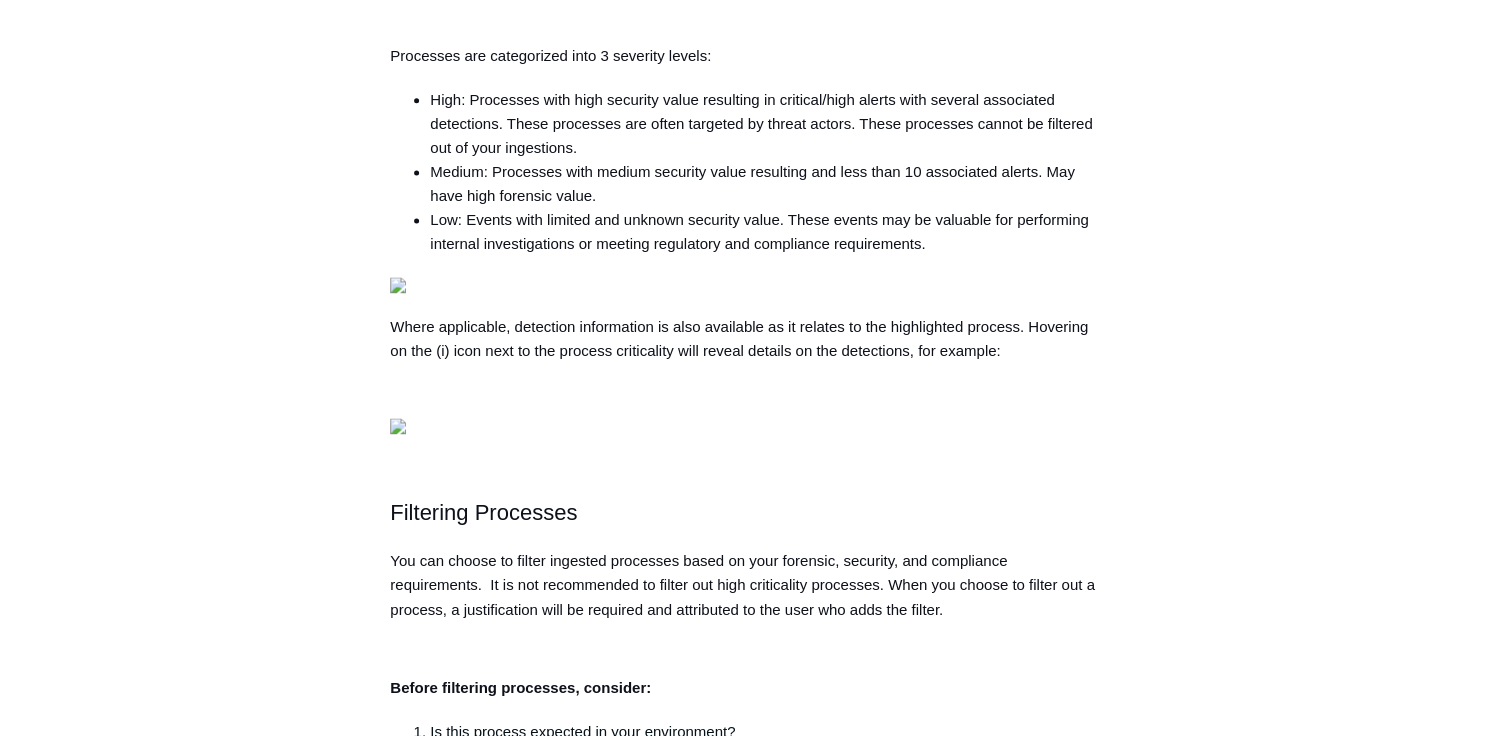 scroll, scrollTop: 1200, scrollLeft: 0, axis: vertical 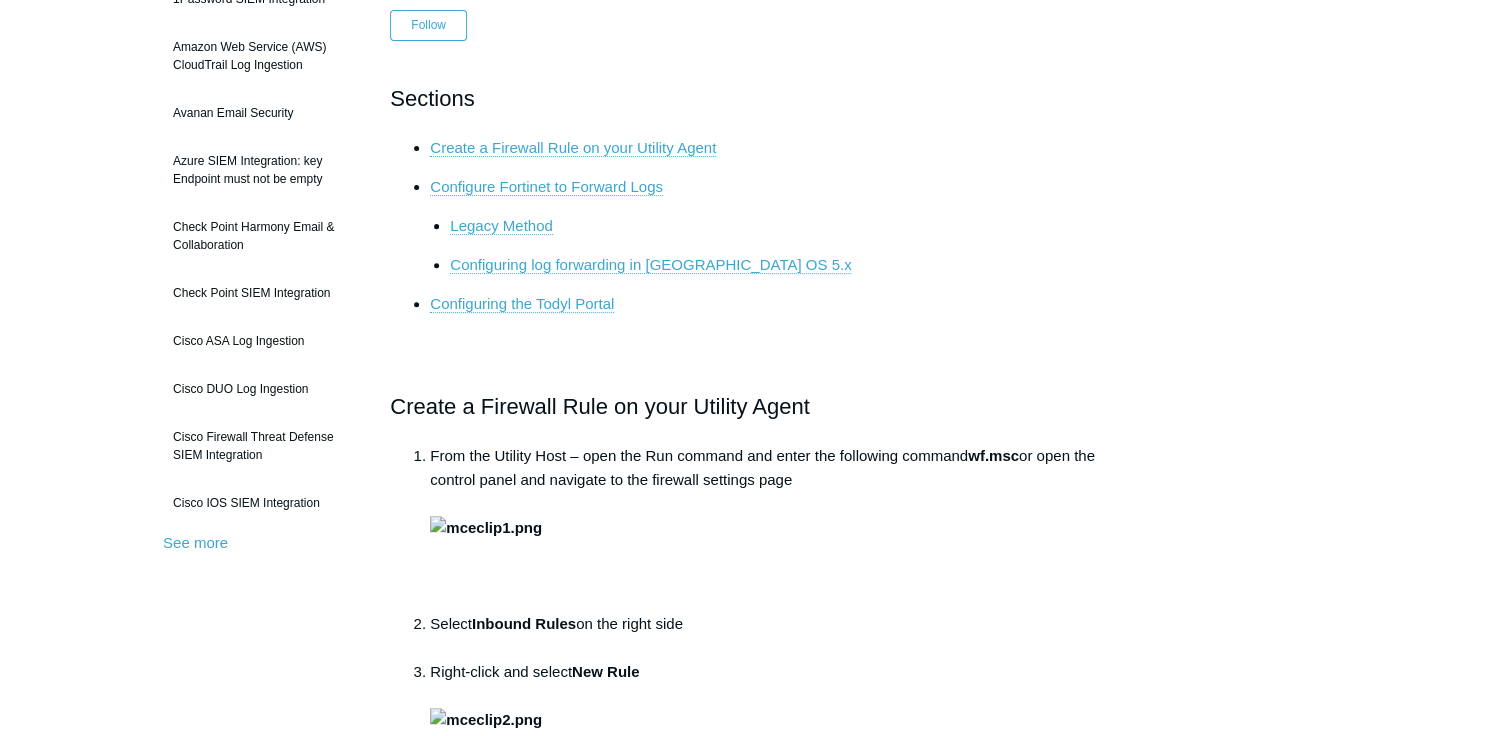 click on "wf.msc" at bounding box center (993, 455) 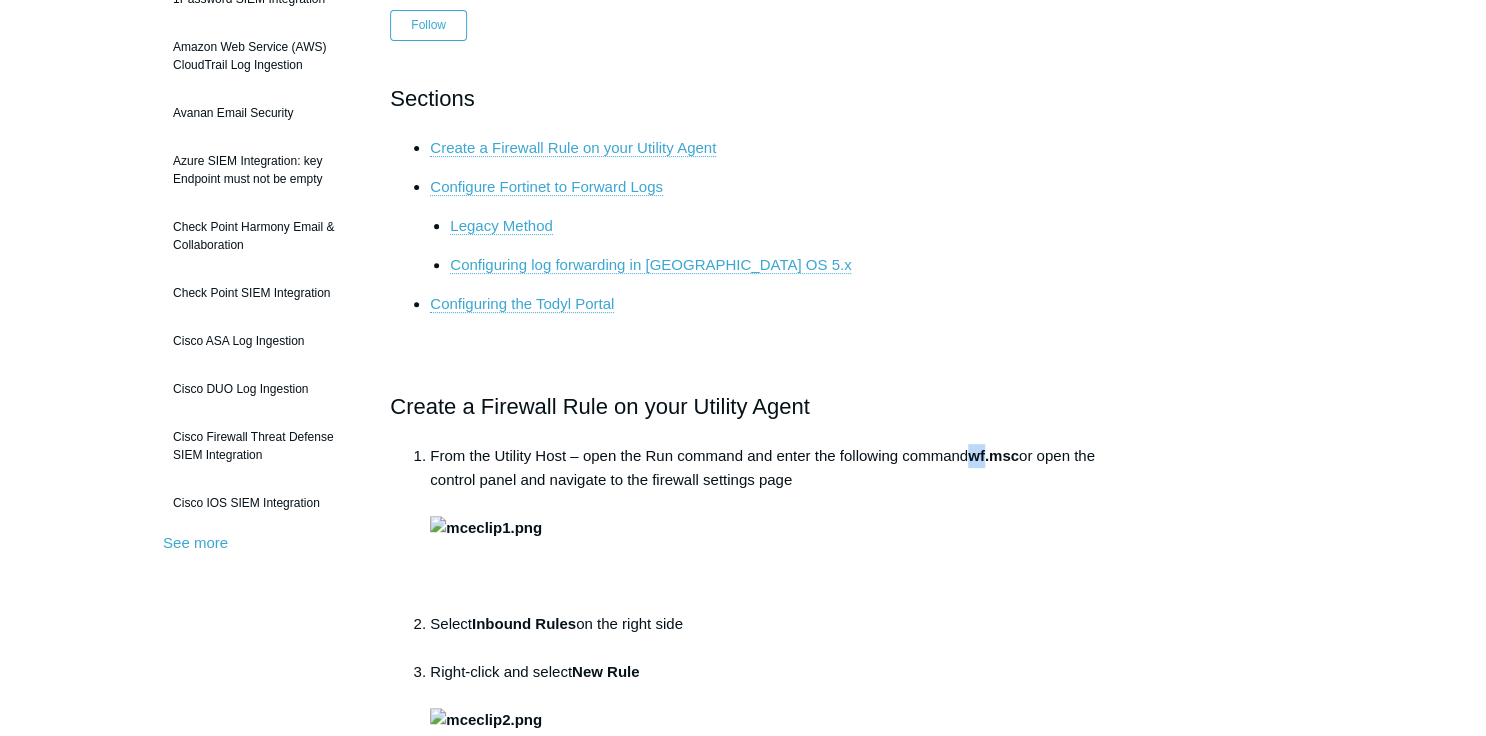 click on "wf.msc" at bounding box center (993, 455) 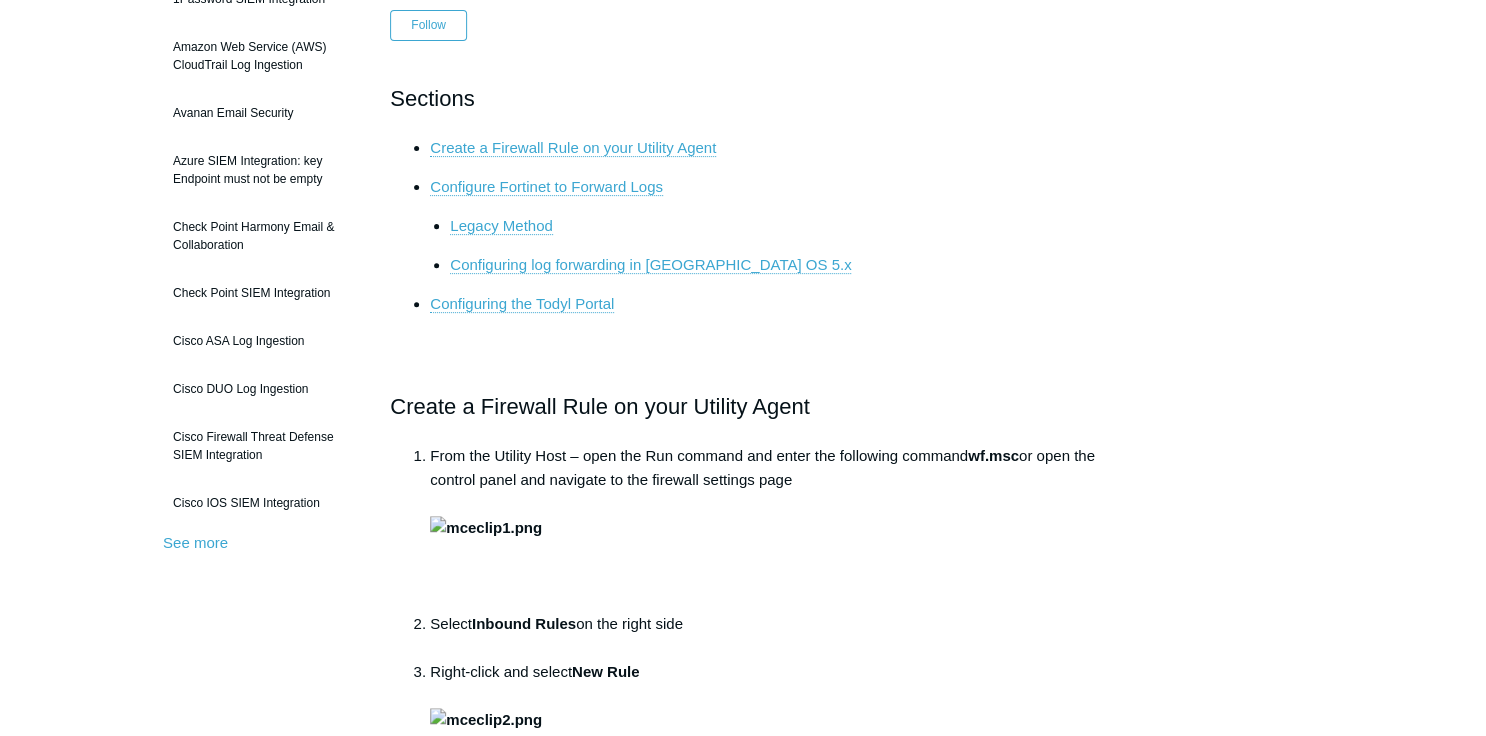 drag, startPoint x: 985, startPoint y: 453, endPoint x: 1015, endPoint y: 454, distance: 30.016663 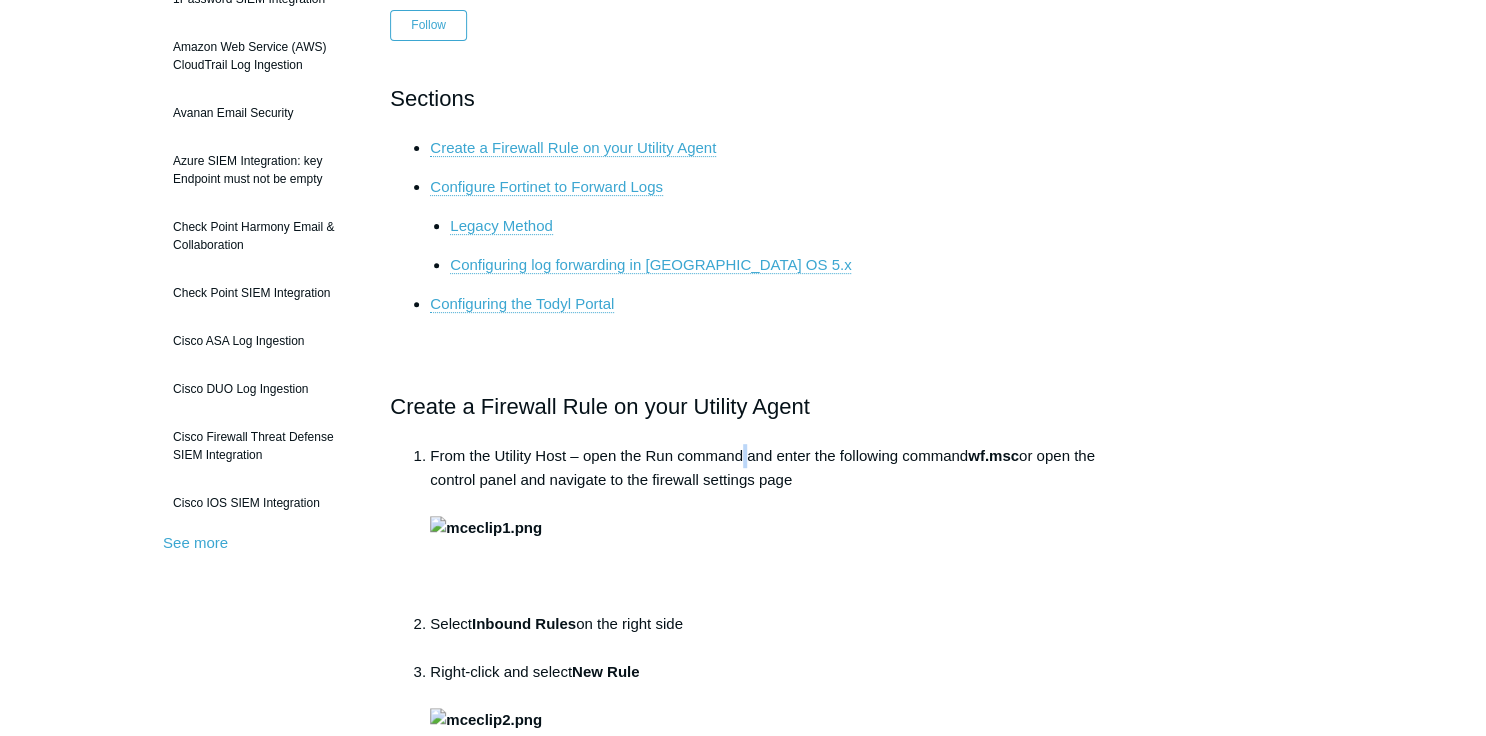 click on "Sections
Create a Firewall Rule on your Utility Agent
Configure Fortinet to Forward Logs
Legacy Method
Configuring log forwarding in Fortinet OS 5.x
Configuring the Todyl Portal
Create a Firewall Rule on your Utility Agent
From the Utility Host – open the Run command and enter the following command  wf.msc  or open the control panel and navigate to the firewall settings page
Select  Inbound Rules  on the right side
Right-click and select  New Rule
Select  Custom
Click  Next
Select  All Programs
Click  Next
Use the following settings:
Protocol Type: UDP
Local Port: 514
Click  Next
Under the "Which remote IP addresses does this rule apply to?" section, select  These IP Addresses
Click  Add
If the utility agent resides on the same LAN as the Firewall, enter the  LAN IP of the  Fortinet device . If the utility agent is on a different subnet than the Firewall, enter the  Public IP of the Fortinet device field." at bounding box center (743, 1956) 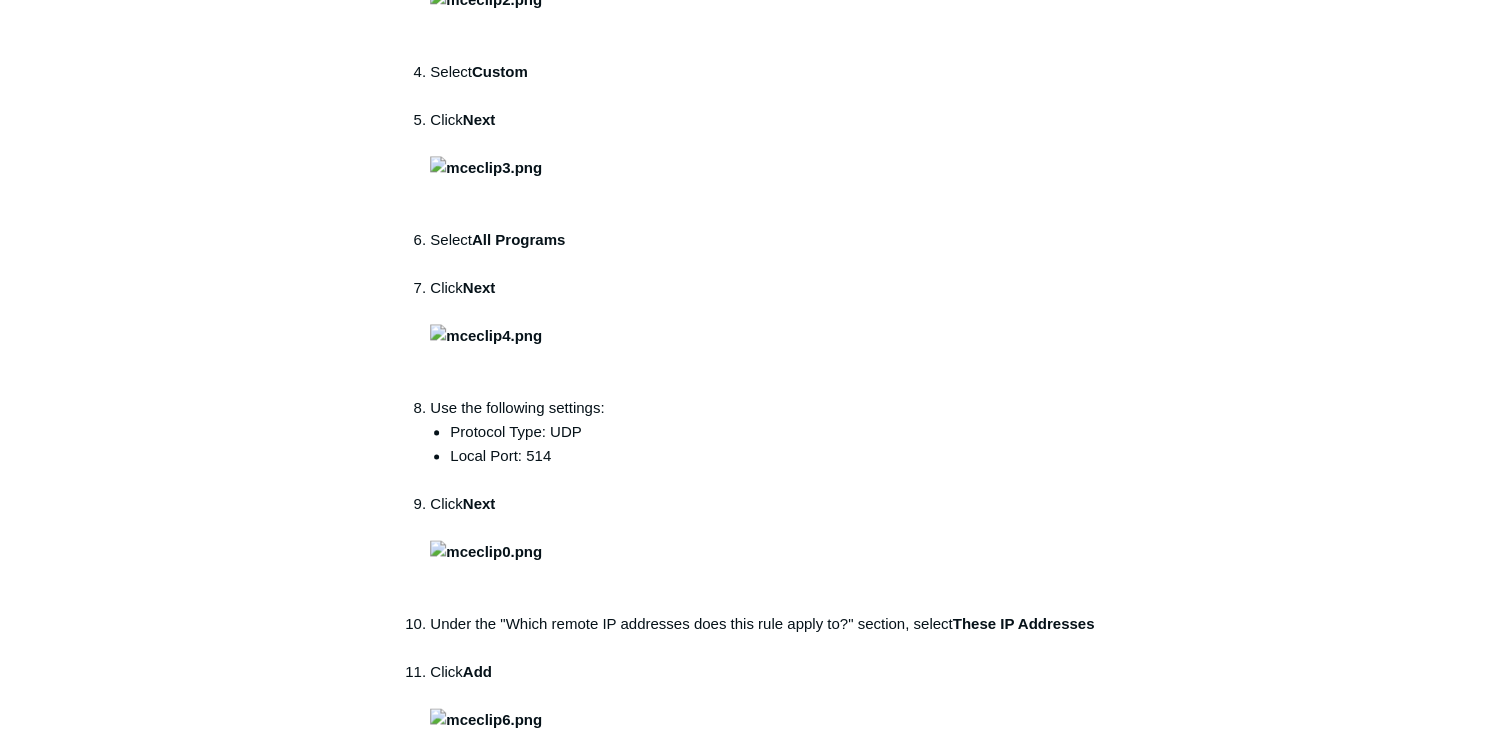 scroll, scrollTop: 720, scrollLeft: 0, axis: vertical 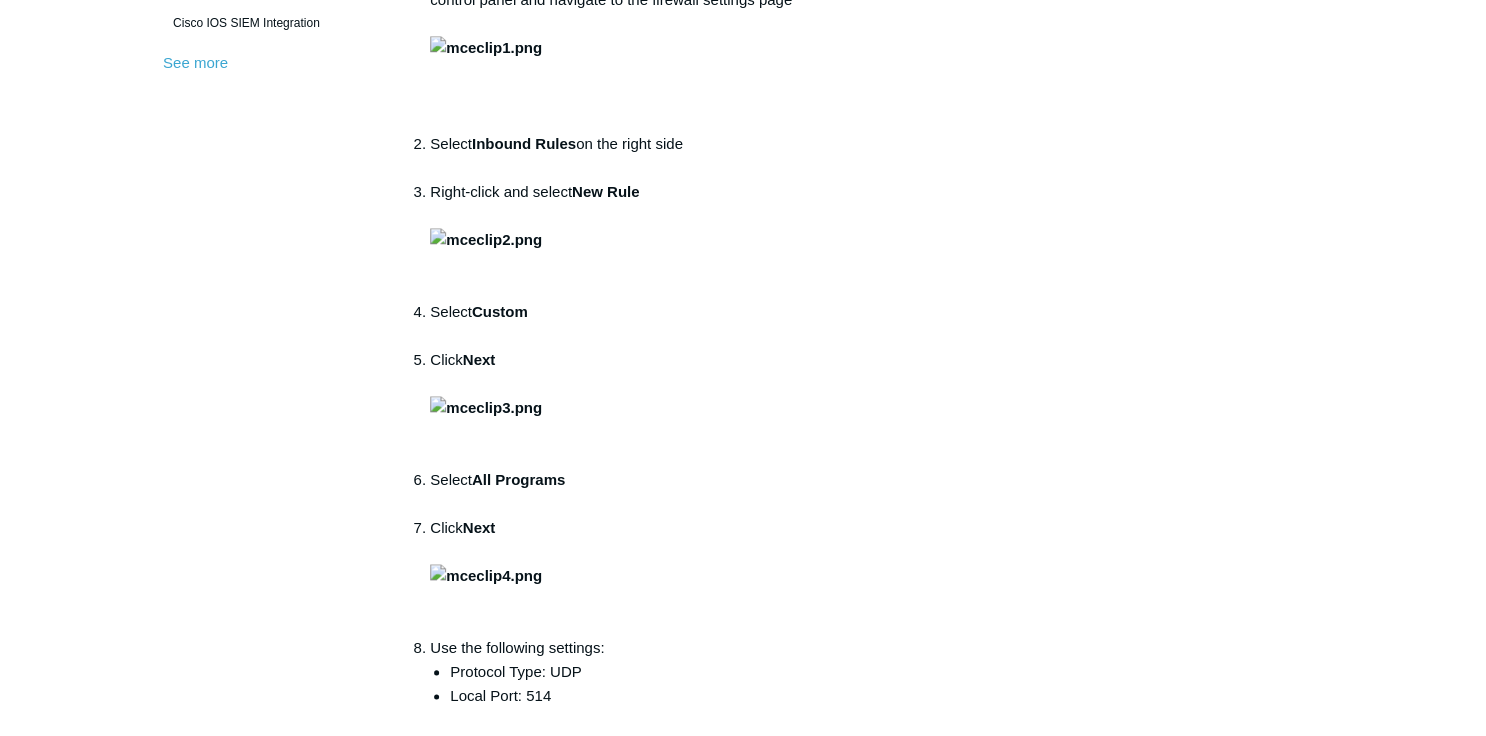 click on "Articles in this section
1Password SIEM Integration
Amazon Web Service (AWS) CloudTrail Log Ingestion
Avanan Email Security
Azure SIEM Integration: key Endpoint must not be empty
Check Point Harmony Email & Collaboration
Check Point SIEM Integration
Cisco ASA Log Ingestion" at bounding box center [743, 1747] 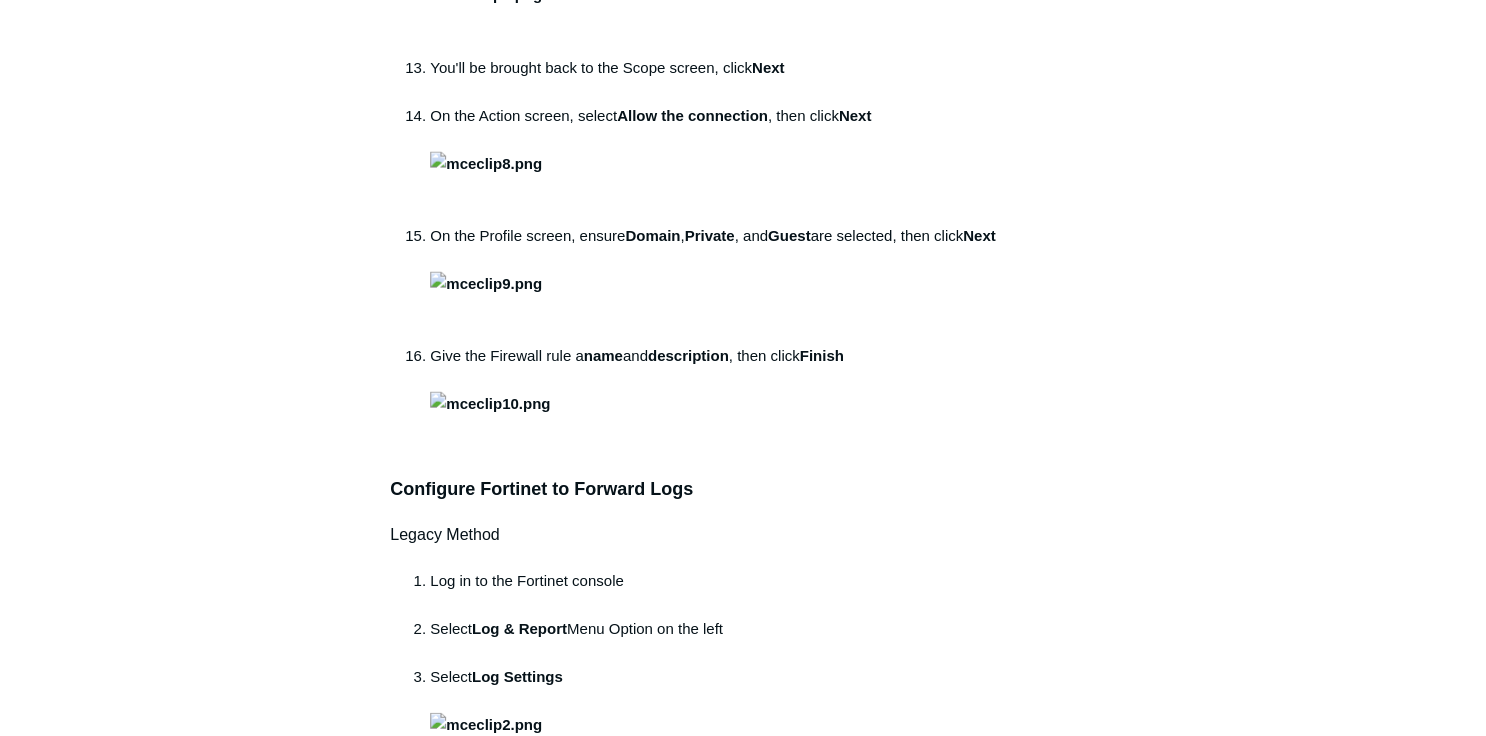scroll, scrollTop: 1920, scrollLeft: 0, axis: vertical 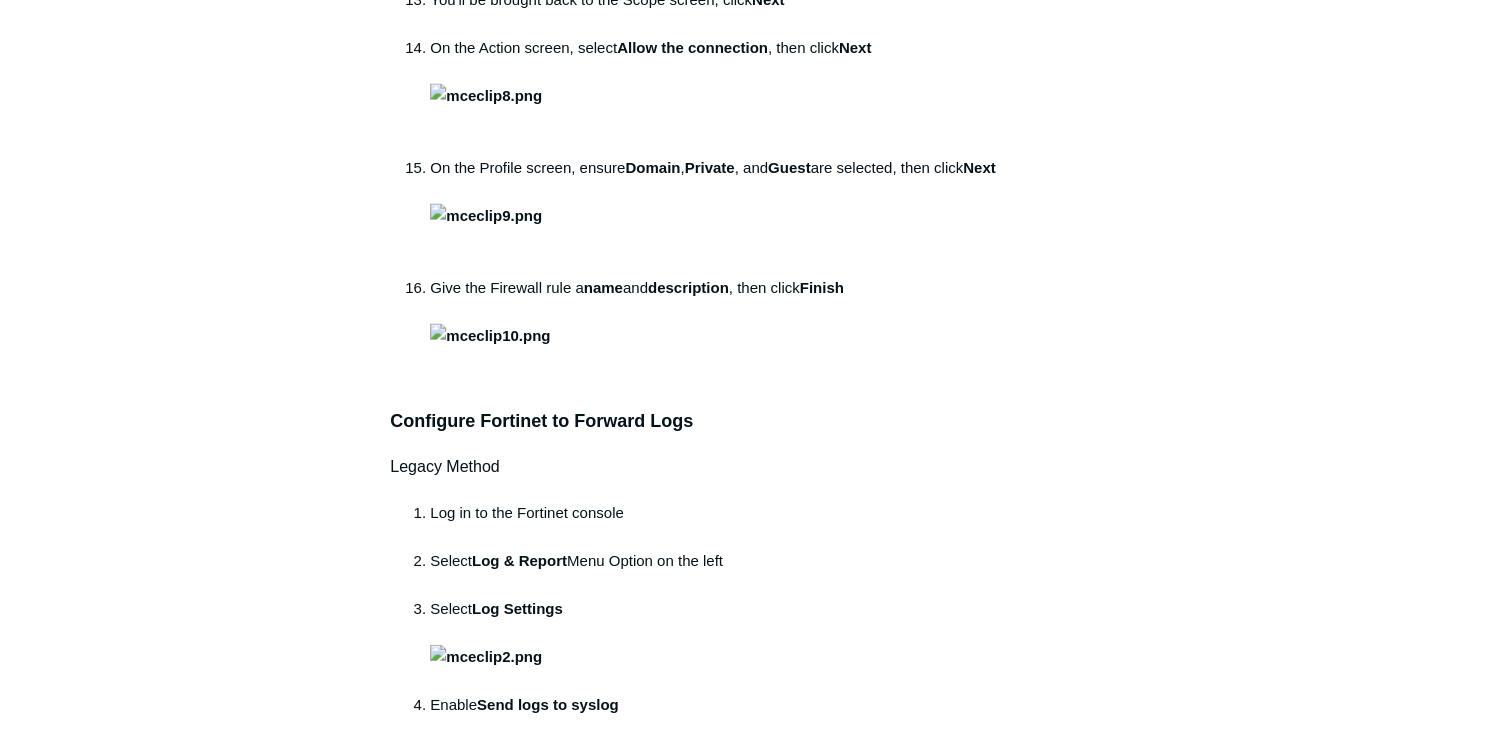 click on "Articles in this section
1Password SIEM Integration
Amazon Web Service (AWS) CloudTrail Log Ingestion
Avanan Email Security
Azure SIEM Integration: key Endpoint must not be empty
Check Point Harmony Email & Collaboration
Check Point SIEM Integration
Cisco ASA Log Ingestion" at bounding box center [743, 547] 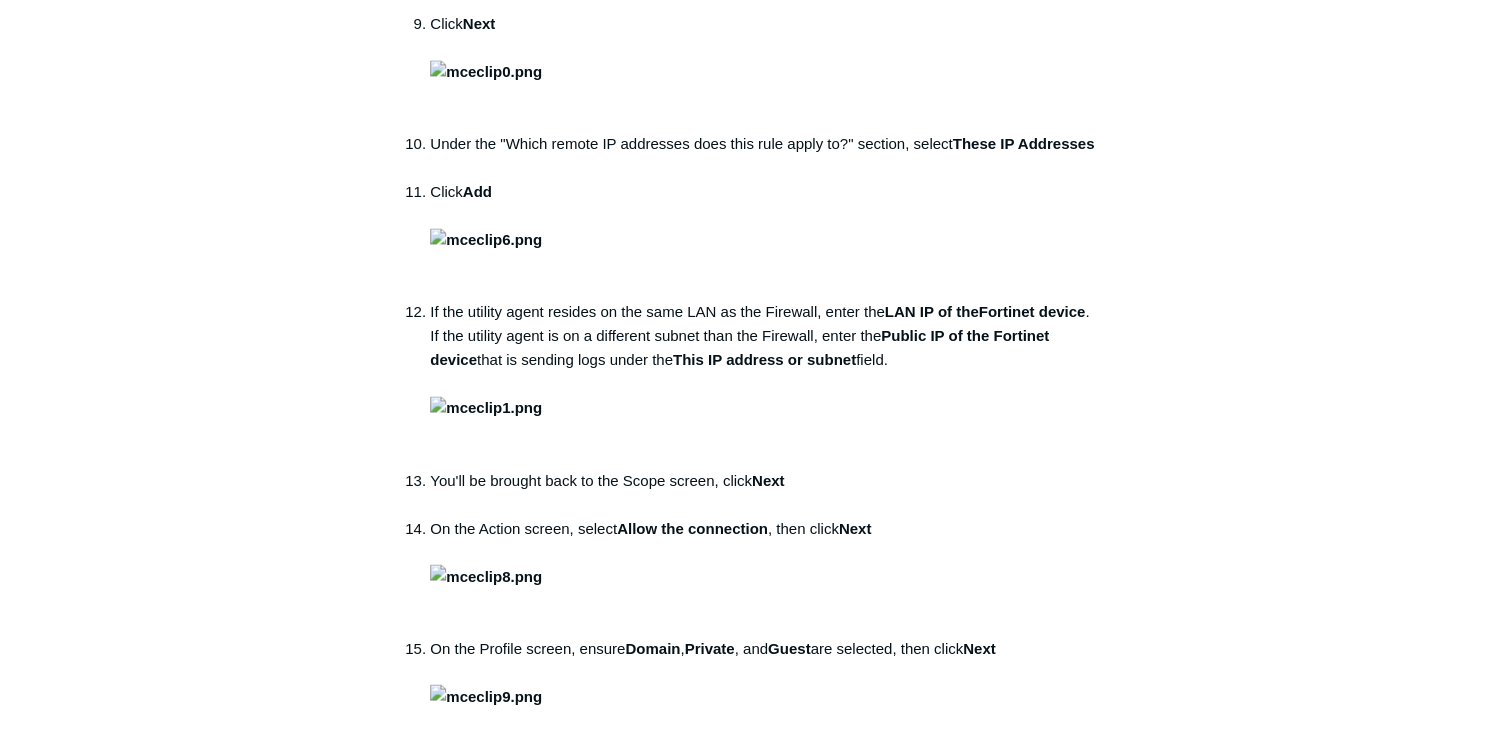 scroll, scrollTop: 1680, scrollLeft: 0, axis: vertical 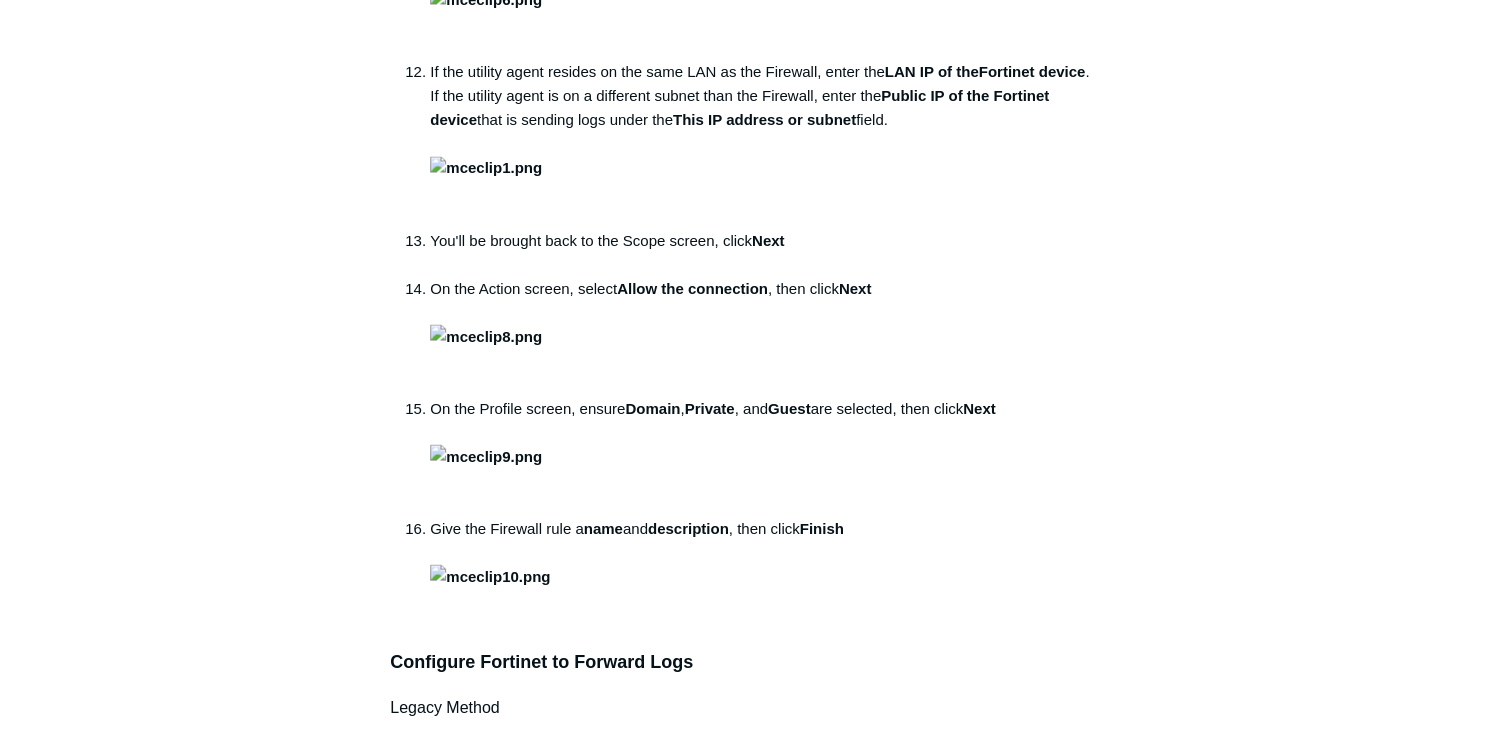 drag, startPoint x: 1229, startPoint y: 469, endPoint x: 1202, endPoint y: 452, distance: 31.906113 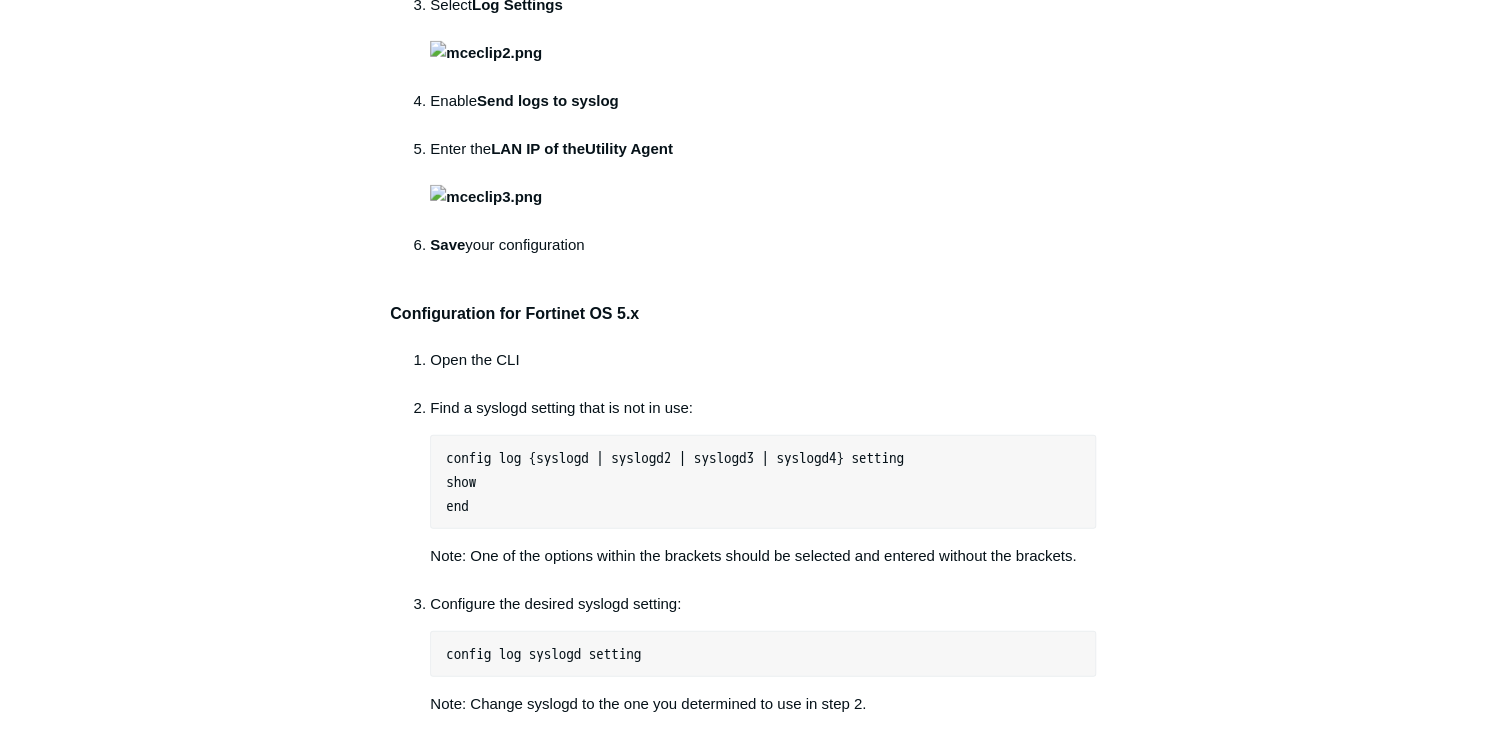 scroll, scrollTop: 2640, scrollLeft: 0, axis: vertical 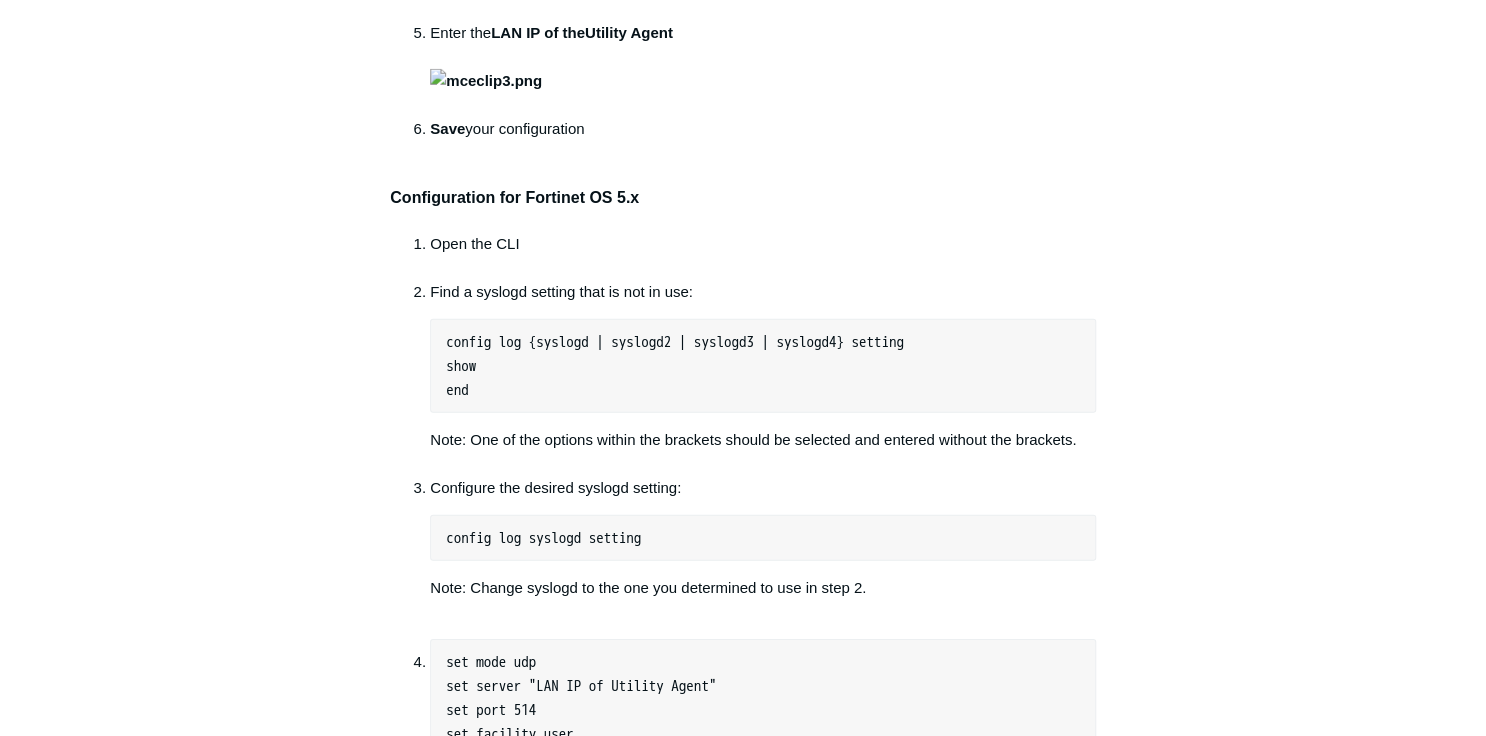 click on "Local Port: 514" at bounding box center (773, -1212) 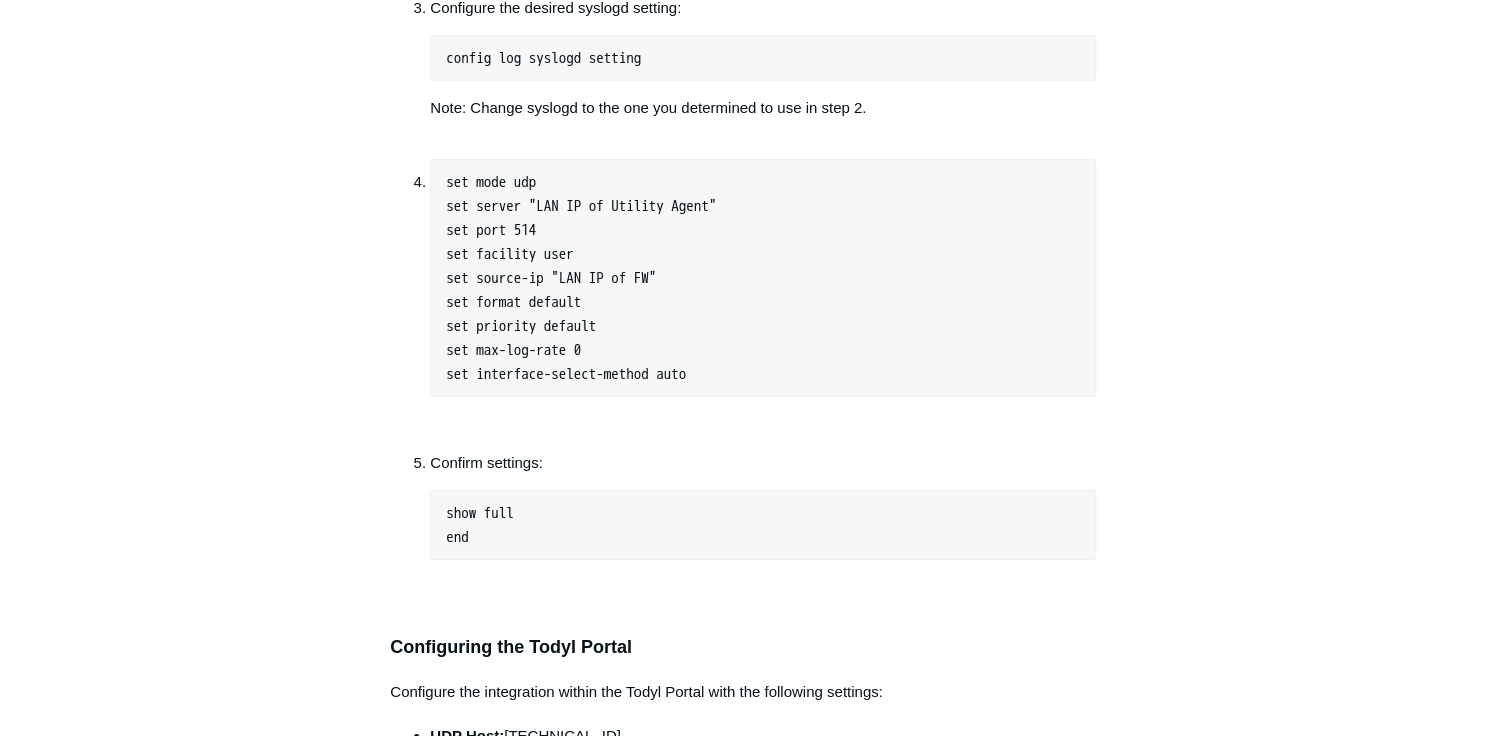 scroll, scrollTop: 3360, scrollLeft: 0, axis: vertical 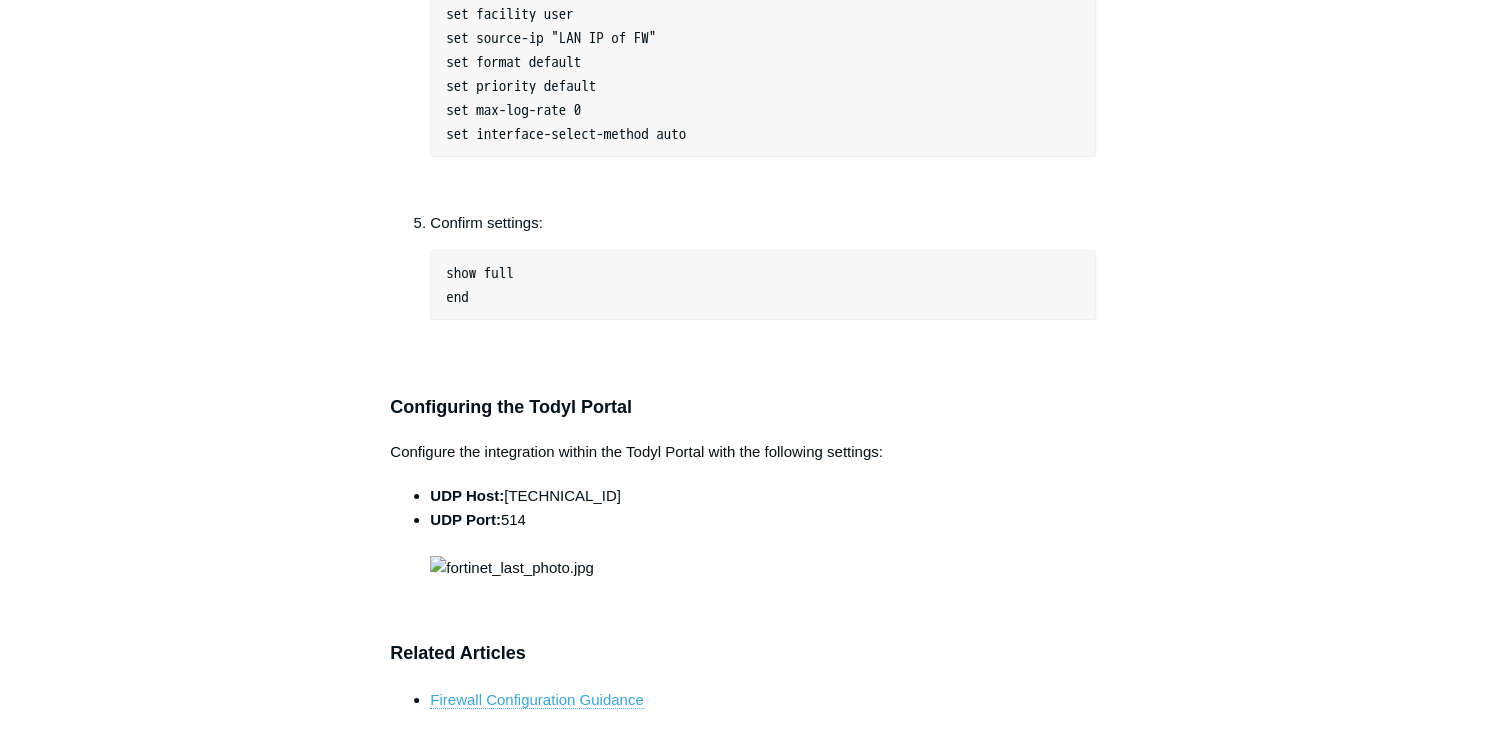 click on "Articles in this section
1Password SIEM Integration
Amazon Web Service (AWS) CloudTrail Log Ingestion
Avanan Email Security
Azure SIEM Integration: key Endpoint must not be empty
Check Point Harmony Email & Collaboration
Check Point SIEM Integration
Cisco ASA Log Ingestion" at bounding box center [743, -893] 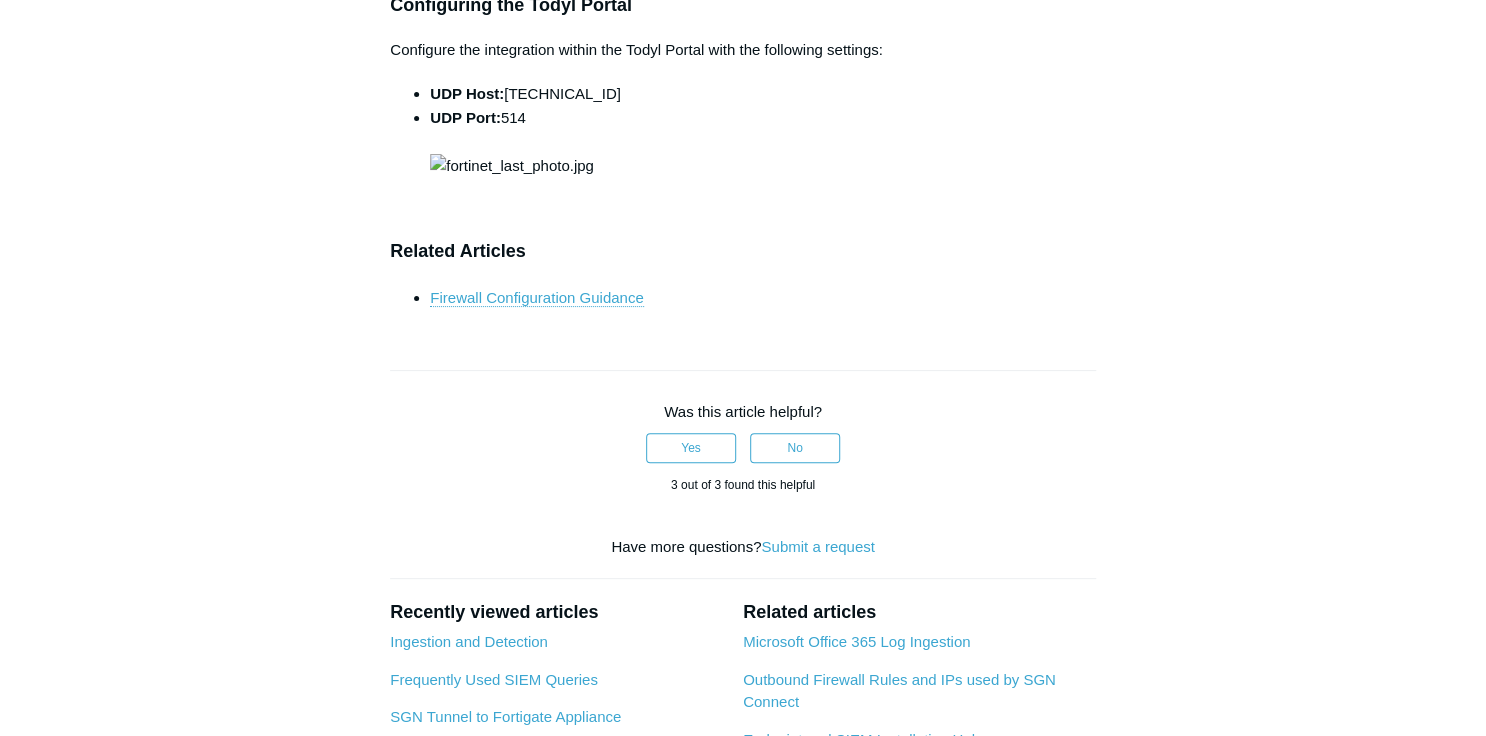 scroll, scrollTop: 3840, scrollLeft: 0, axis: vertical 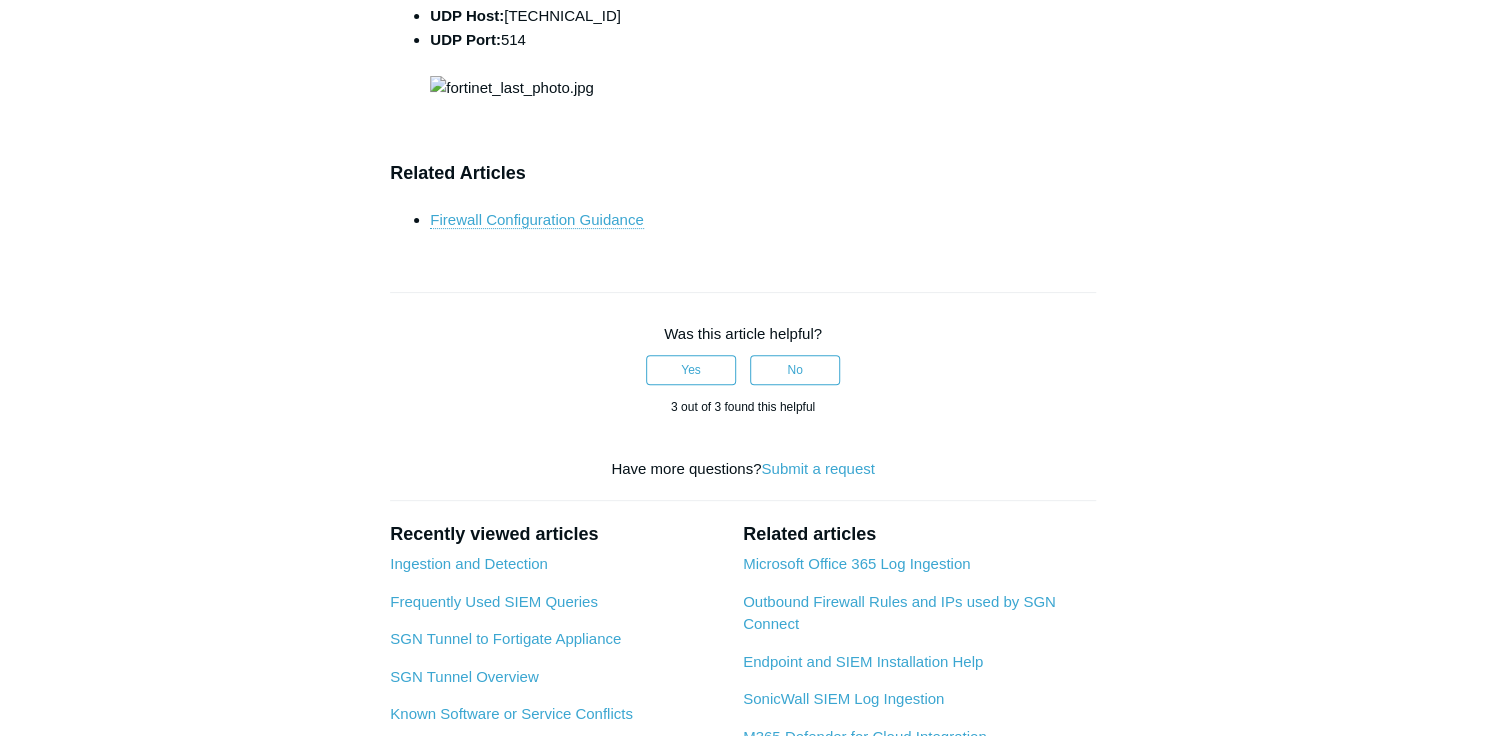 click on "If the utility agent resides on the same LAN as the Firewall, enter the  LAN IP of the  Fortinet device . If the utility agent is on a different subnet than the Firewall, enter the  Public IP of the Fortinet device  that is sending logs under the  This IP address or subnet  field." at bounding box center (763, -2016) 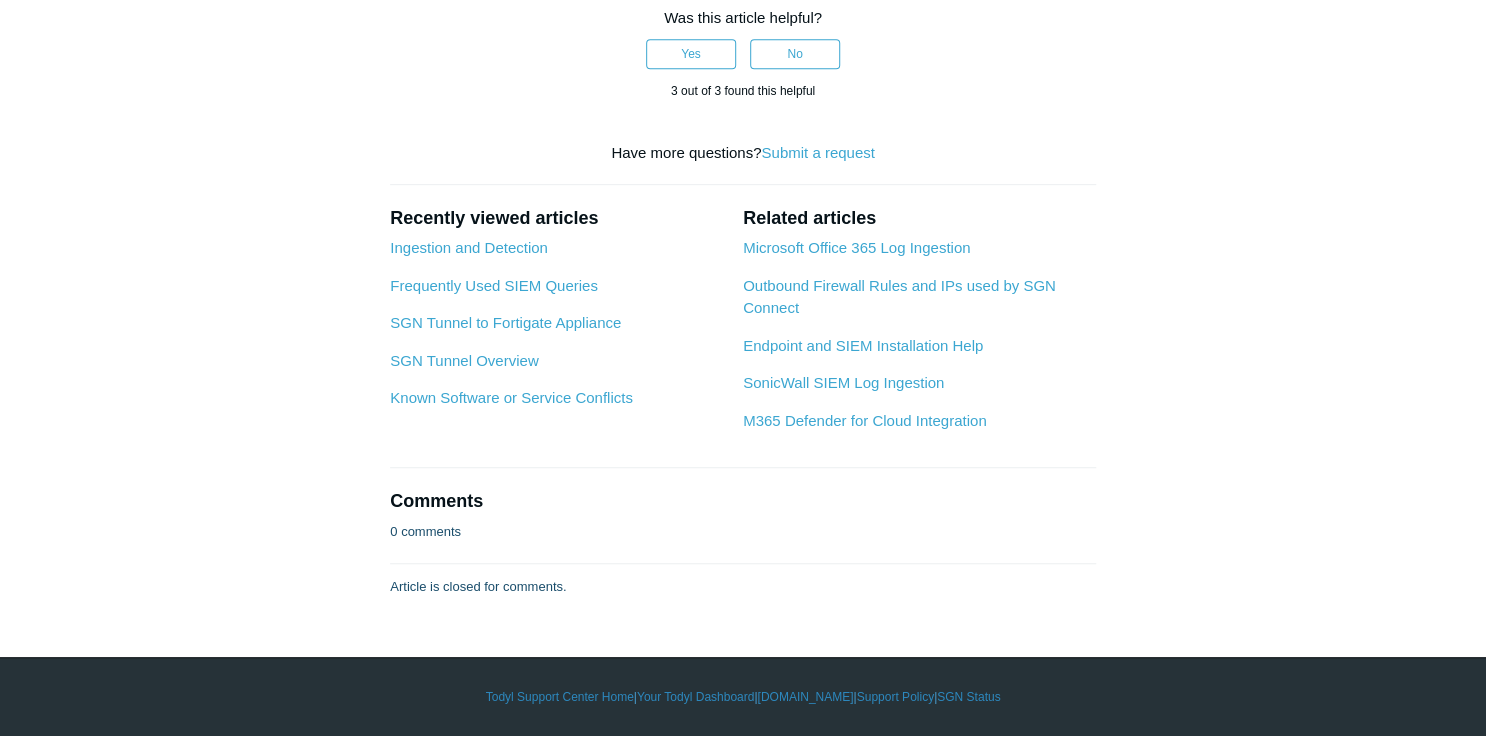 scroll, scrollTop: 4800, scrollLeft: 0, axis: vertical 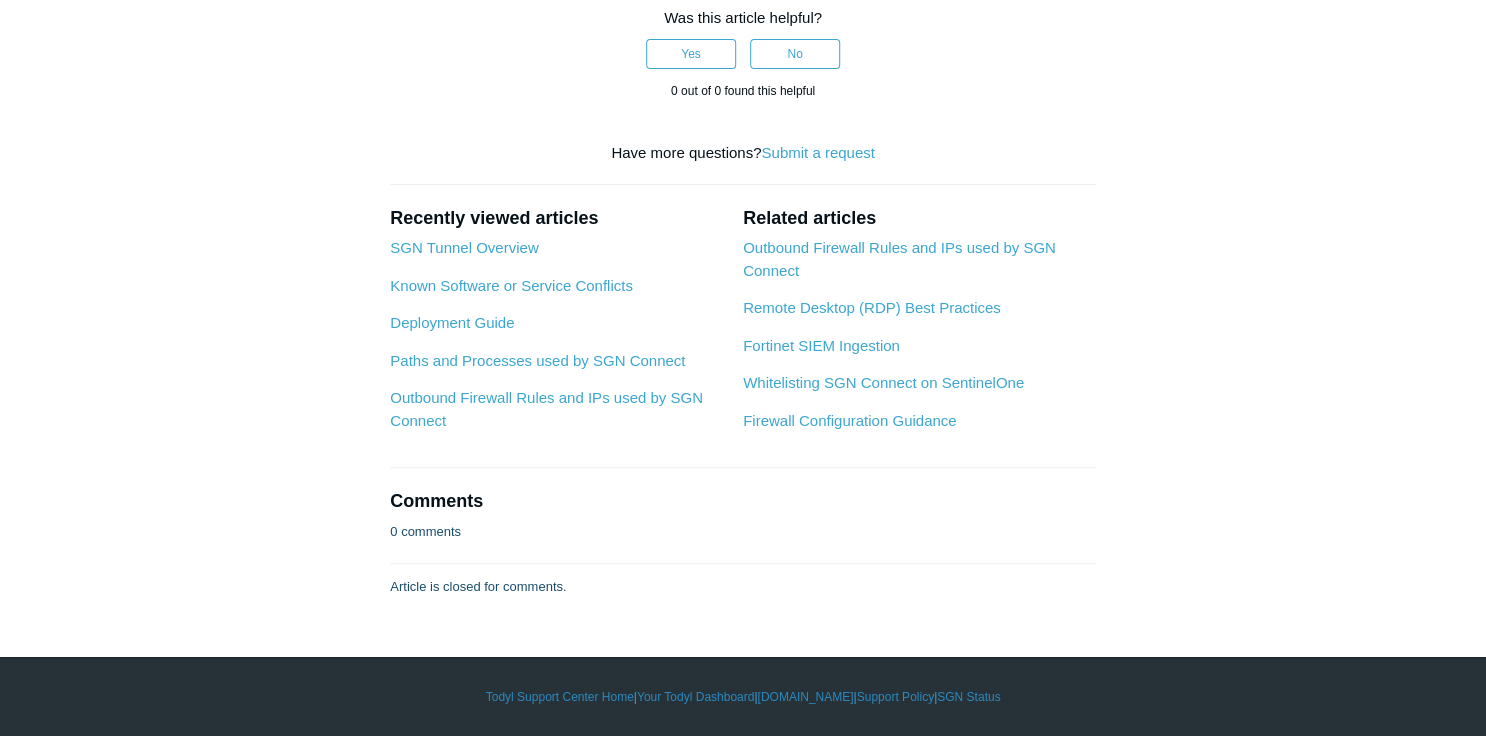 drag, startPoint x: 1230, startPoint y: 275, endPoint x: 1160, endPoint y: 247, distance: 75.39231 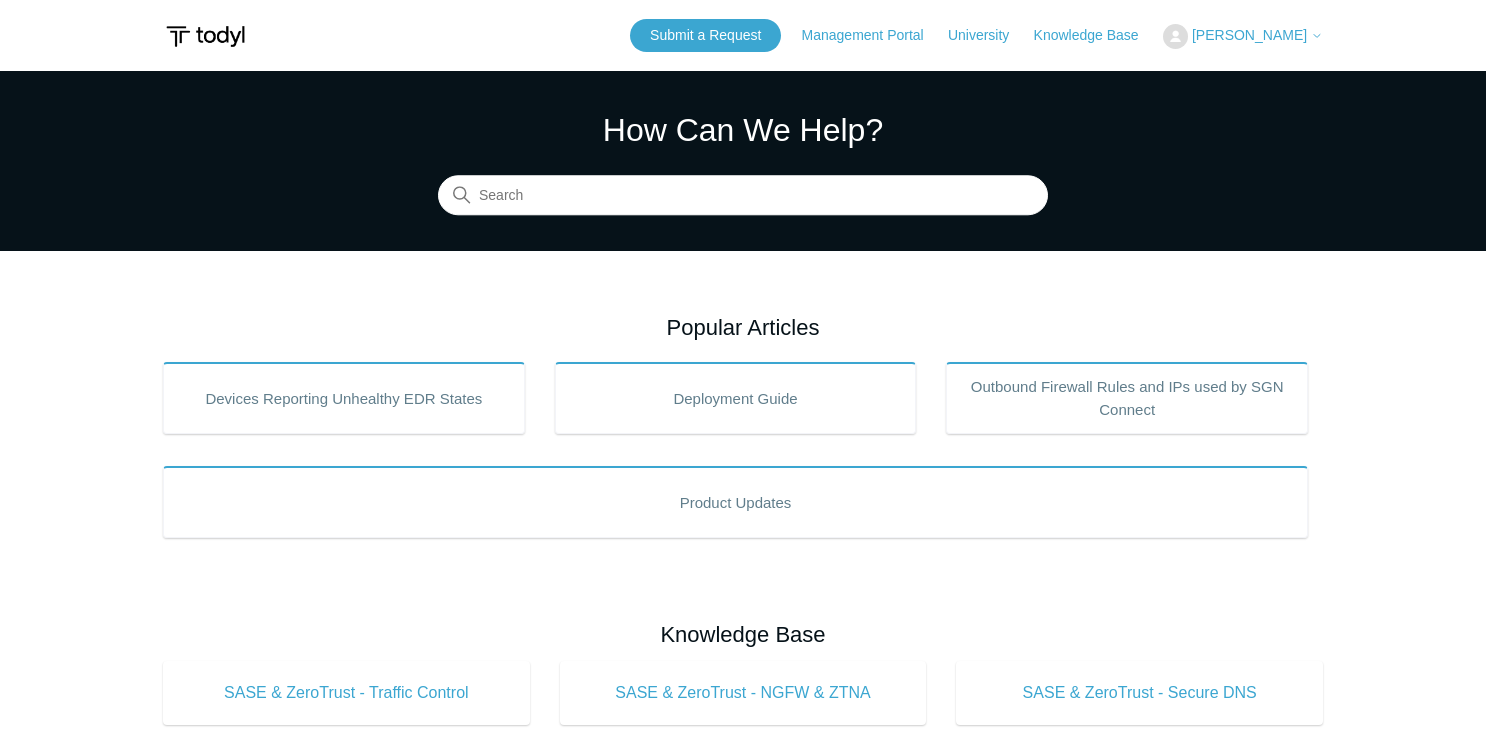 scroll, scrollTop: 0, scrollLeft: 0, axis: both 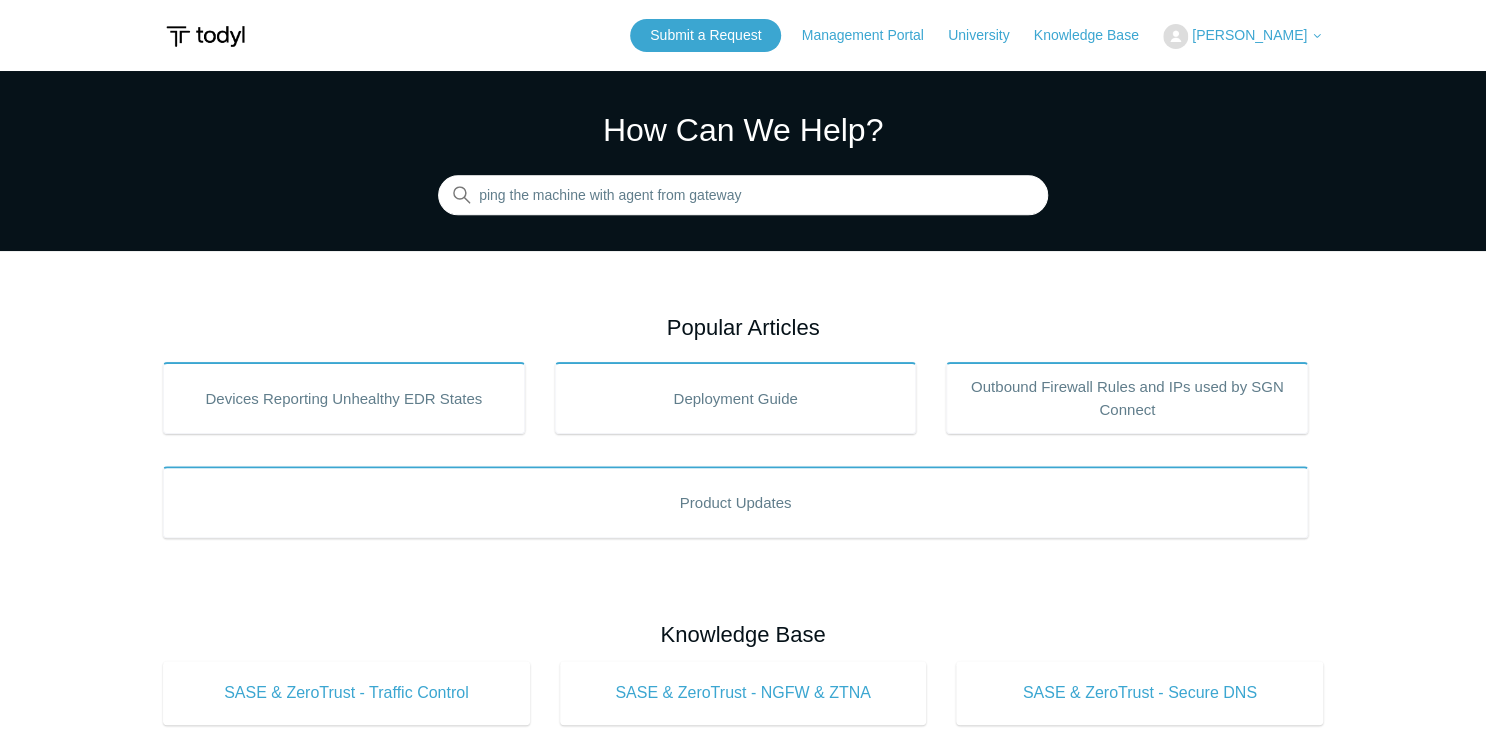 type on "ping the machine with agent from gateway" 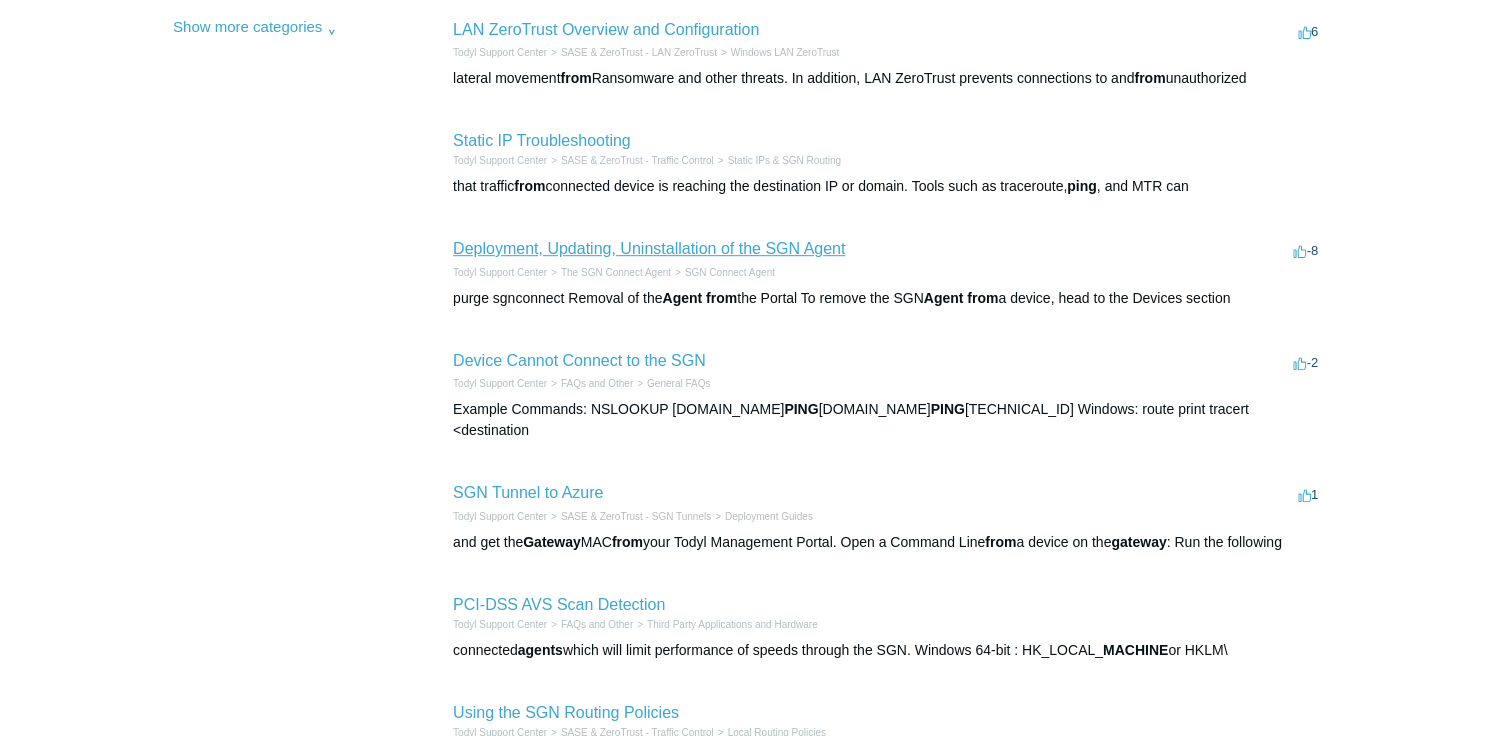scroll, scrollTop: 480, scrollLeft: 0, axis: vertical 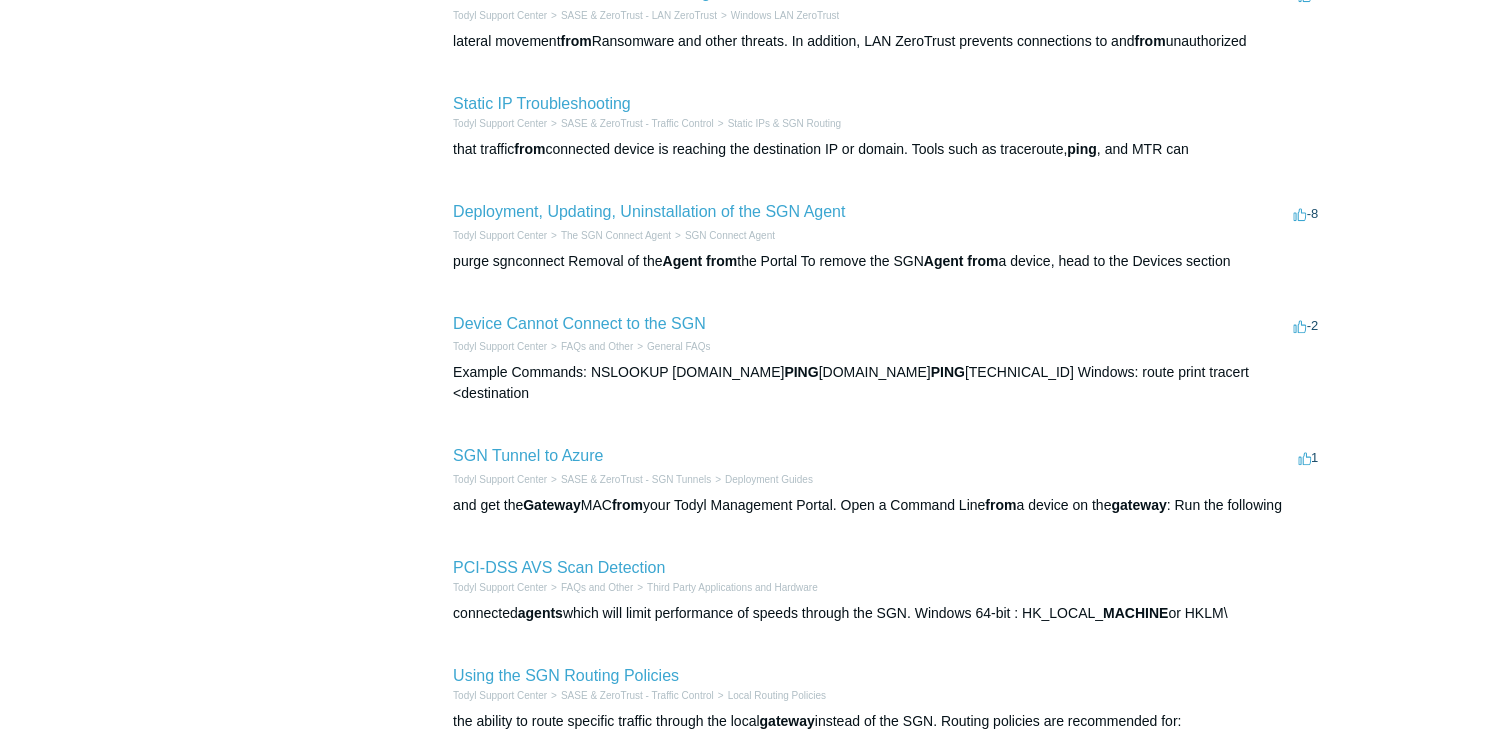 click on "Device Cannot Connect to the SGN" at bounding box center (579, 324) 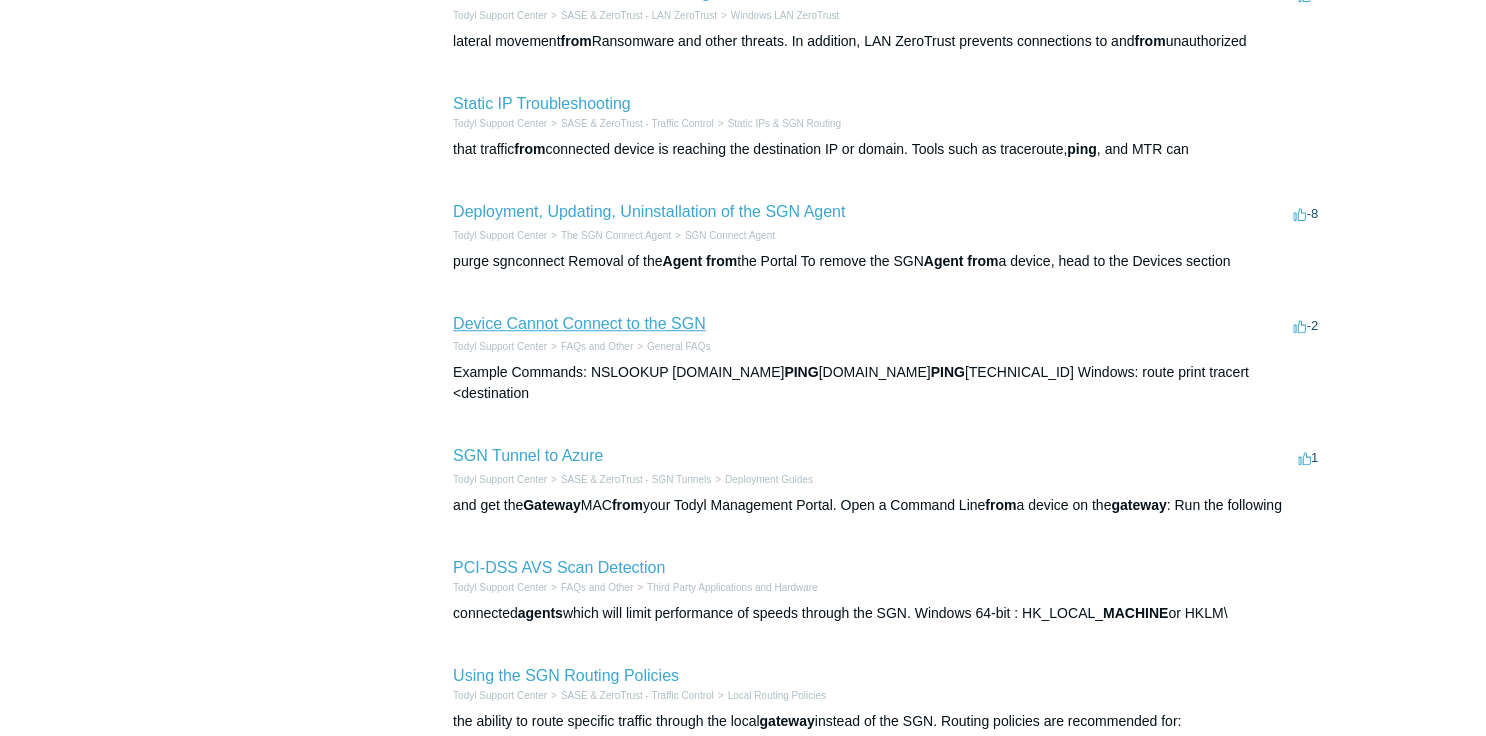 click on "Device Cannot Connect to the SGN" at bounding box center [579, 323] 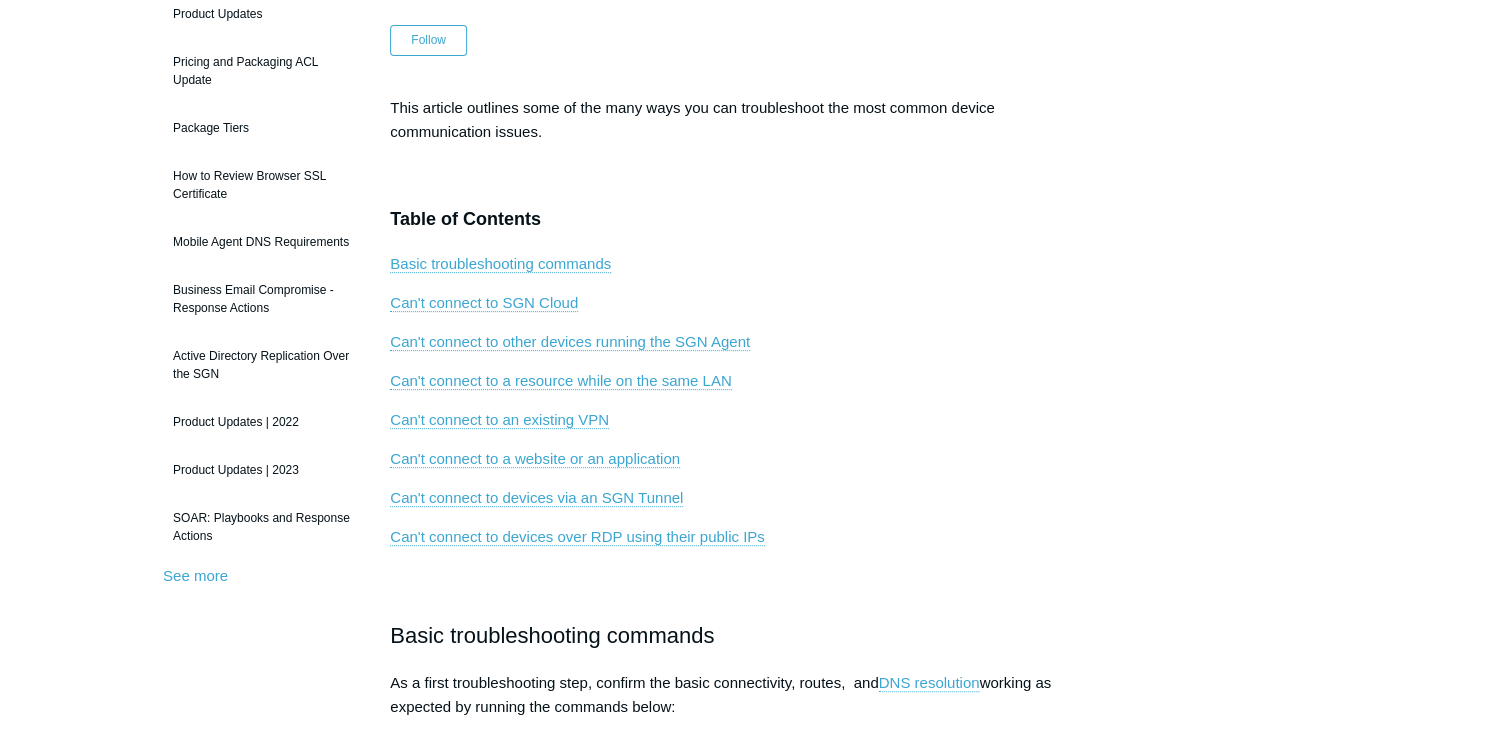 scroll, scrollTop: 240, scrollLeft: 0, axis: vertical 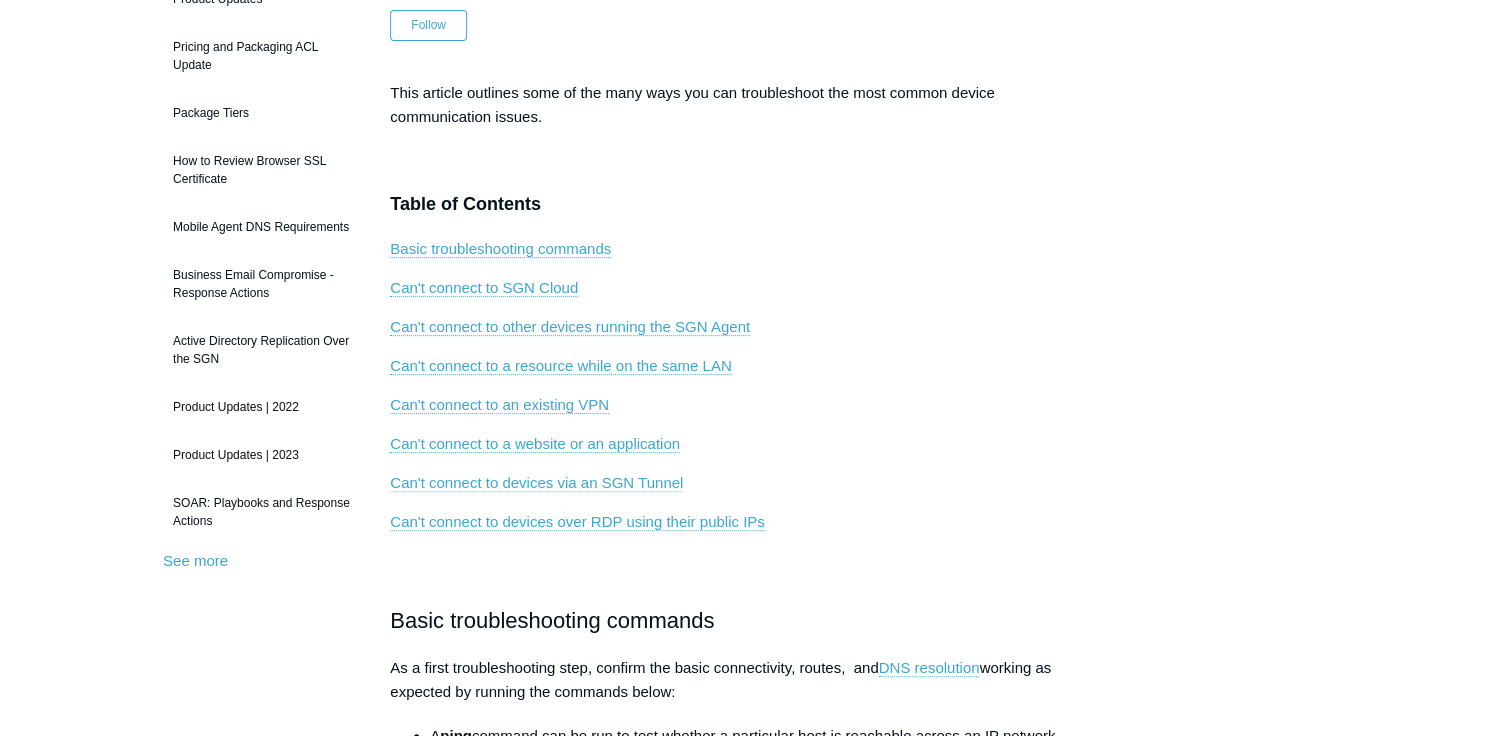 click on "Can't connect to devices via an SGN Tunnel" at bounding box center [536, 483] 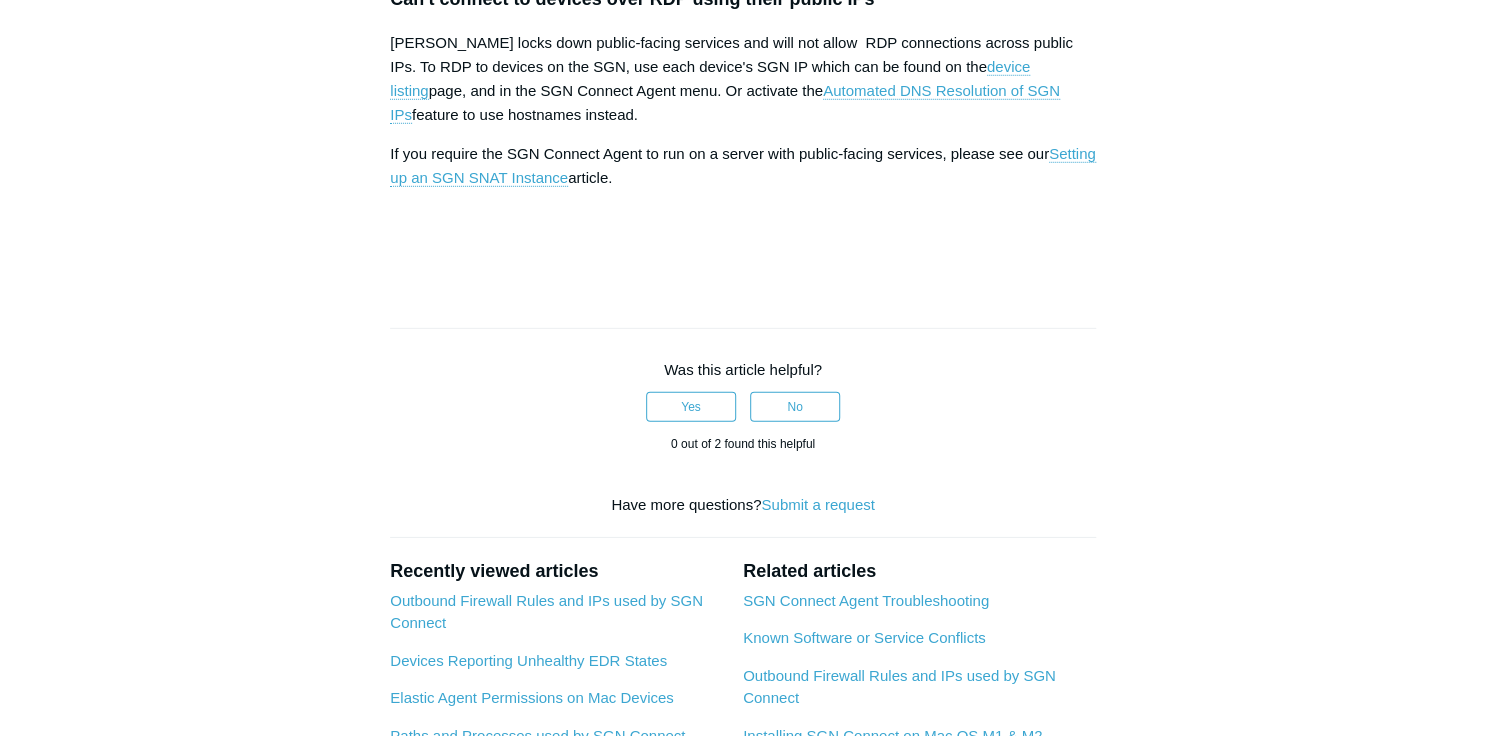 scroll, scrollTop: 2788, scrollLeft: 0, axis: vertical 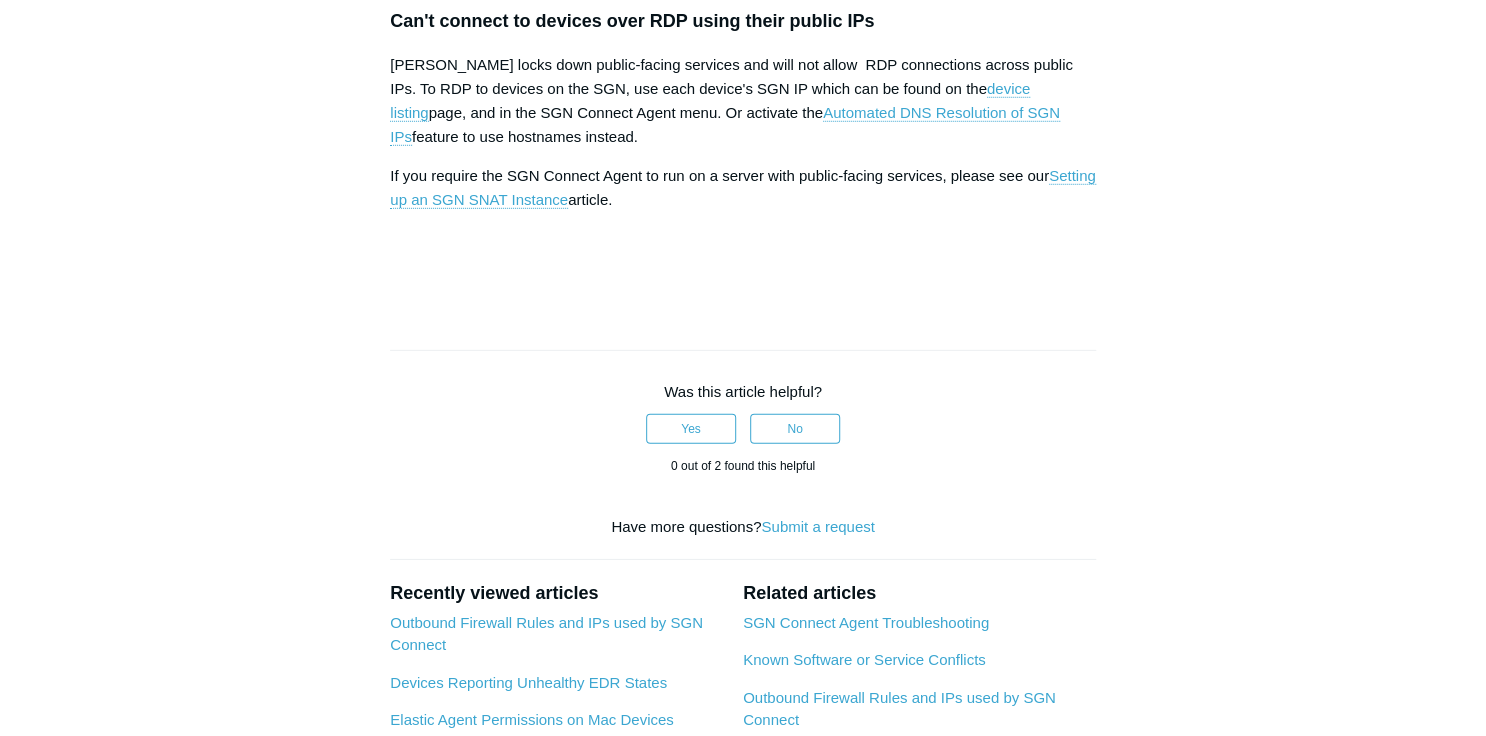drag, startPoint x: 474, startPoint y: 294, endPoint x: 1111, endPoint y: 422, distance: 649.73303 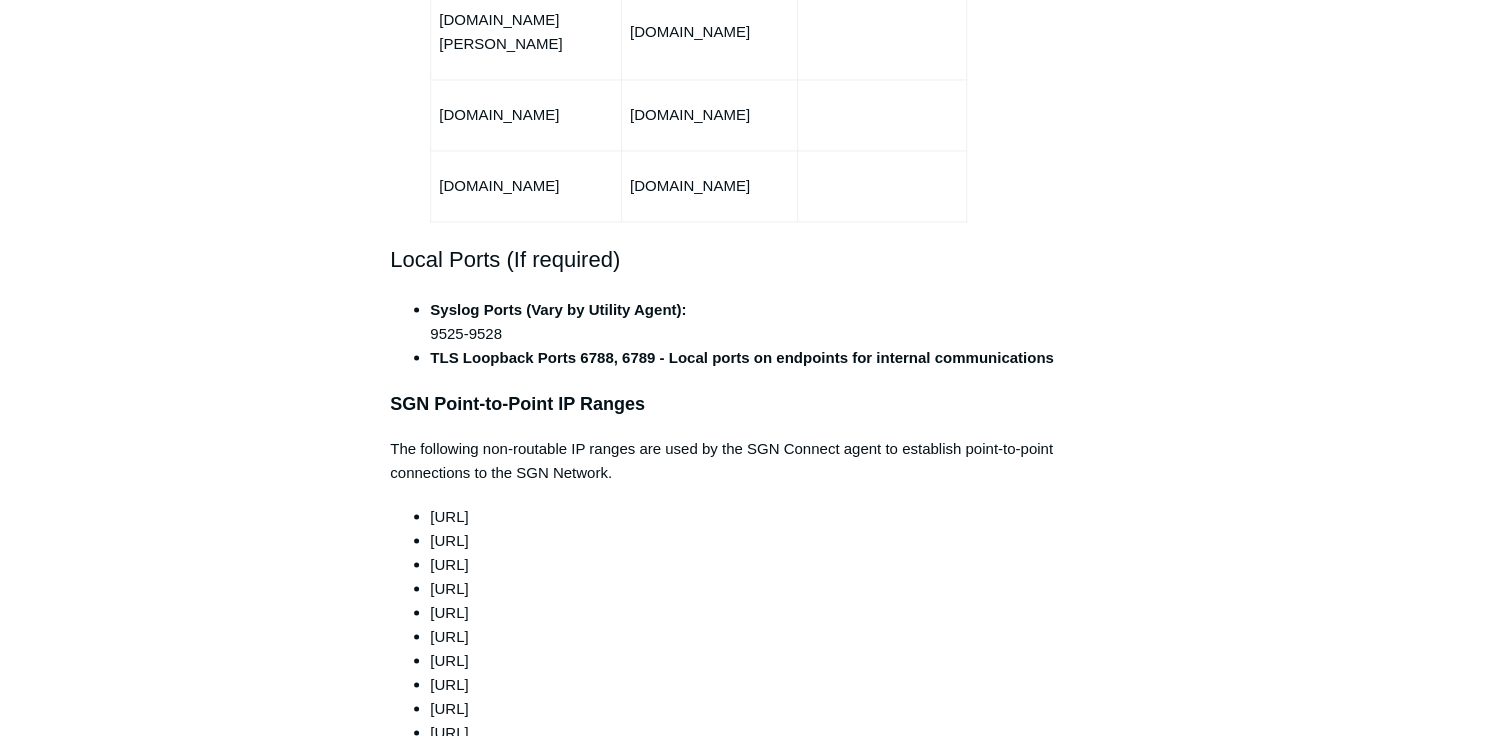 scroll, scrollTop: 1680, scrollLeft: 0, axis: vertical 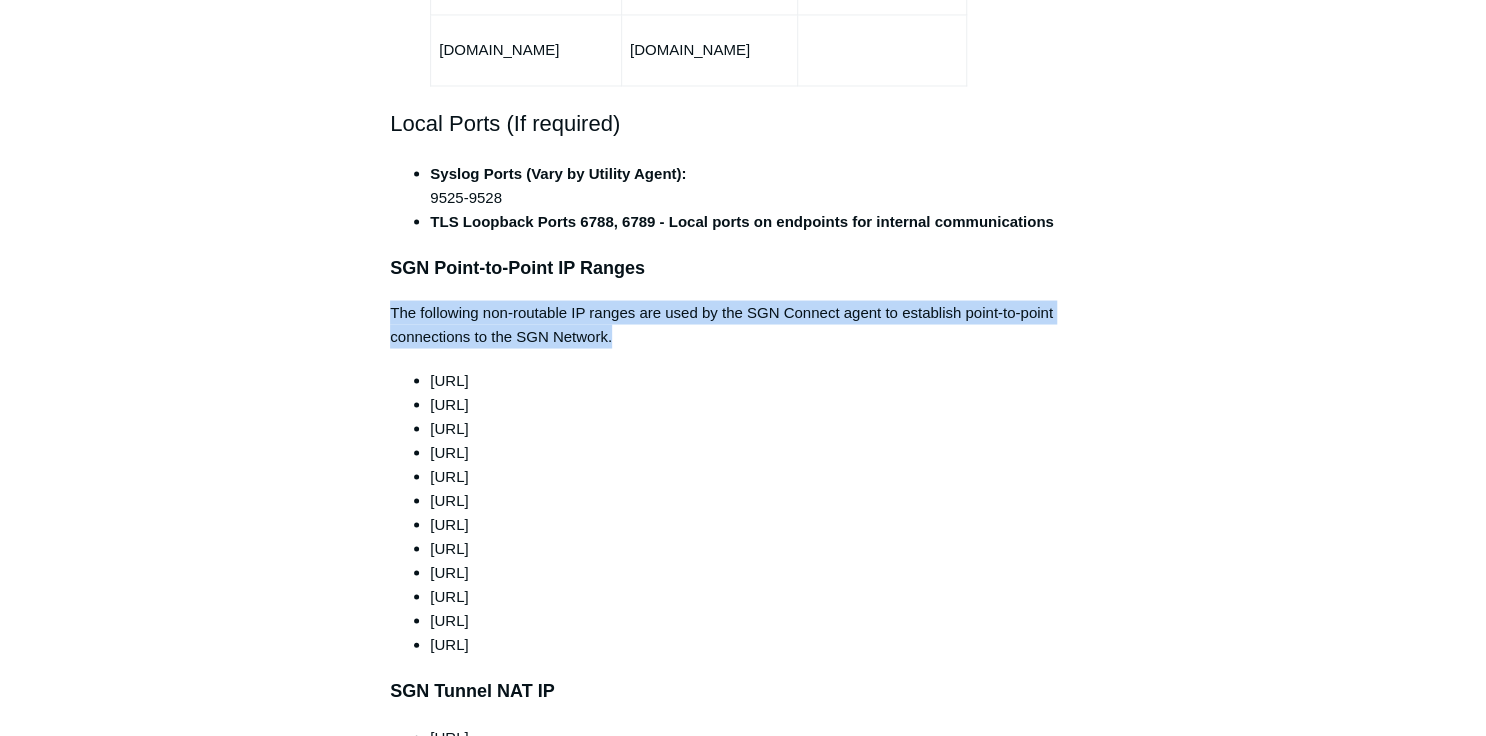 drag, startPoint x: 394, startPoint y: 264, endPoint x: 740, endPoint y: 288, distance: 346.83136 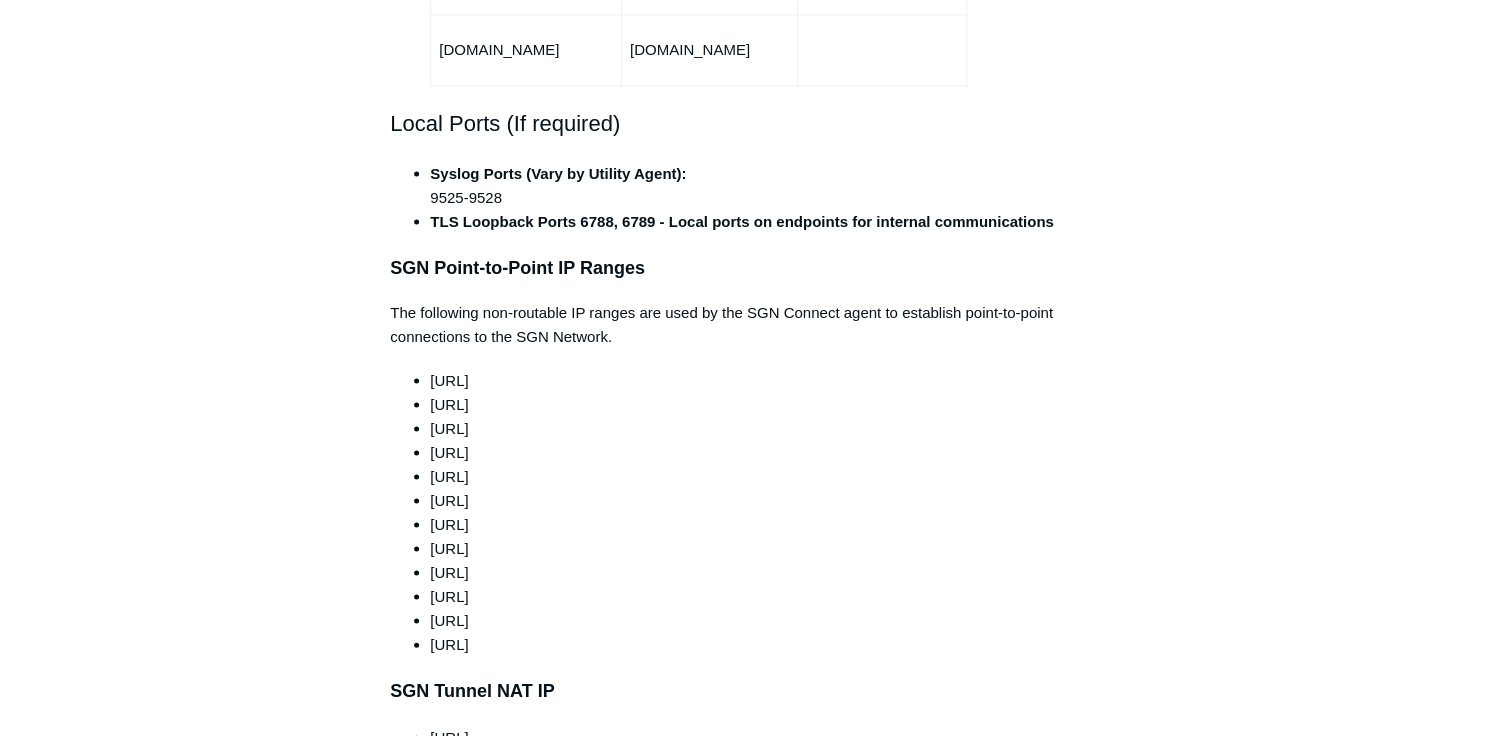 drag, startPoint x: 740, startPoint y: 288, endPoint x: 652, endPoint y: 357, distance: 111.82576 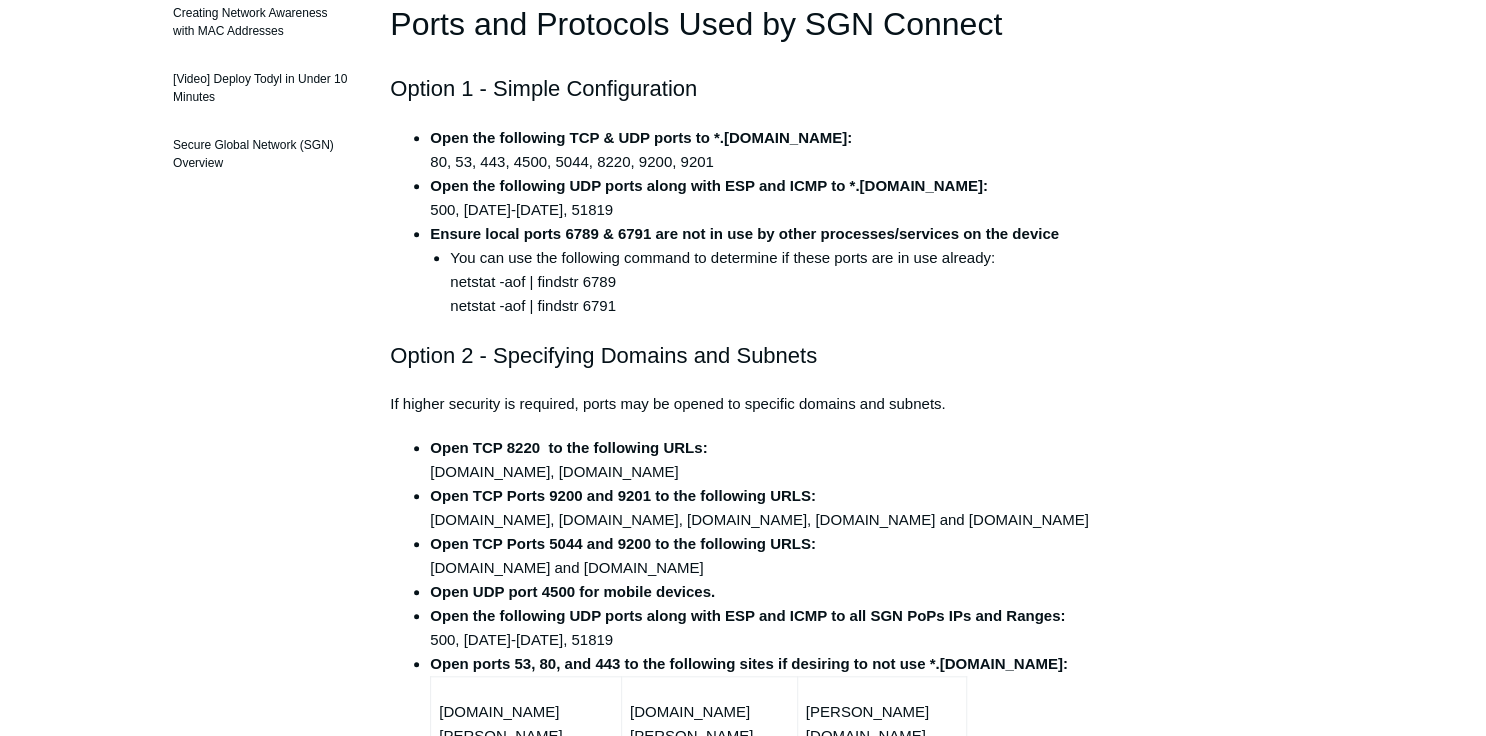 scroll, scrollTop: 480, scrollLeft: 0, axis: vertical 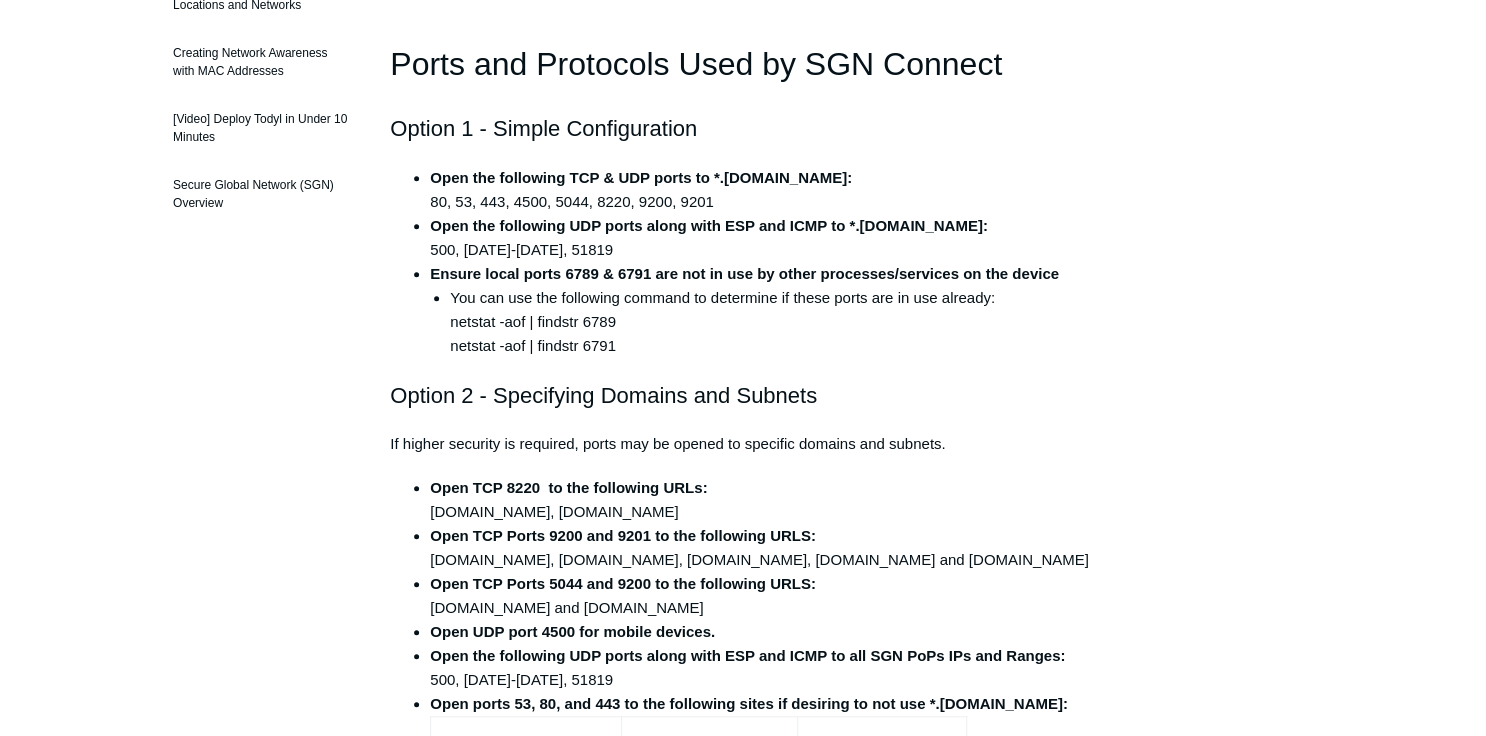 click on "You can use the following command to determine if these ports are in use already: netstat -aof | findstr 6789 netstat -aof | findstr 6791" at bounding box center [763, 322] 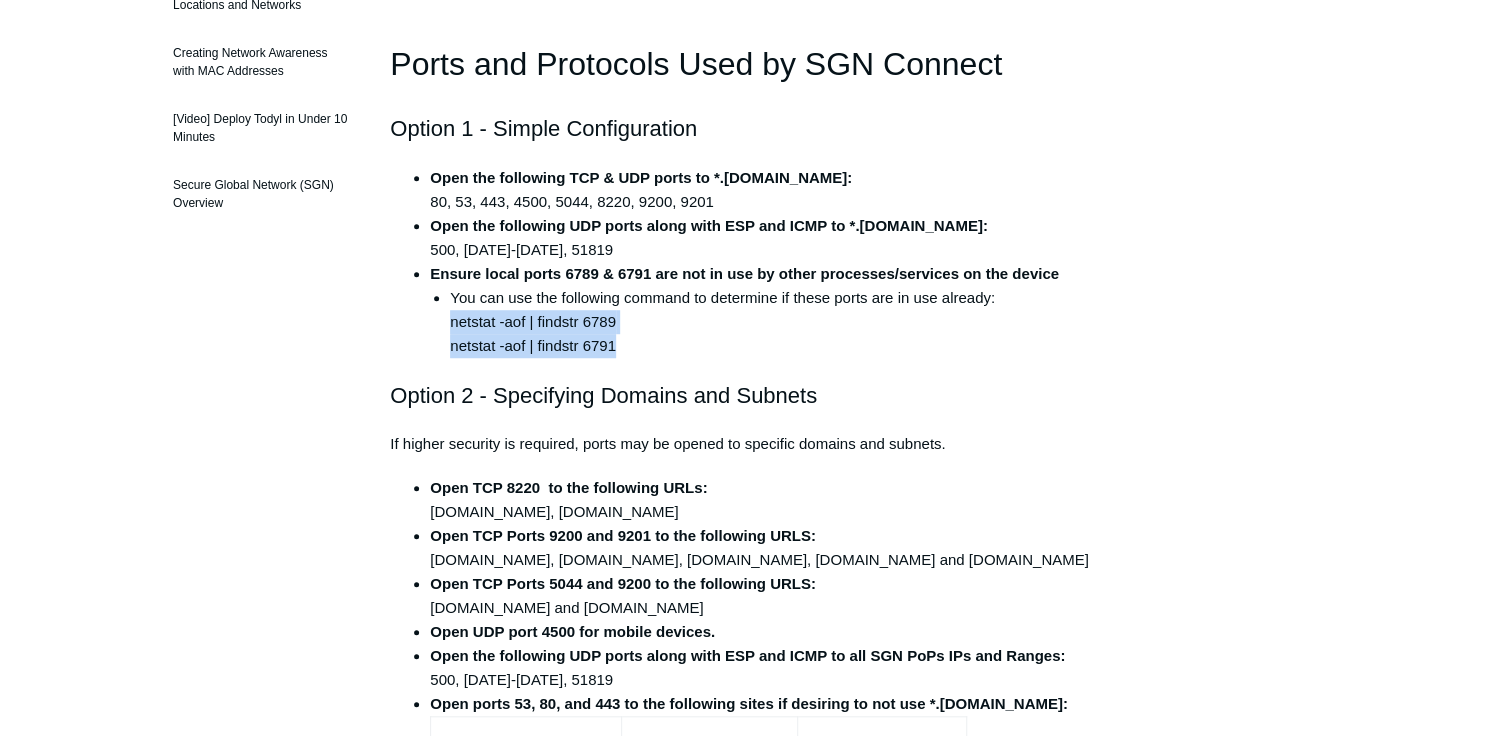 drag, startPoint x: 435, startPoint y: 316, endPoint x: 644, endPoint y: 348, distance: 211.43556 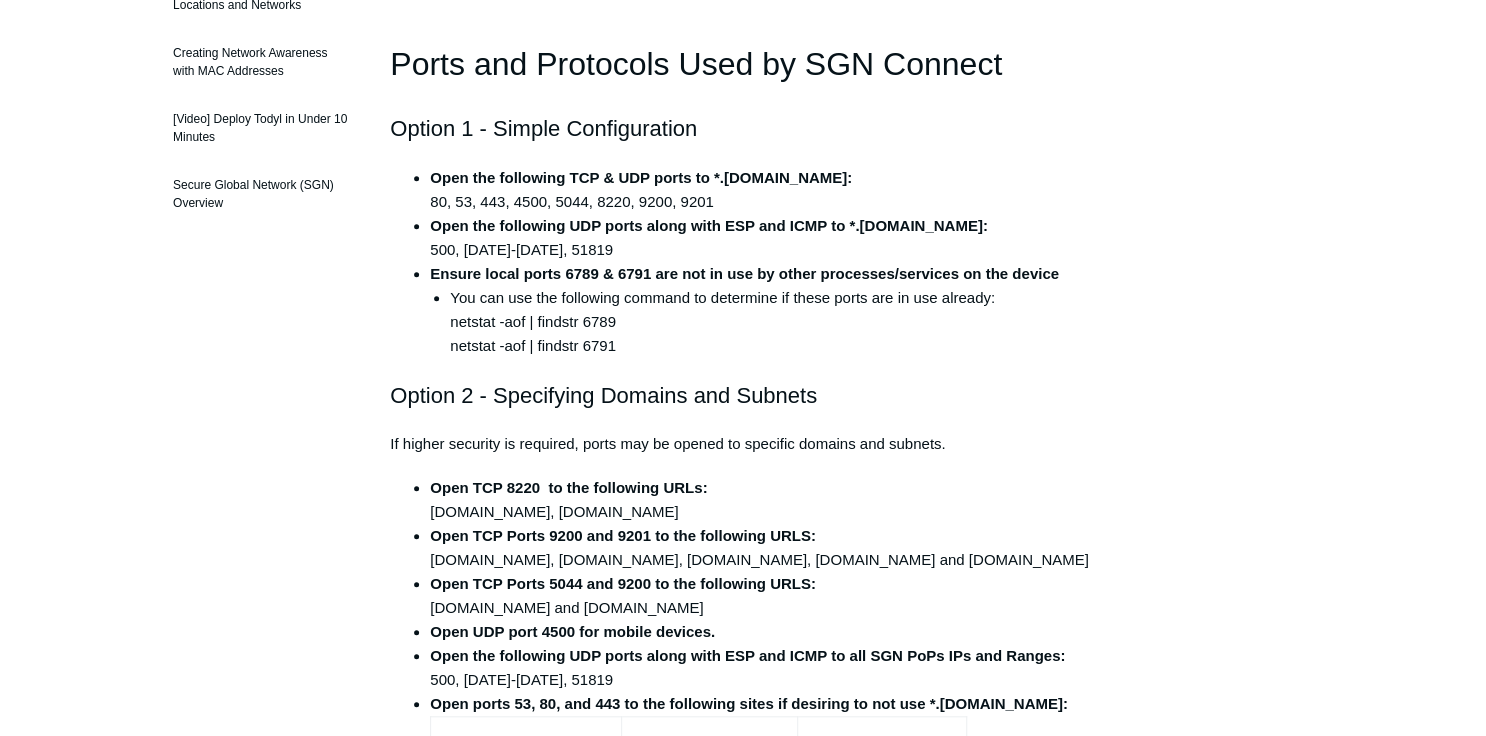 drag, startPoint x: 644, startPoint y: 348, endPoint x: 515, endPoint y: 240, distance: 168.2409 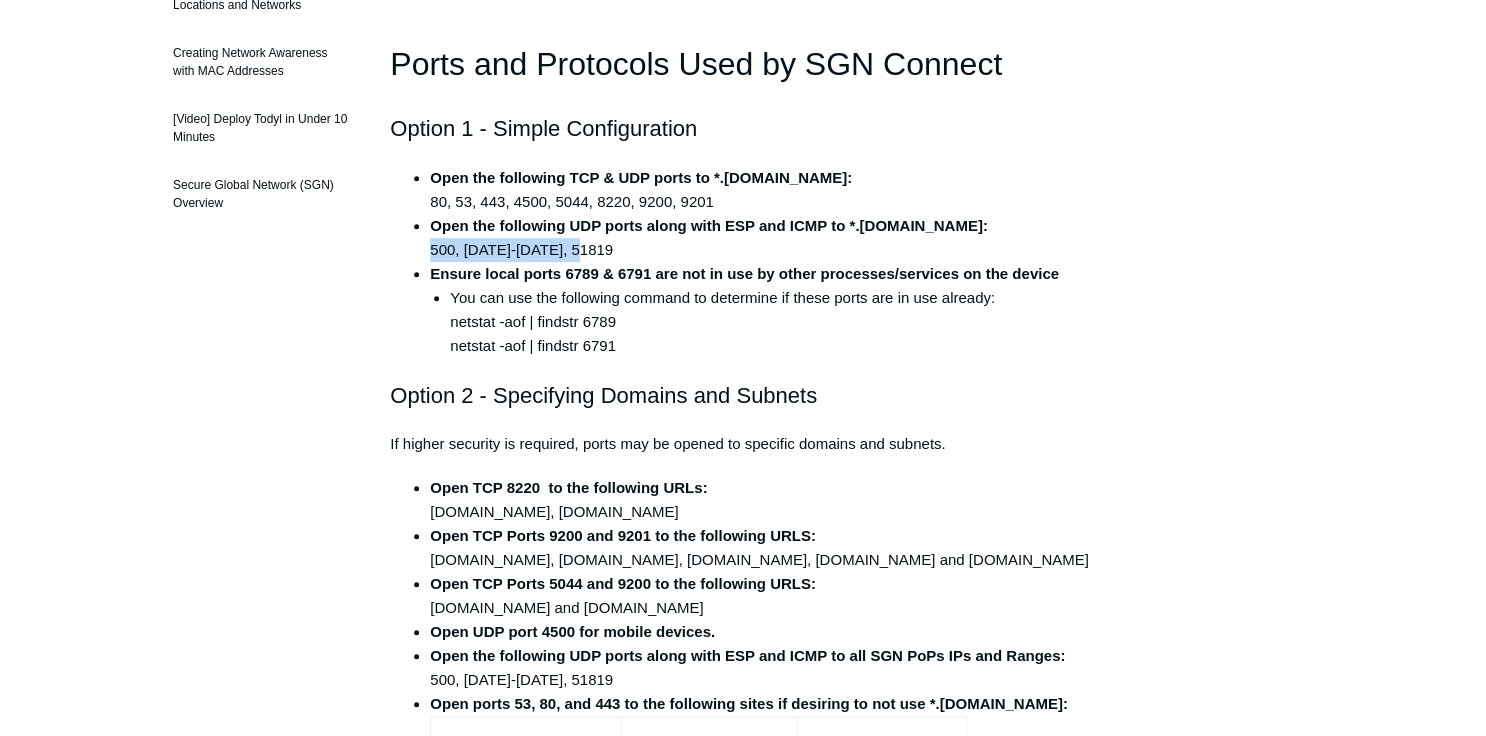 drag, startPoint x: 420, startPoint y: 244, endPoint x: 596, endPoint y: 244, distance: 176 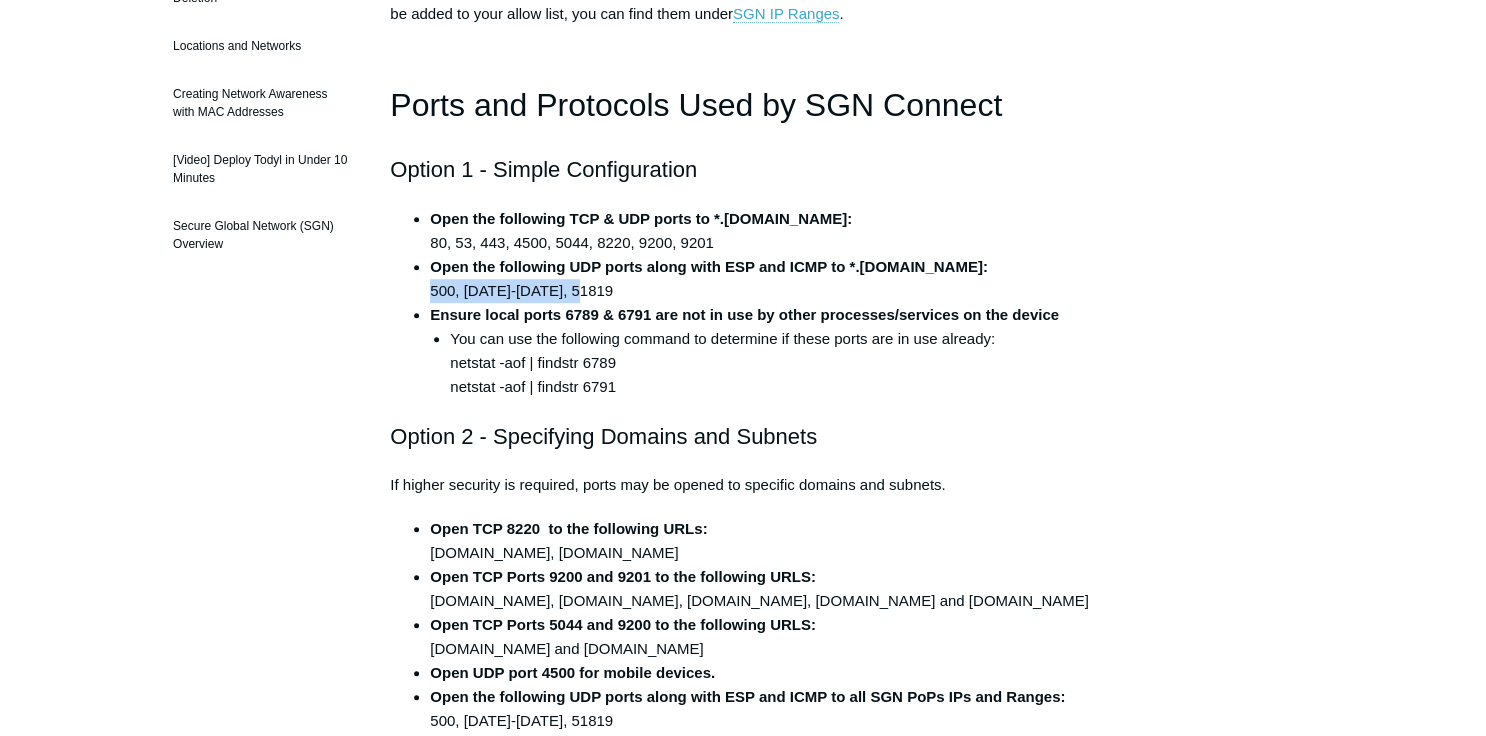 scroll, scrollTop: 480, scrollLeft: 0, axis: vertical 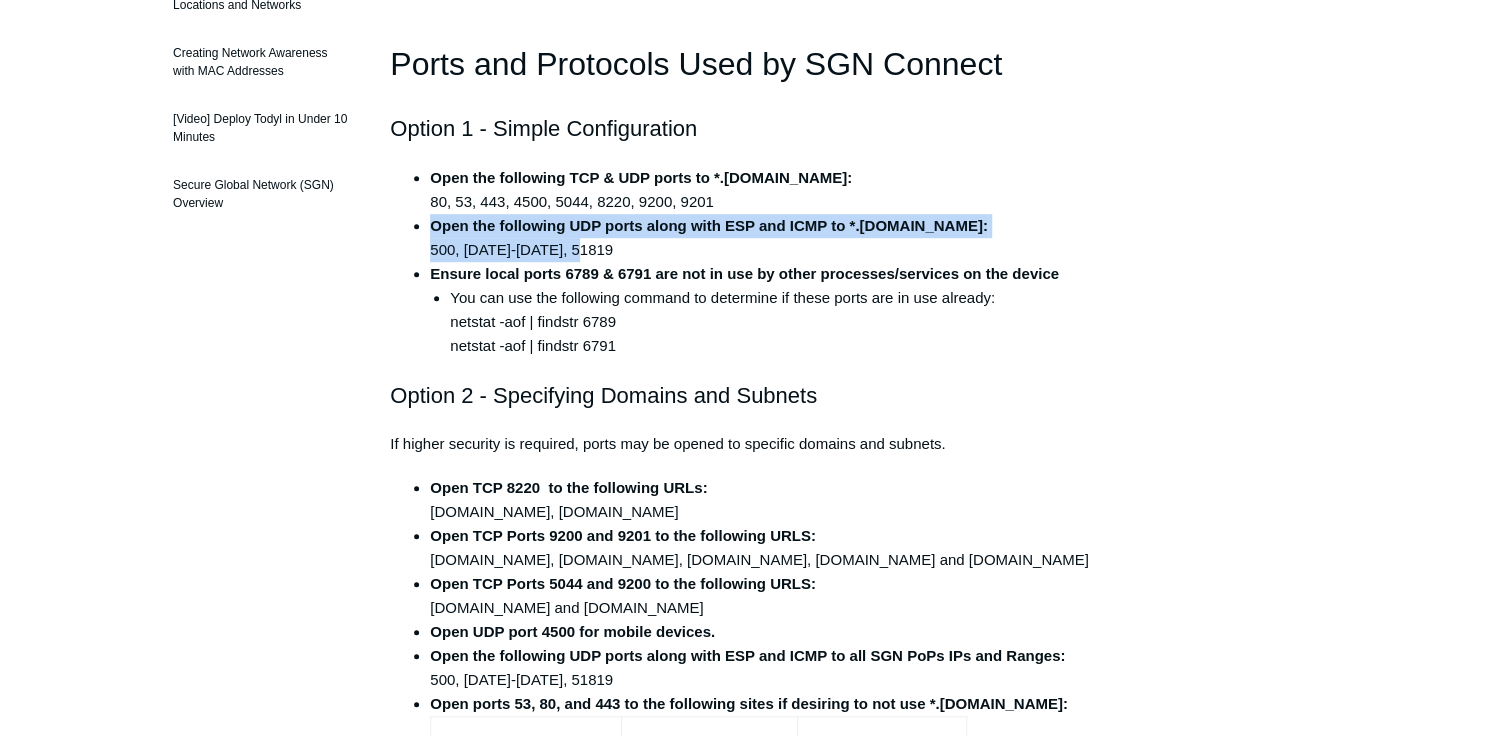 drag, startPoint x: 419, startPoint y: 220, endPoint x: 964, endPoint y: 238, distance: 545.2972 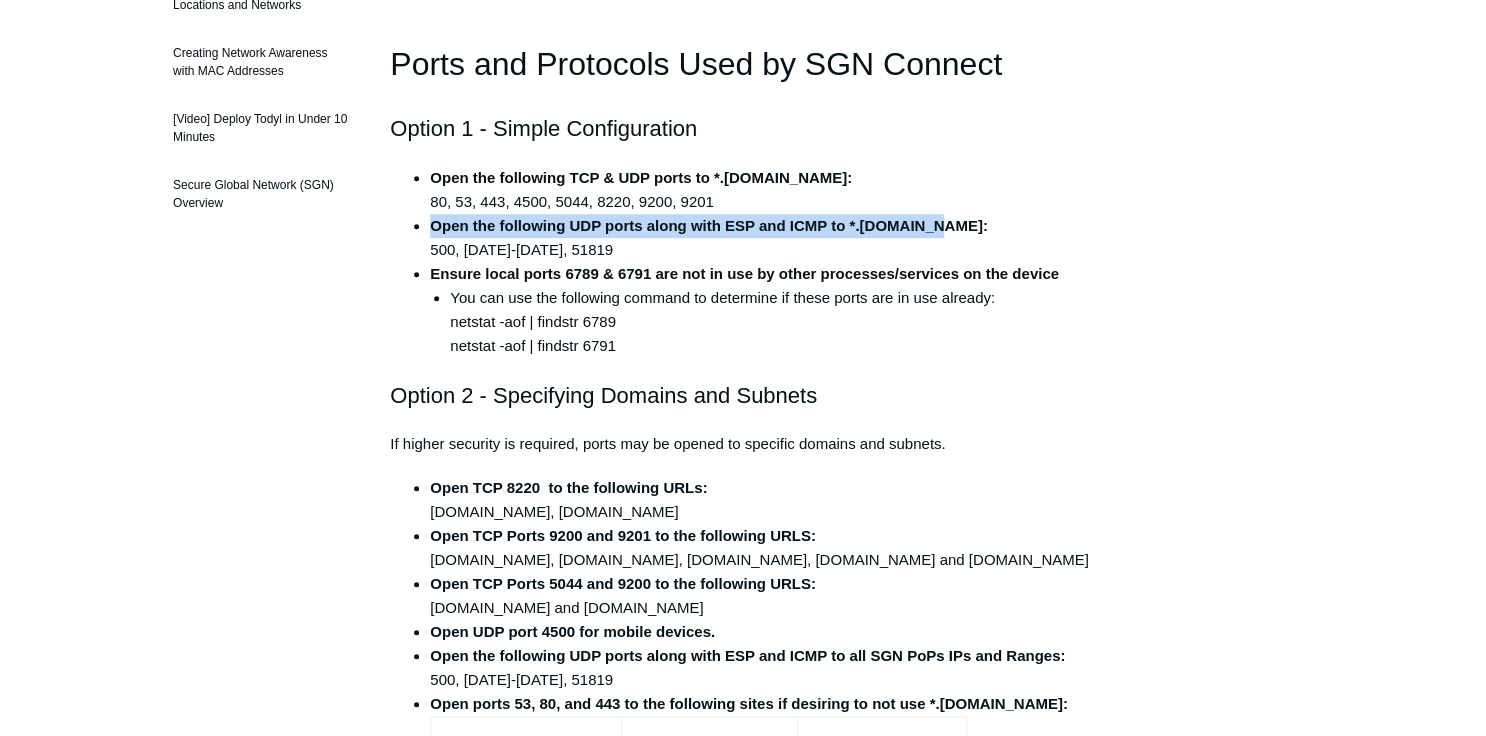 drag, startPoint x: 427, startPoint y: 216, endPoint x: 927, endPoint y: 228, distance: 500.14398 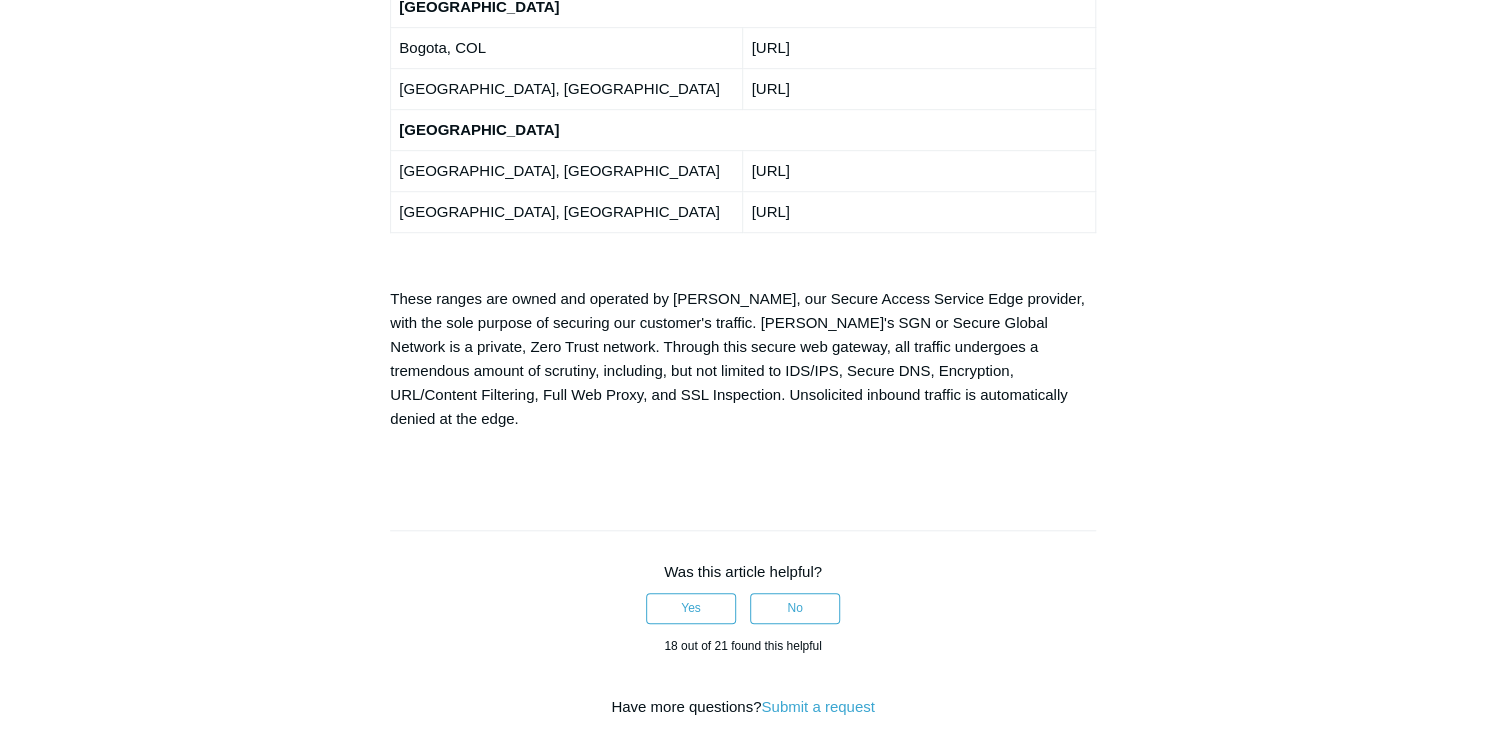 scroll, scrollTop: 3965, scrollLeft: 0, axis: vertical 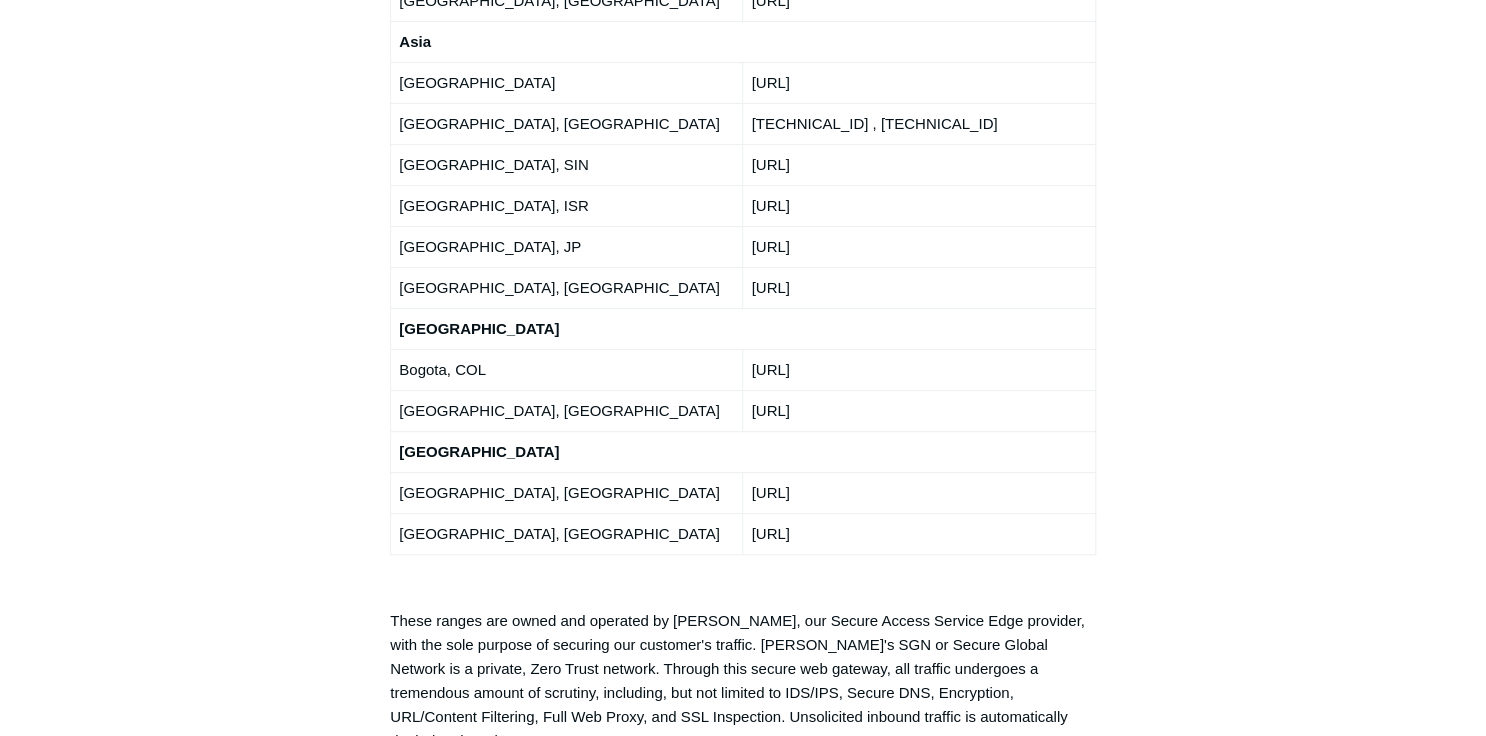 drag, startPoint x: 875, startPoint y: 91, endPoint x: 743, endPoint y: 92, distance: 132.00378 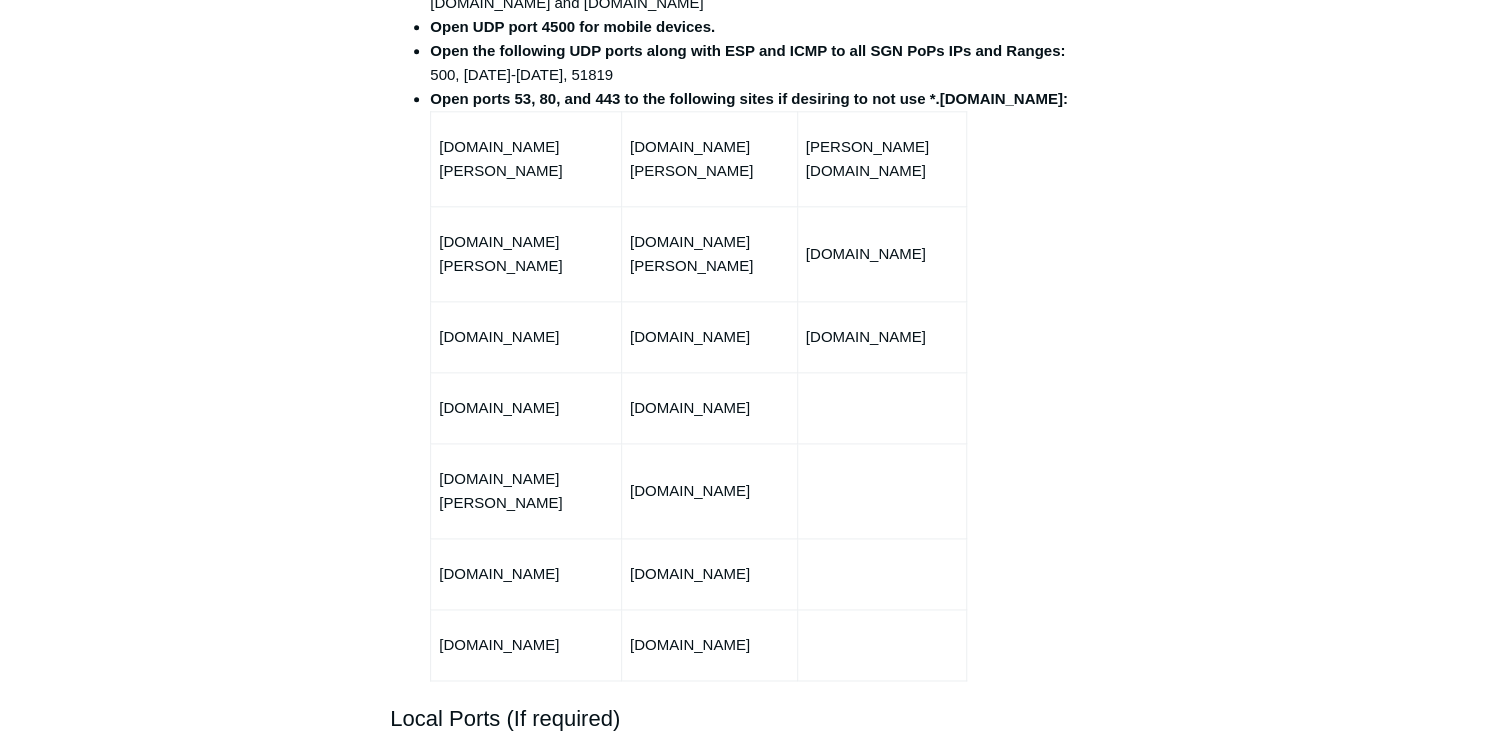scroll, scrollTop: 0, scrollLeft: 0, axis: both 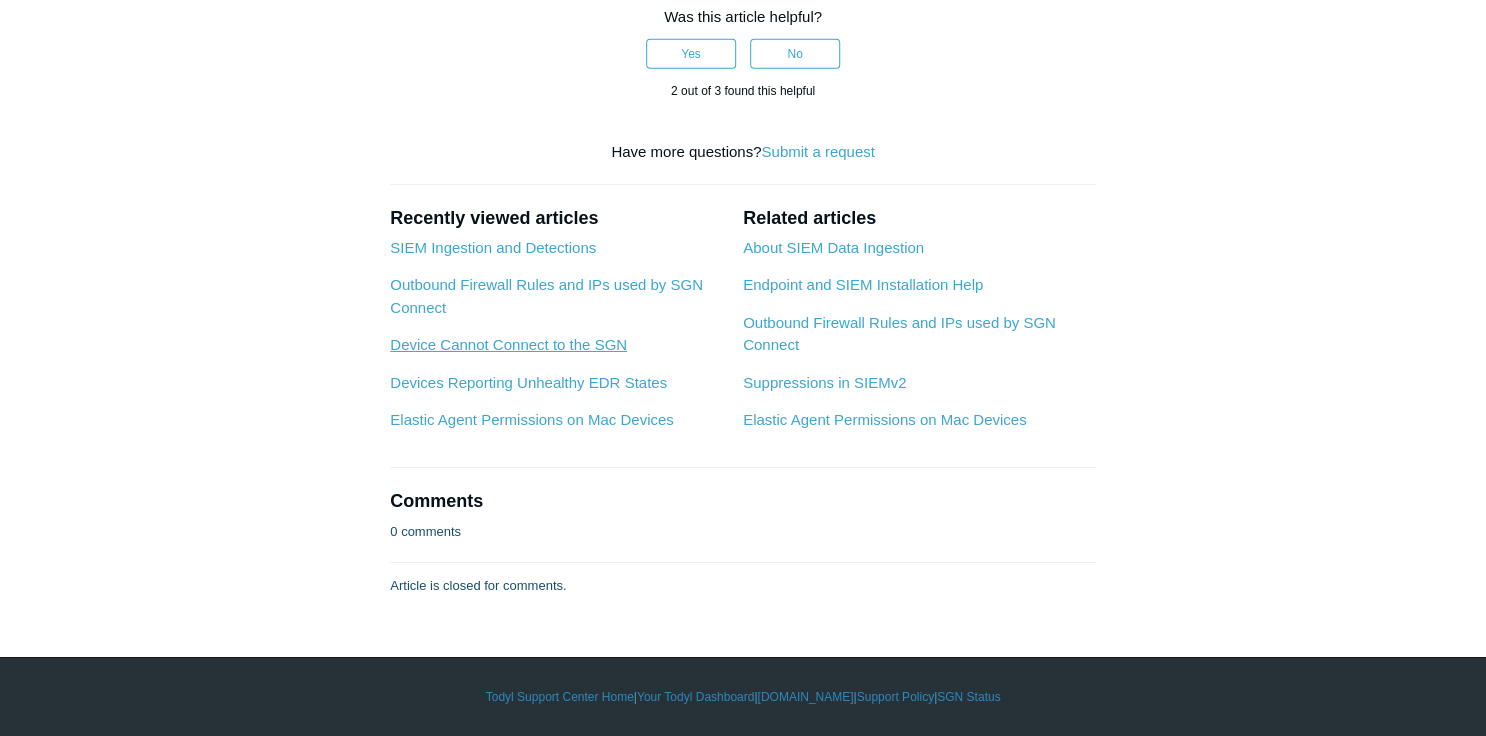 click on "Device Cannot Connect to the SGN" at bounding box center (508, 344) 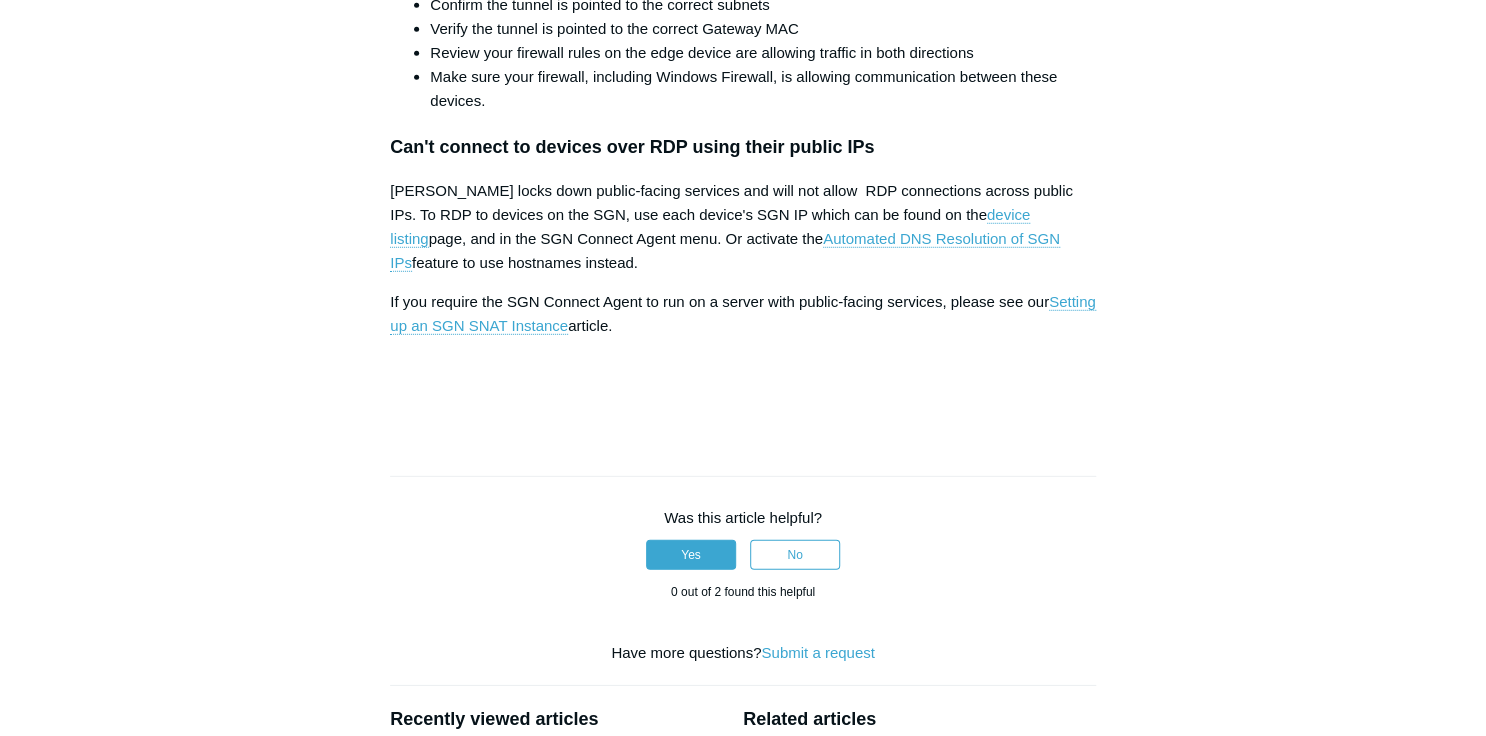 scroll, scrollTop: 0, scrollLeft: 0, axis: both 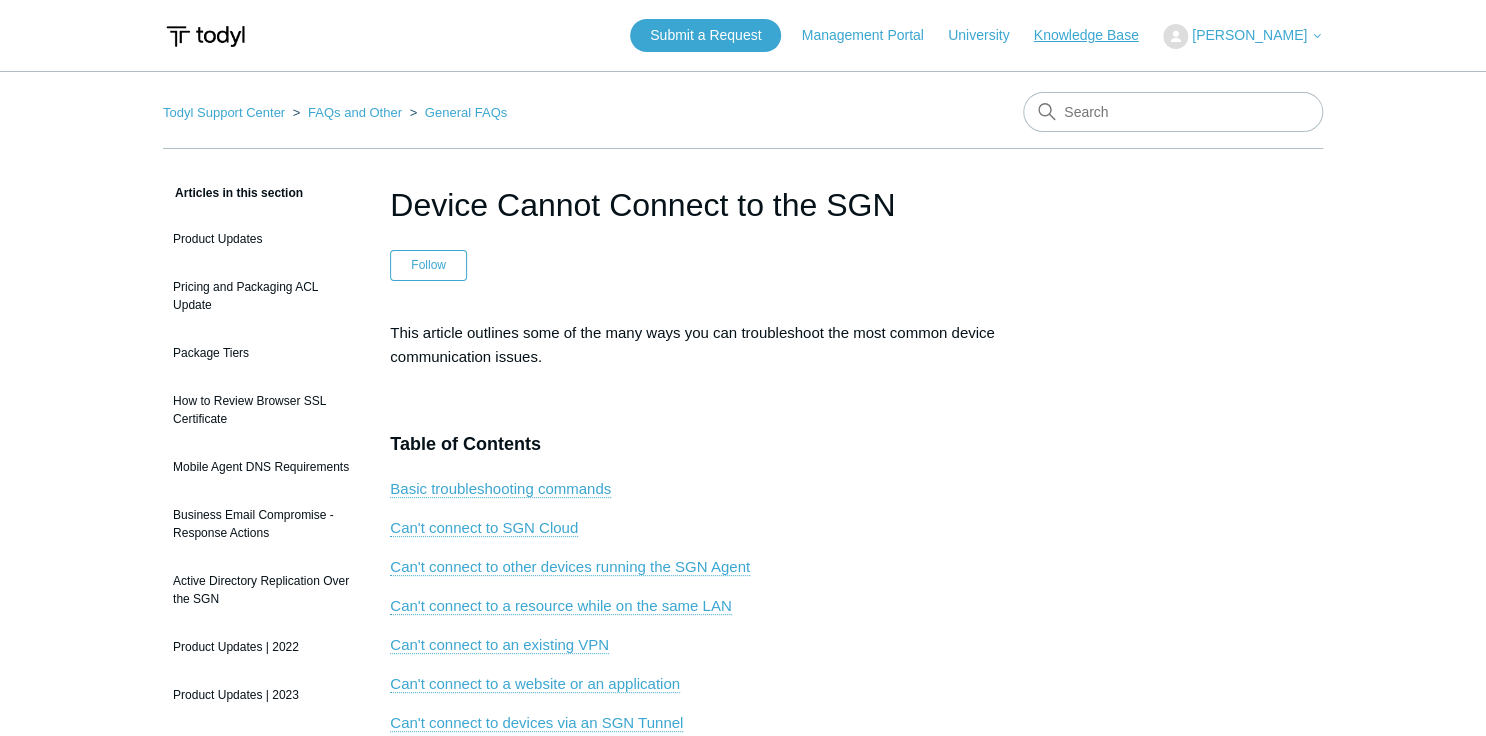 click on "Knowledge Base" at bounding box center [1096, 35] 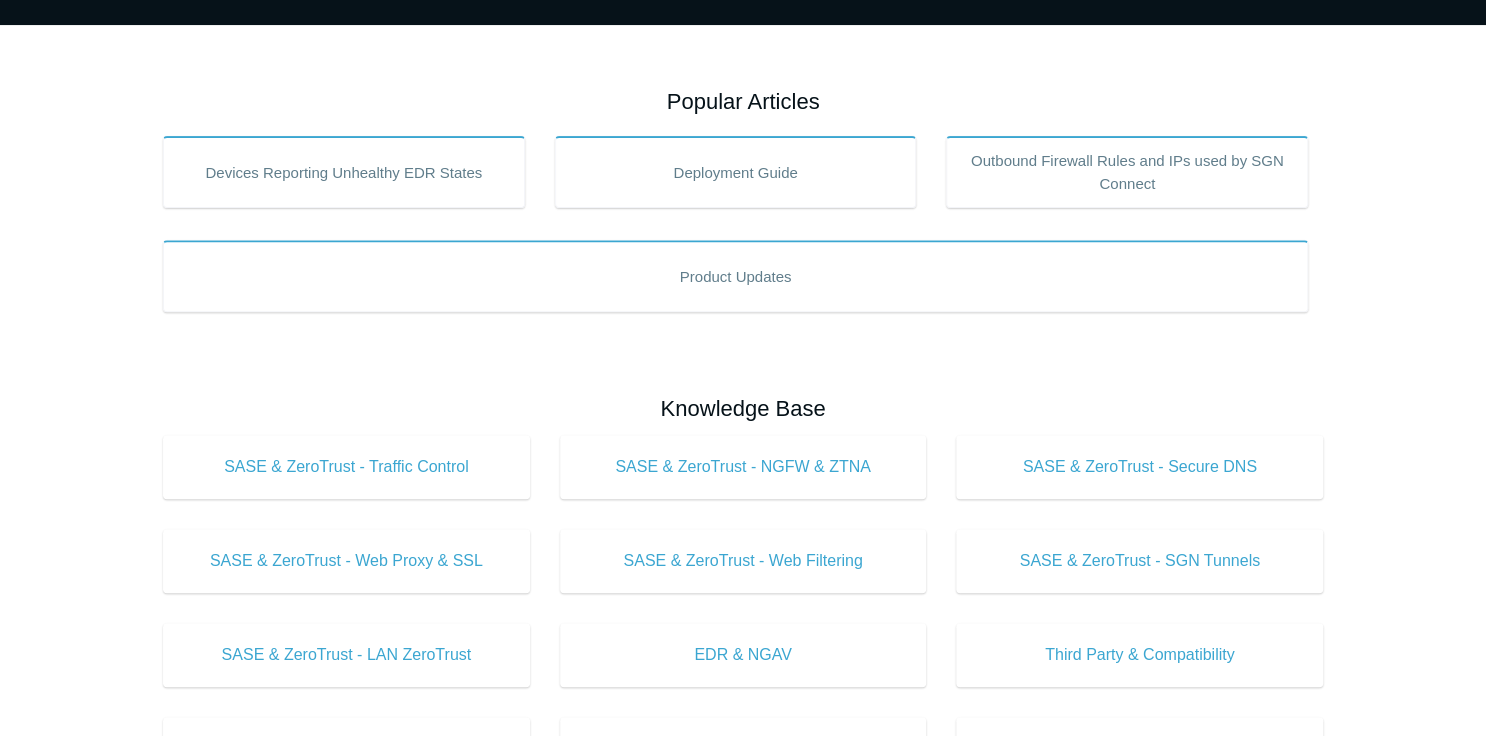 scroll, scrollTop: 240, scrollLeft: 0, axis: vertical 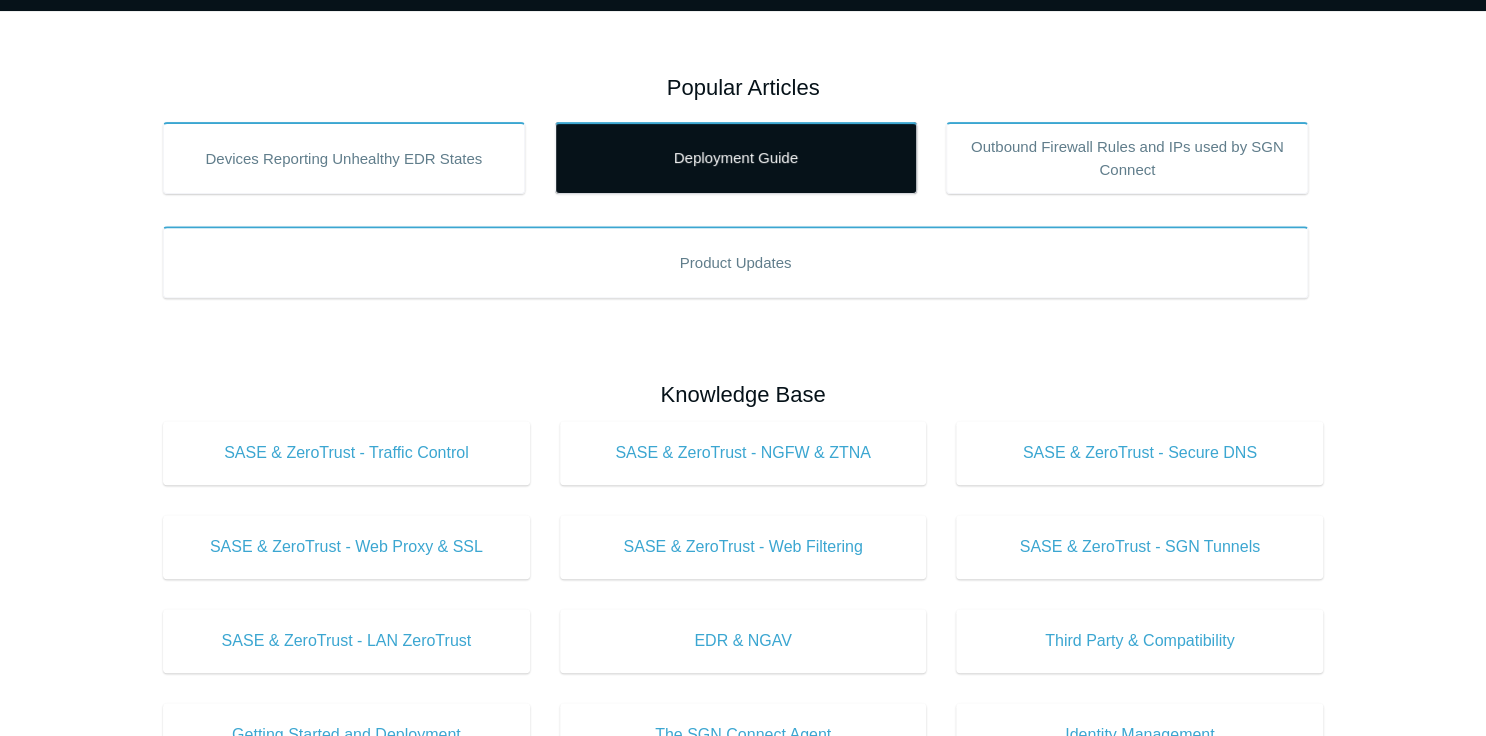 click on "Deployment Guide" at bounding box center (736, 158) 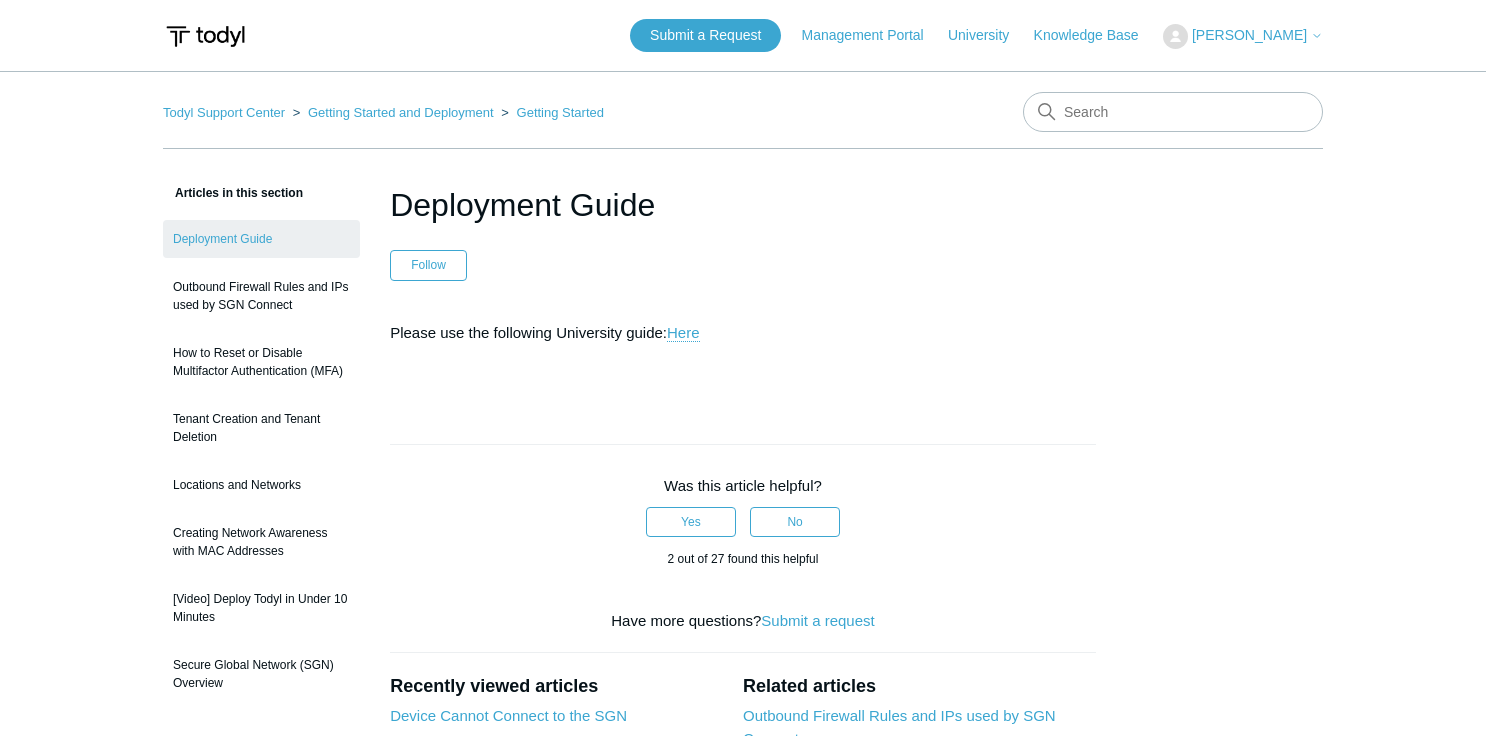 scroll, scrollTop: 0, scrollLeft: 0, axis: both 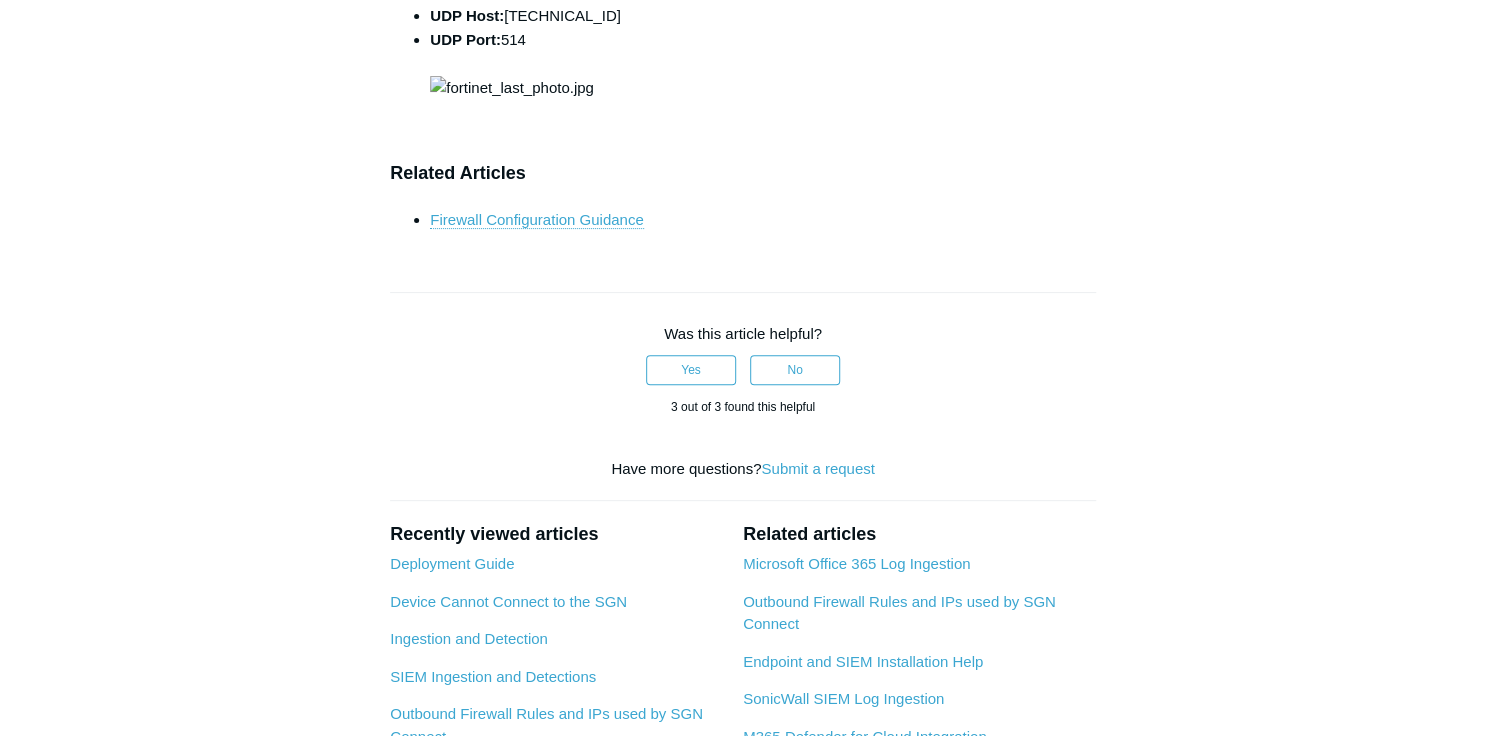 drag, startPoint x: 424, startPoint y: 472, endPoint x: 974, endPoint y: 510, distance: 551.31116 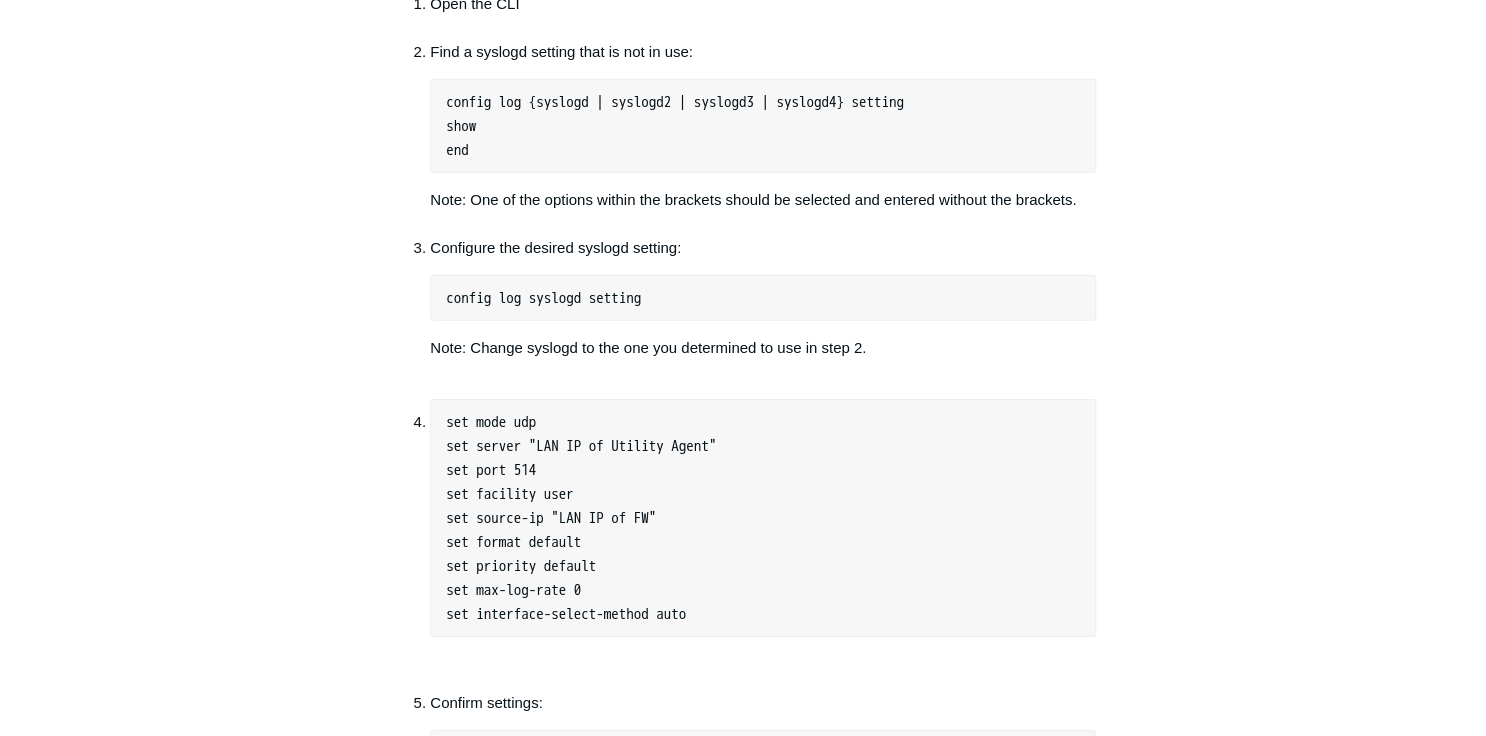scroll, scrollTop: 2640, scrollLeft: 0, axis: vertical 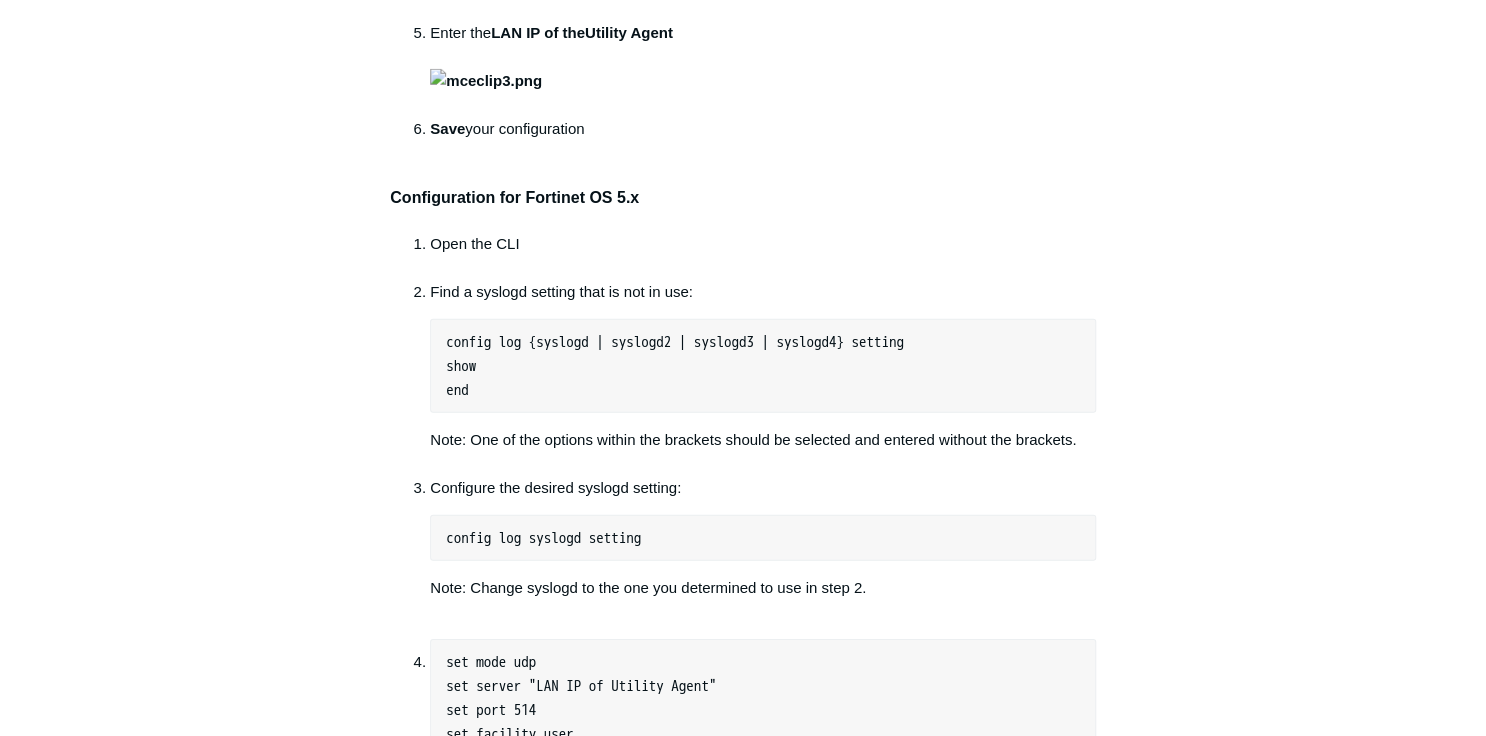 drag, startPoint x: 451, startPoint y: 232, endPoint x: 637, endPoint y: 270, distance: 189.84204 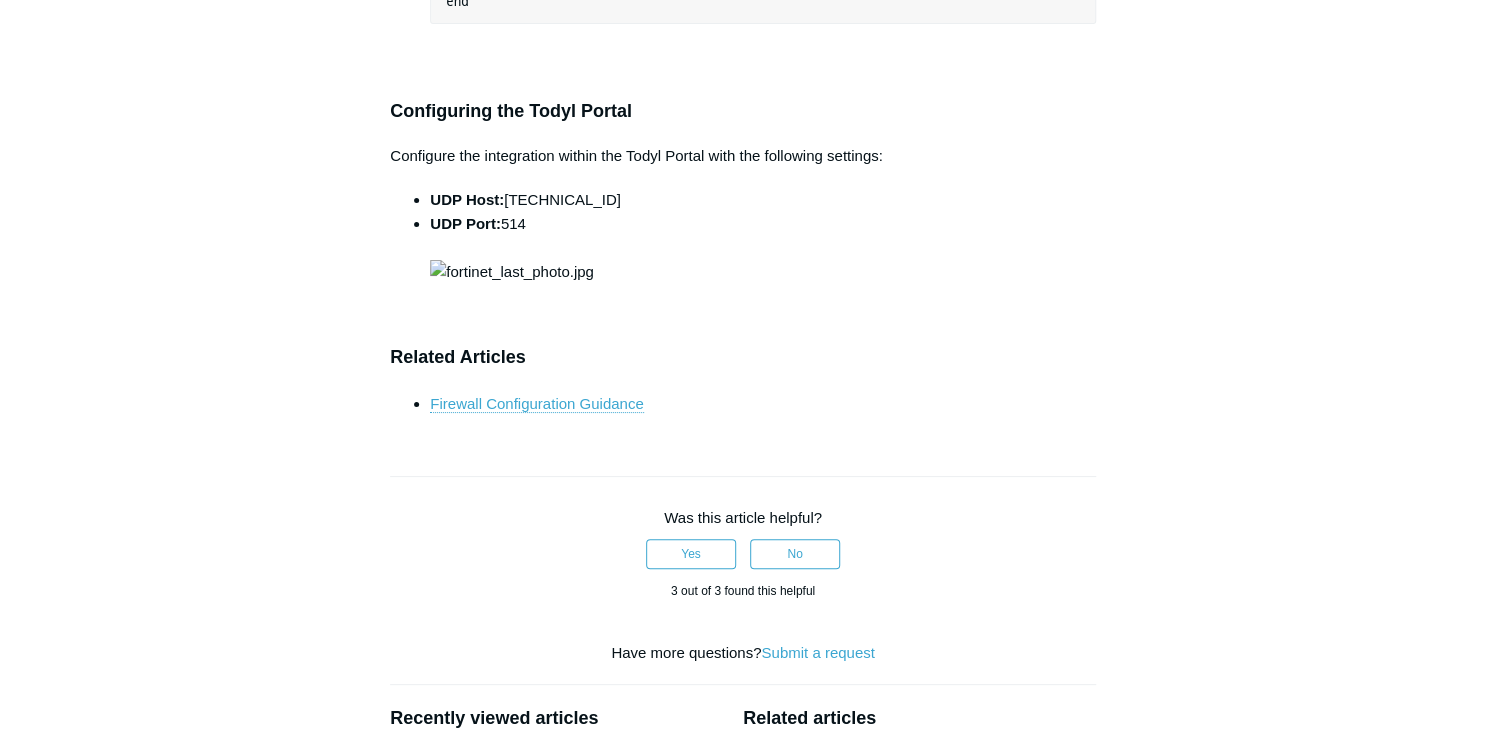 scroll, scrollTop: 3840, scrollLeft: 0, axis: vertical 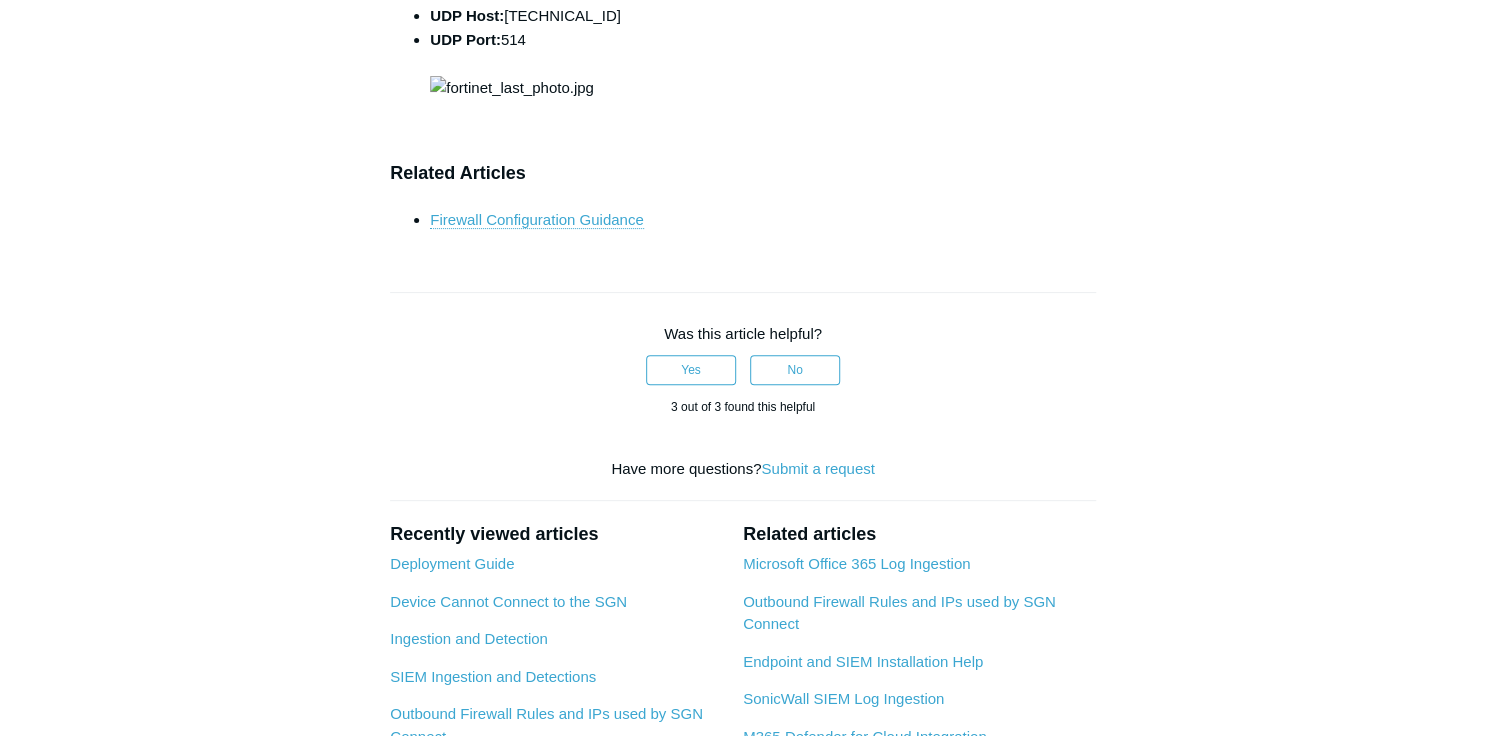 drag, startPoint x: 417, startPoint y: 468, endPoint x: 976, endPoint y: 524, distance: 561.79803 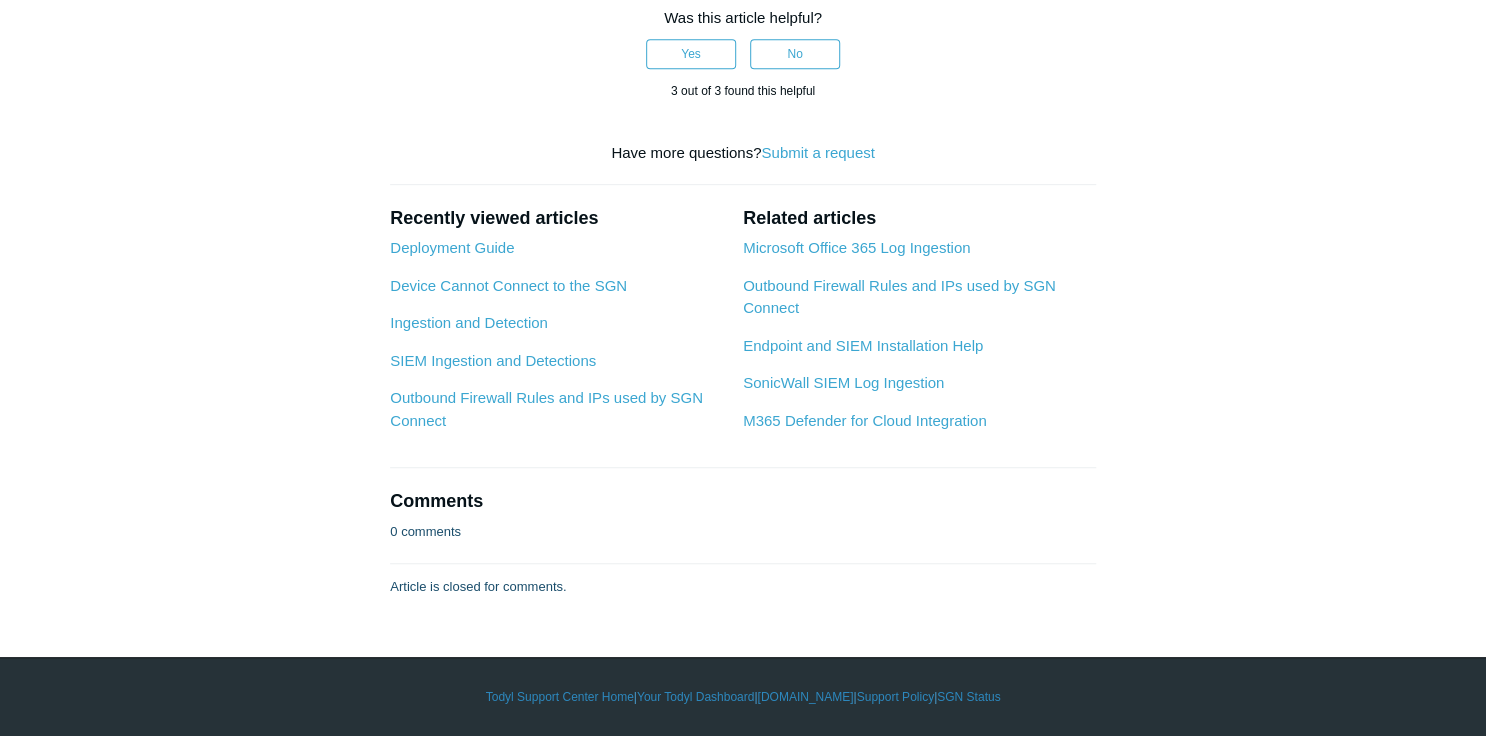 scroll, scrollTop: 4800, scrollLeft: 0, axis: vertical 